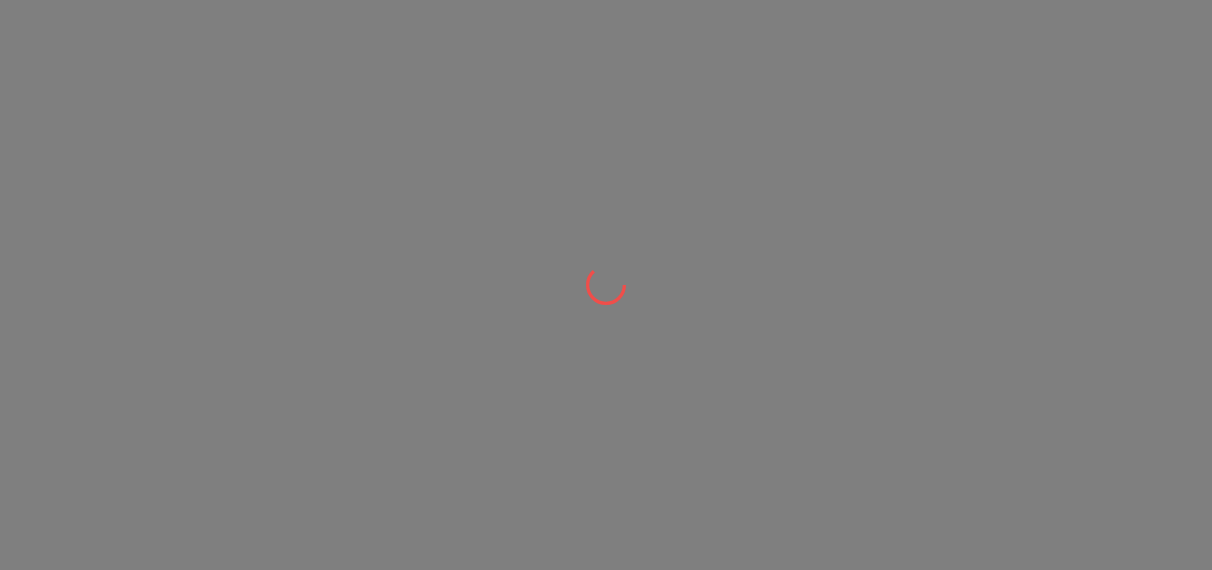 scroll, scrollTop: 0, scrollLeft: 0, axis: both 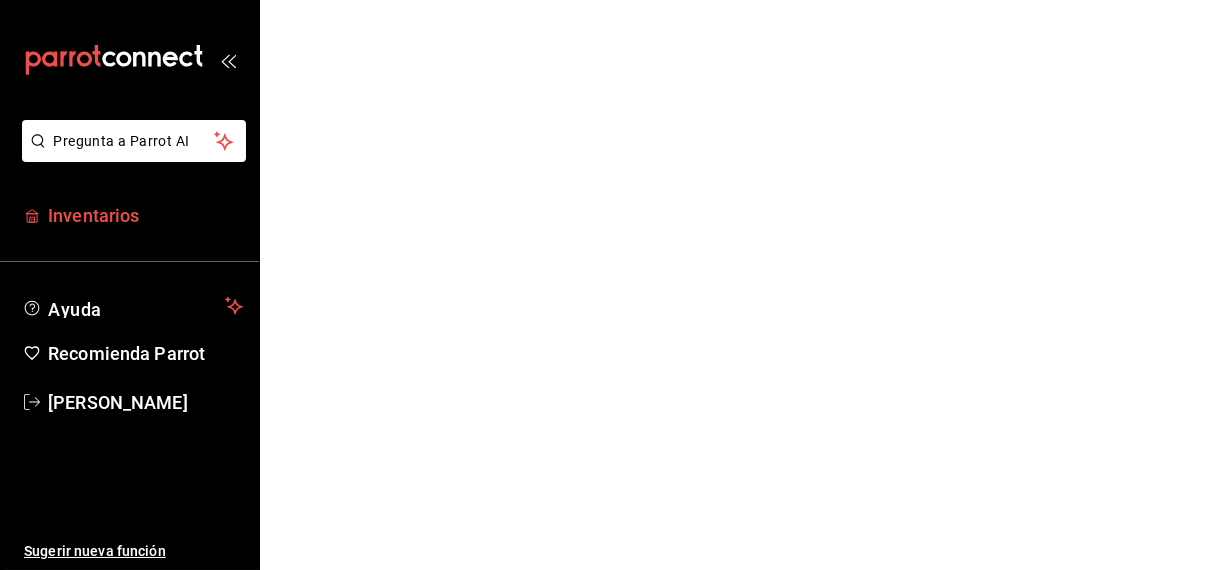 click on "Inventarios" at bounding box center (145, 215) 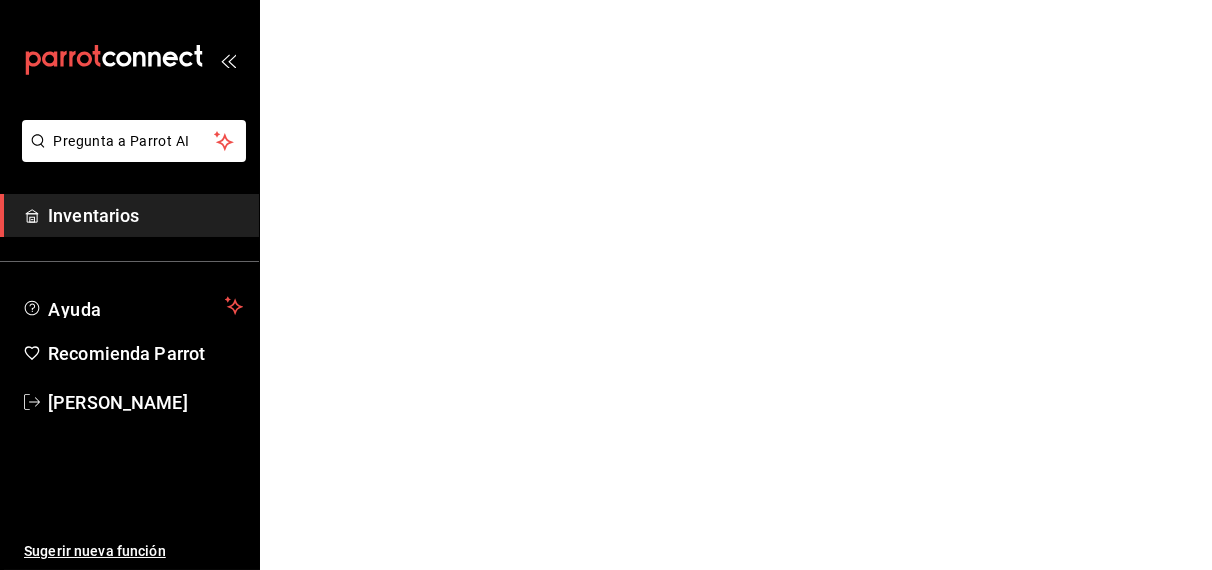 click on "Inventarios" at bounding box center (145, 215) 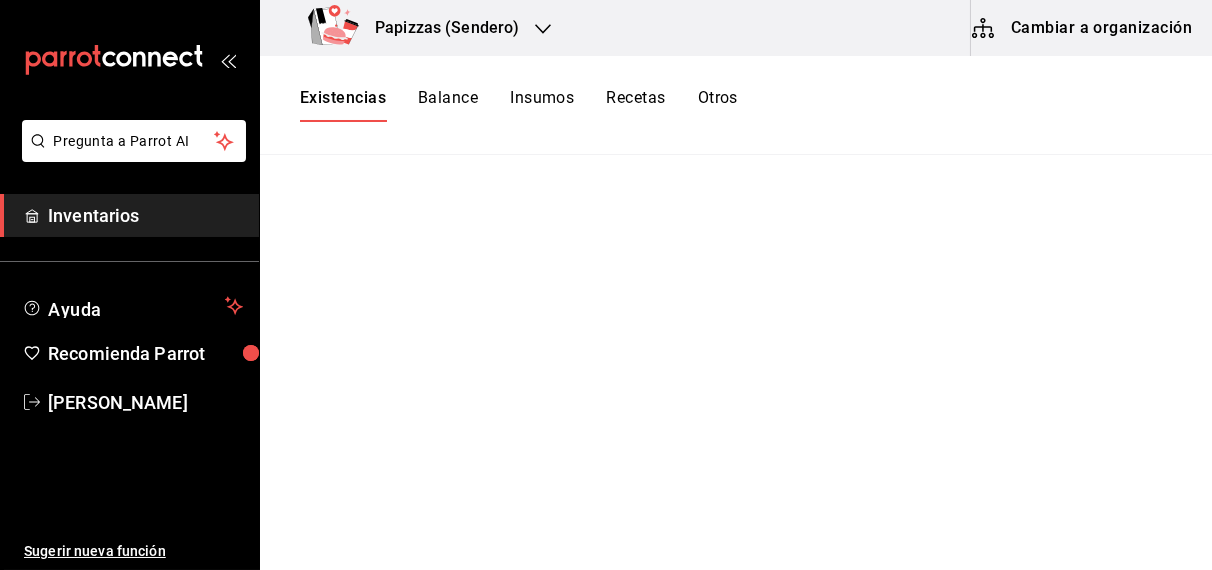 click on "Inventarios" at bounding box center [145, 215] 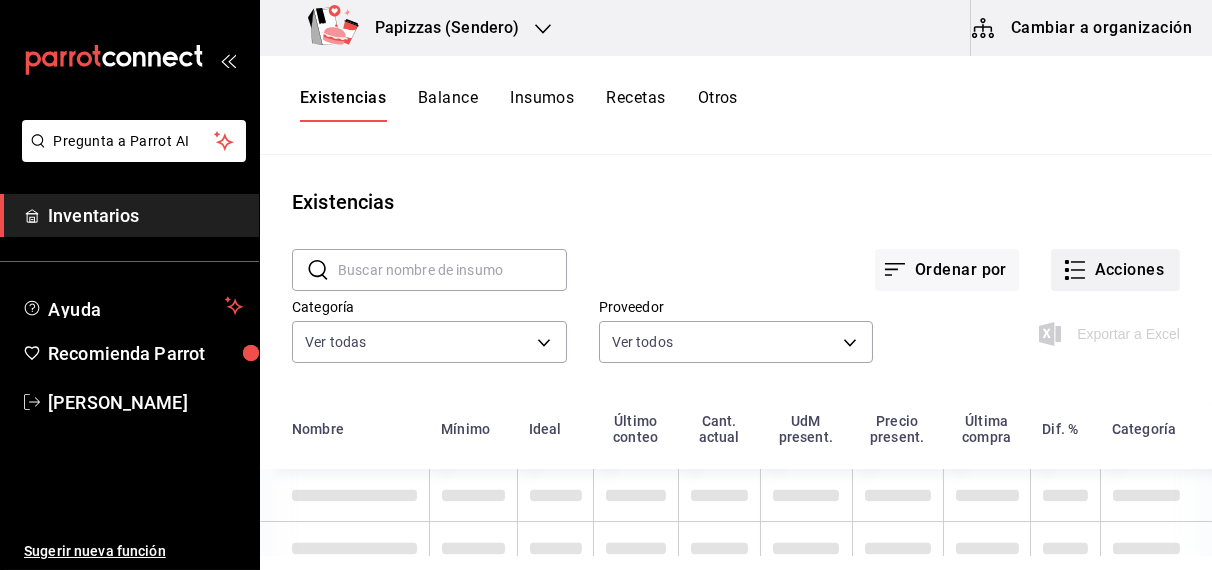 click on "Acciones" at bounding box center [1115, 270] 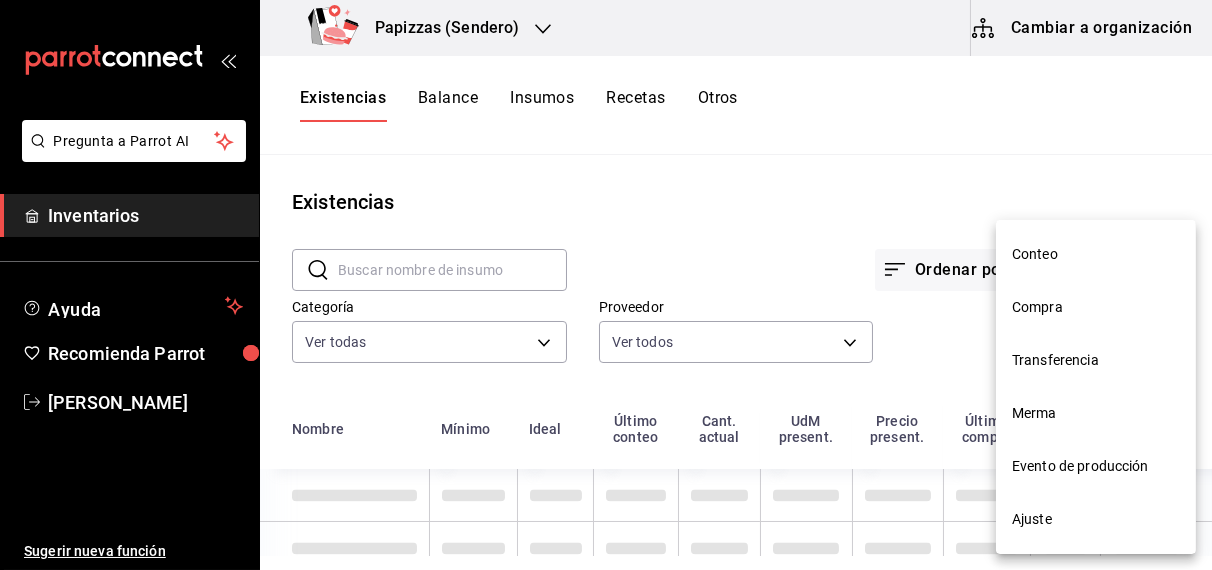 click on "Ajuste" at bounding box center (1096, 519) 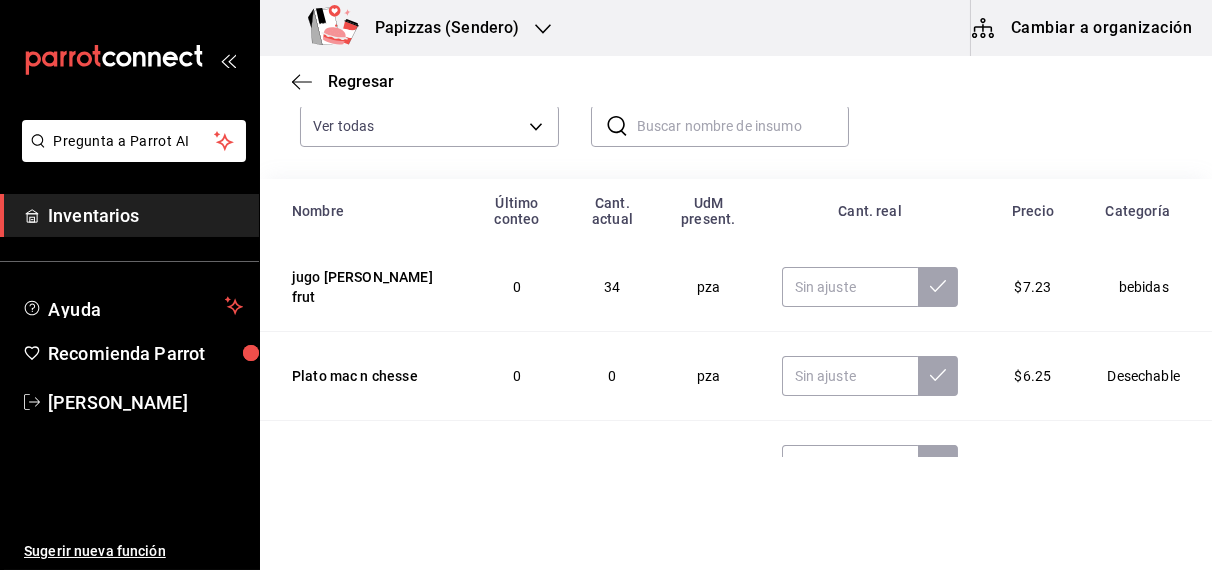 scroll, scrollTop: 179, scrollLeft: 0, axis: vertical 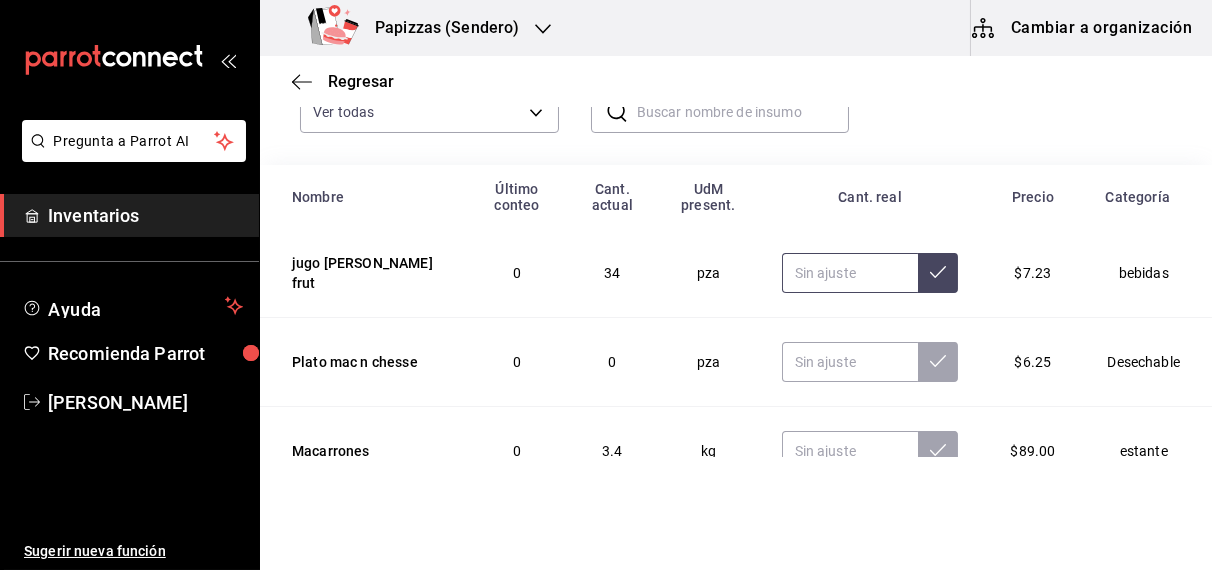 click at bounding box center (850, 273) 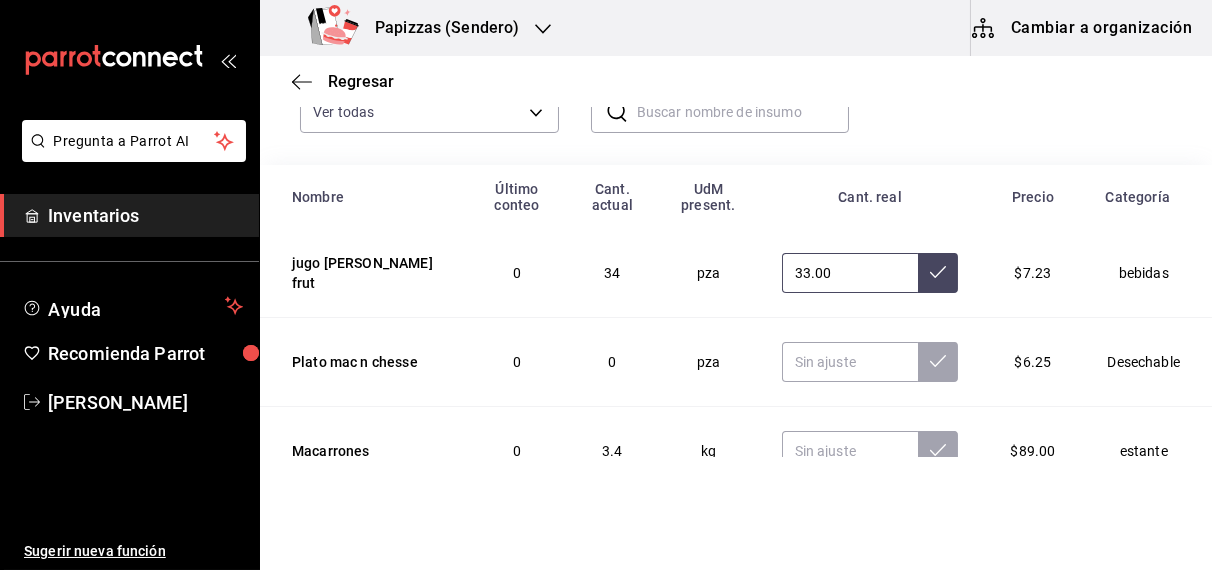 type on "33.00" 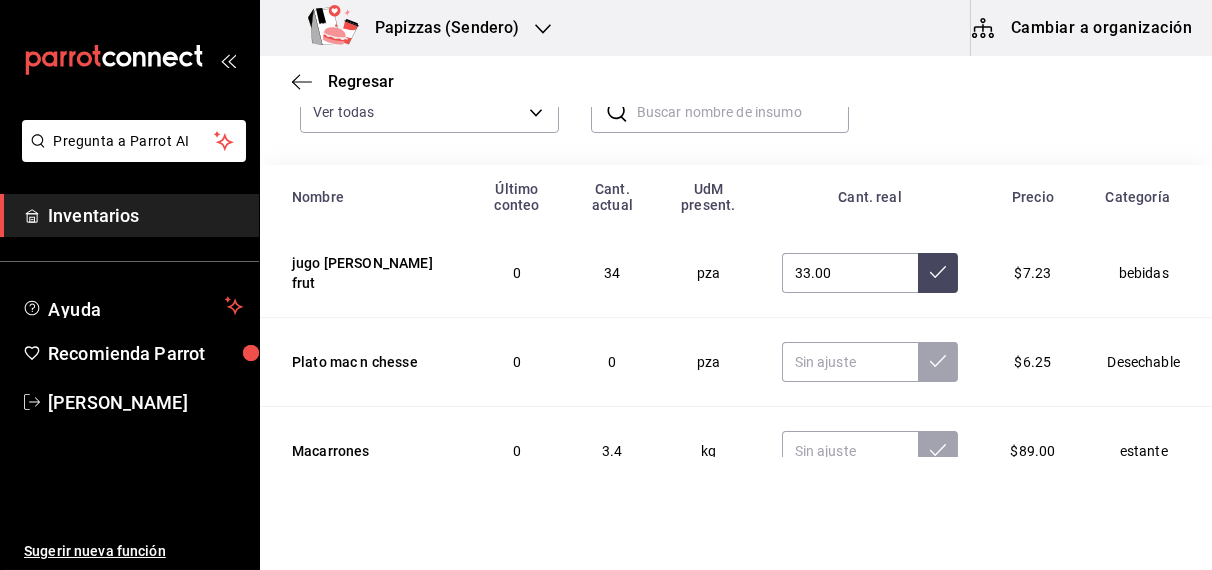 click on "Pregunta a Parrot AI Inventarios   Ayuda Recomienda Parrot   OBDULIA JANNETH CASTRO ESCALANTE   Sugerir nueva función   Papizzas (Sendero) Cambiar a organización Regresar Ajuste Ingresa la cantidad real de tus insumos para hacer un ajuste de su existencia Categoría Ver todas fd04a9cd-a7e0-4706-9ed7-cb901d985c72,959cd0bc-59ff-44a1-961f-f7eedc3cbf2c,4435d9ae-ca47-45b4-9c76-d2c3c7091de6,073cfe97-4e04-4a7d-8549-78f7b06ae19e,28578cae-27ba-4d86-9c93-9621740cdfb2,dcfe6881-9643-4594-b402-72b66dda1fc3 ​ ​ Nombre Último conteo Cant. actual UdM present. Cant. real Precio Categoría jugo valle frut 0 34 pza 33.00 $7.23 bebidas Plato mac n chesse 0 0 pza $6.25 Desechable Macarrones 0 3.4 kg $89.00 estante Chorizo argentino 0 0 pza $148.00 ref Parmesano fresco 0 0.95 kg $65.60 ref Heineken 0 0 pza $18.33 bebidas Miller High Ultra 0 0 pza $18.54 bebidas Indio 0 0 pza $12.08 bebidas Amstel Ultra 0 0 pza $15.66 bebidas XX Lager 0 0 pza $15.26 bebidas Pregunta a Parrot AI Inventarios   Ayuda Recomienda Parrot" at bounding box center (606, 228) 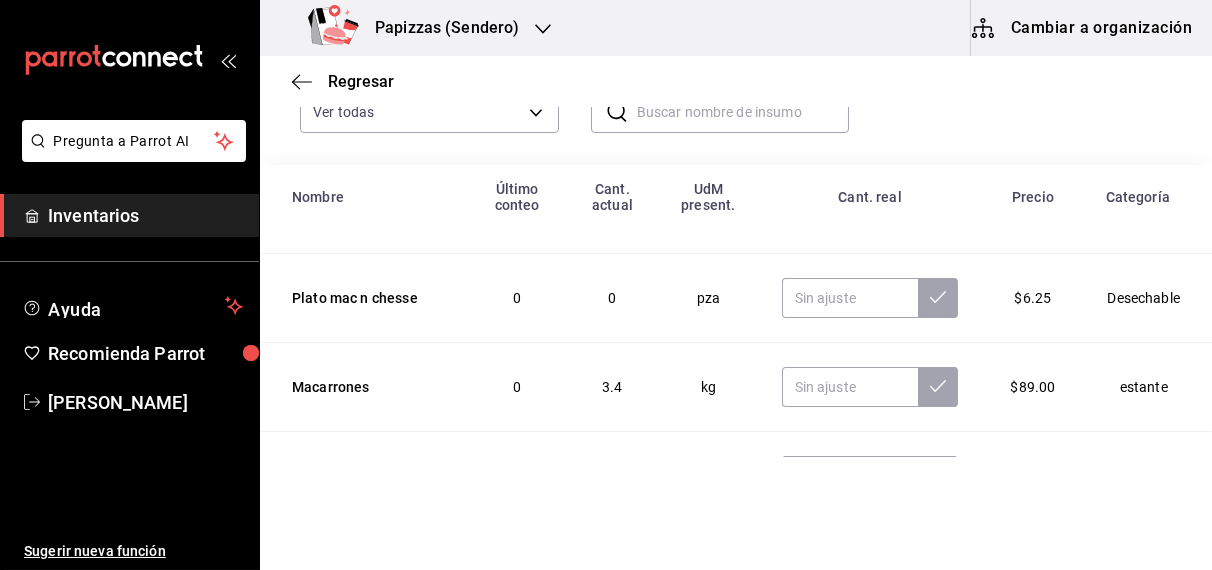 scroll, scrollTop: 108, scrollLeft: 0, axis: vertical 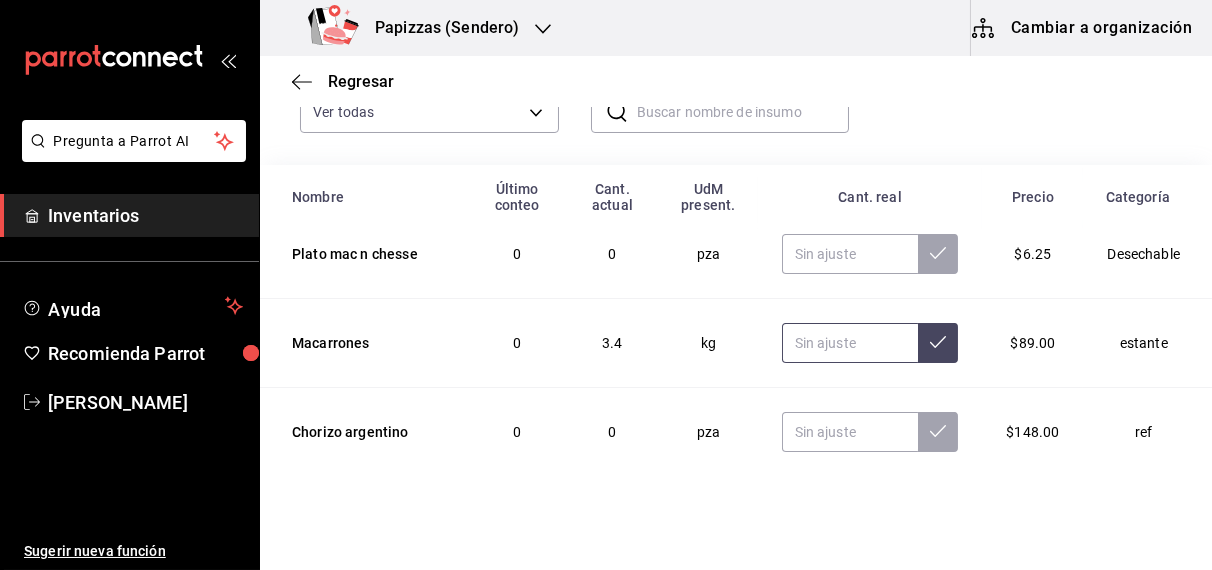 click at bounding box center (850, 343) 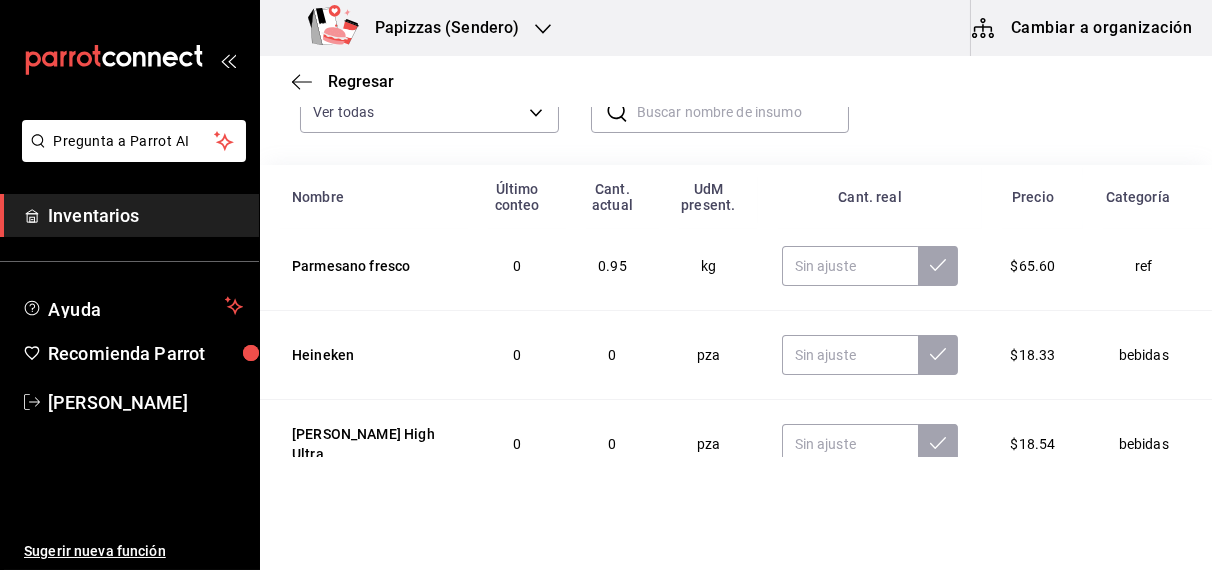 scroll, scrollTop: 370, scrollLeft: 0, axis: vertical 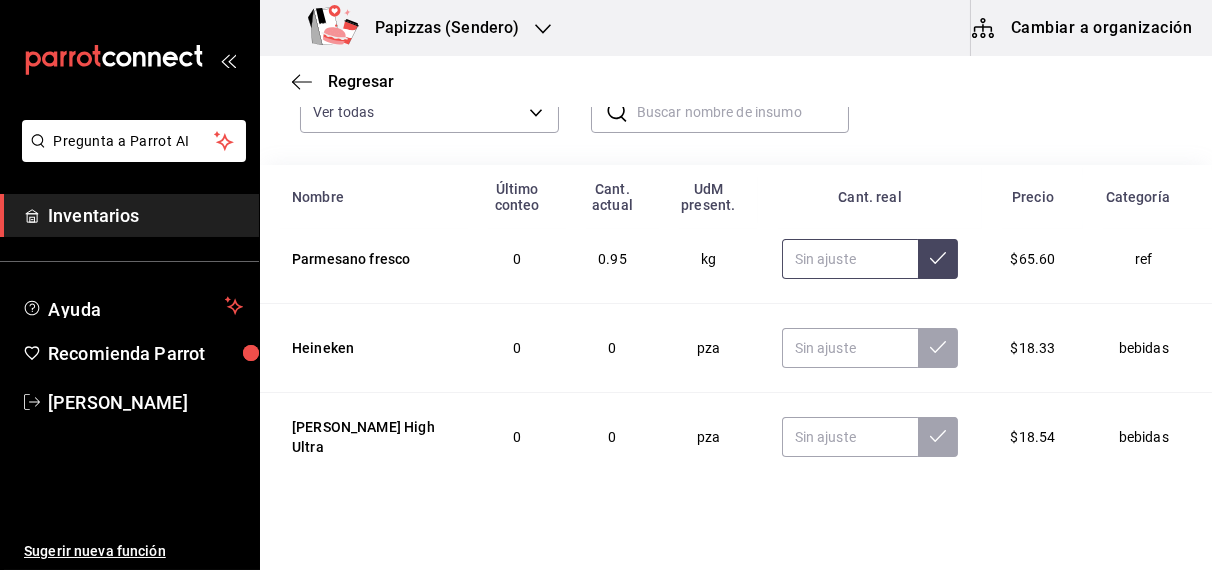 type on "3.26" 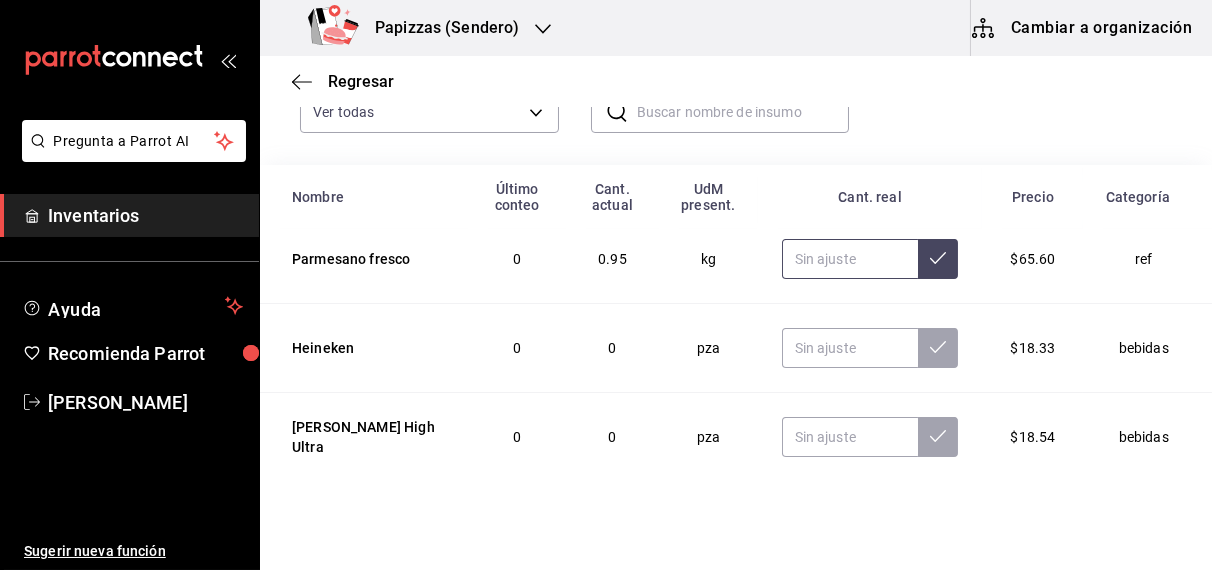 click at bounding box center [850, 259] 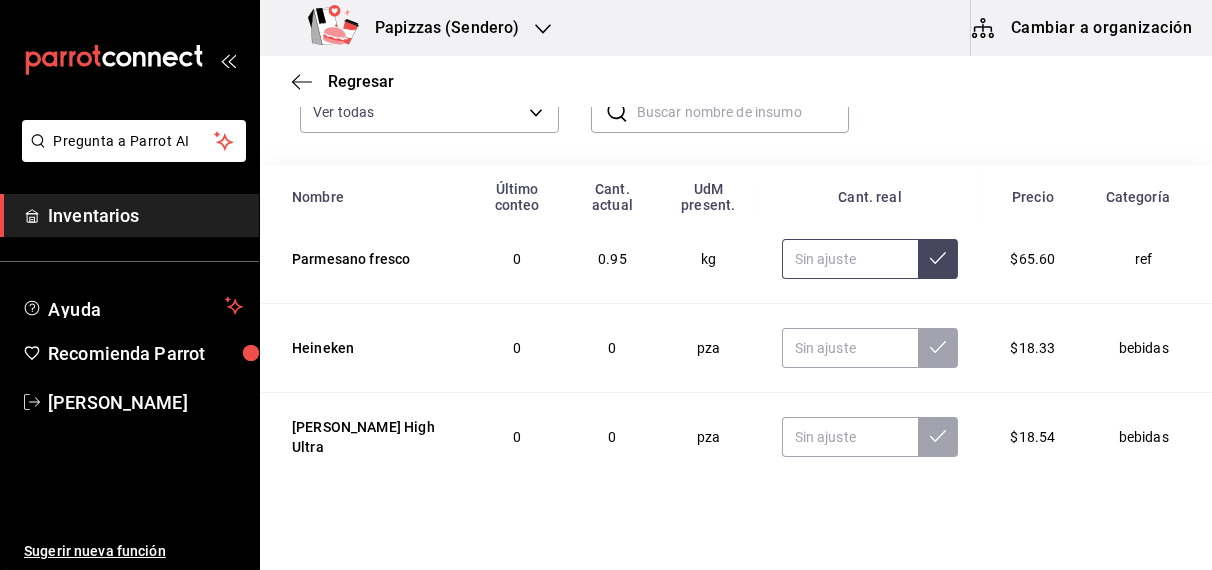 type on "1.00" 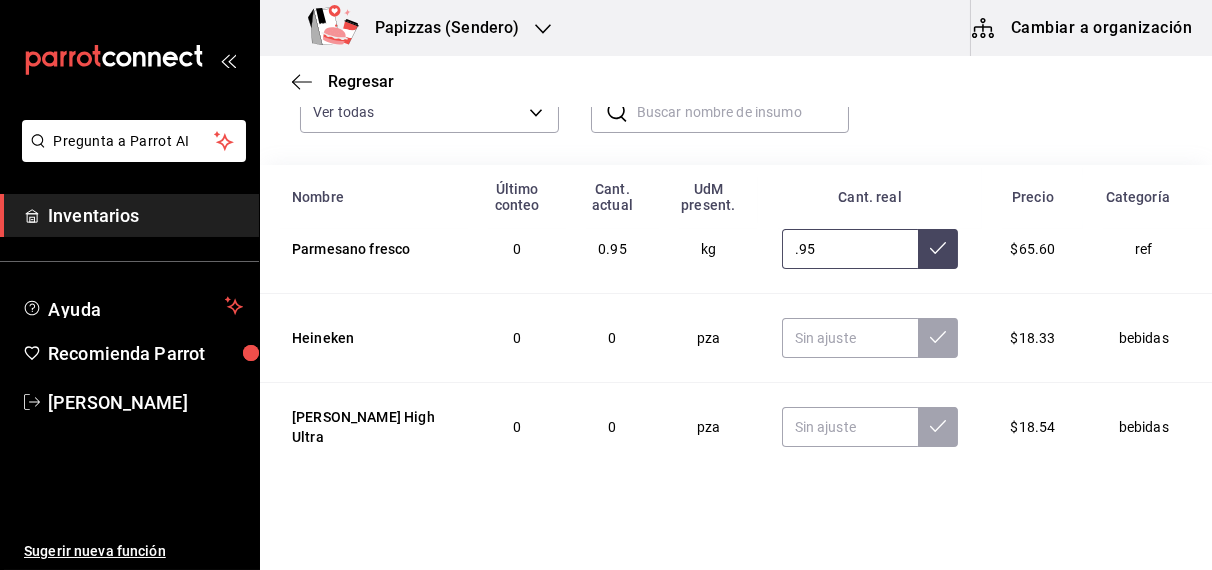 scroll, scrollTop: 515, scrollLeft: 0, axis: vertical 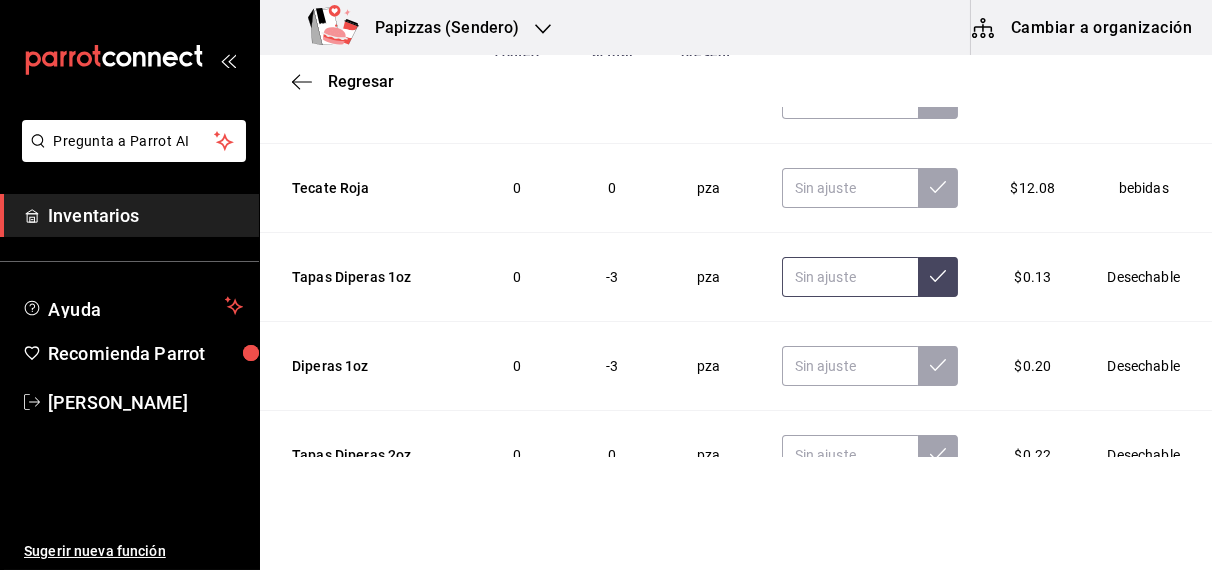 click at bounding box center (850, 277) 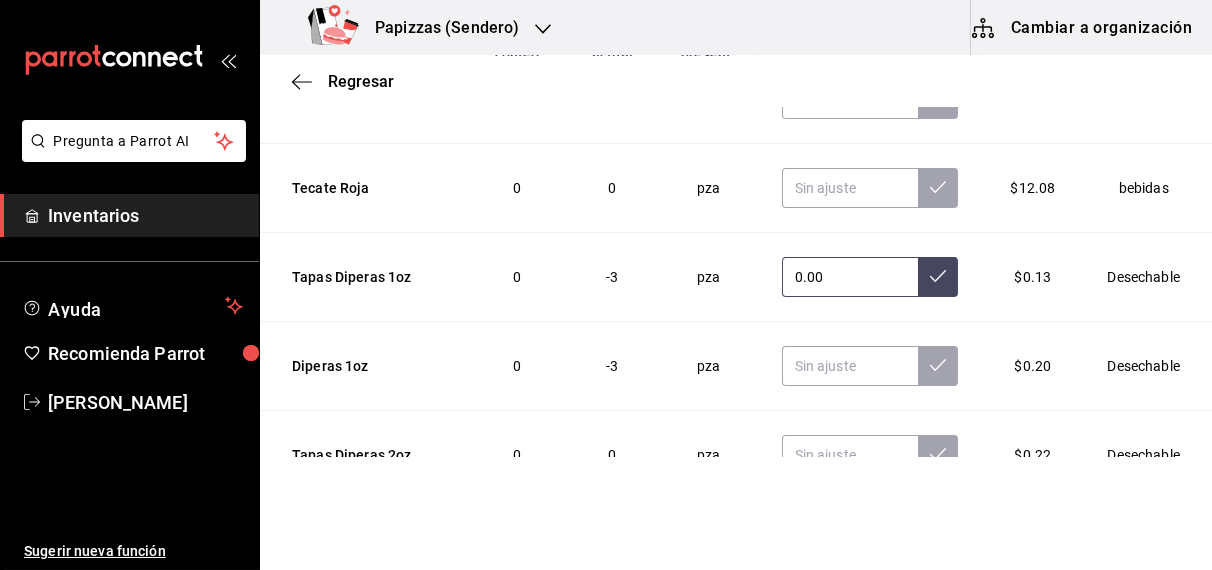 type on "0.00" 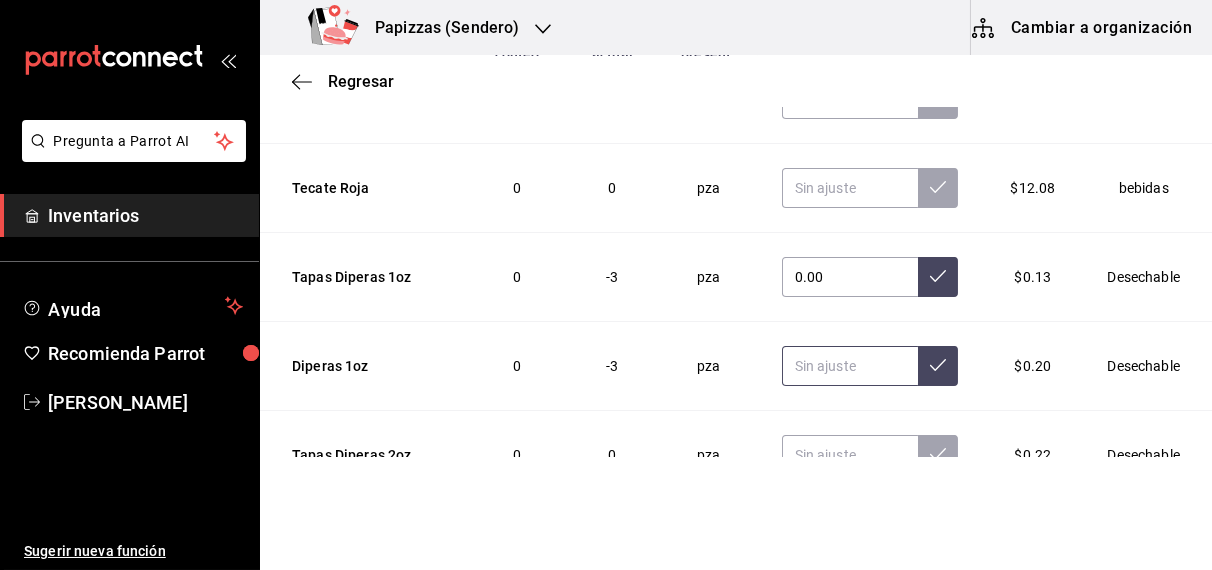 click at bounding box center (850, 366) 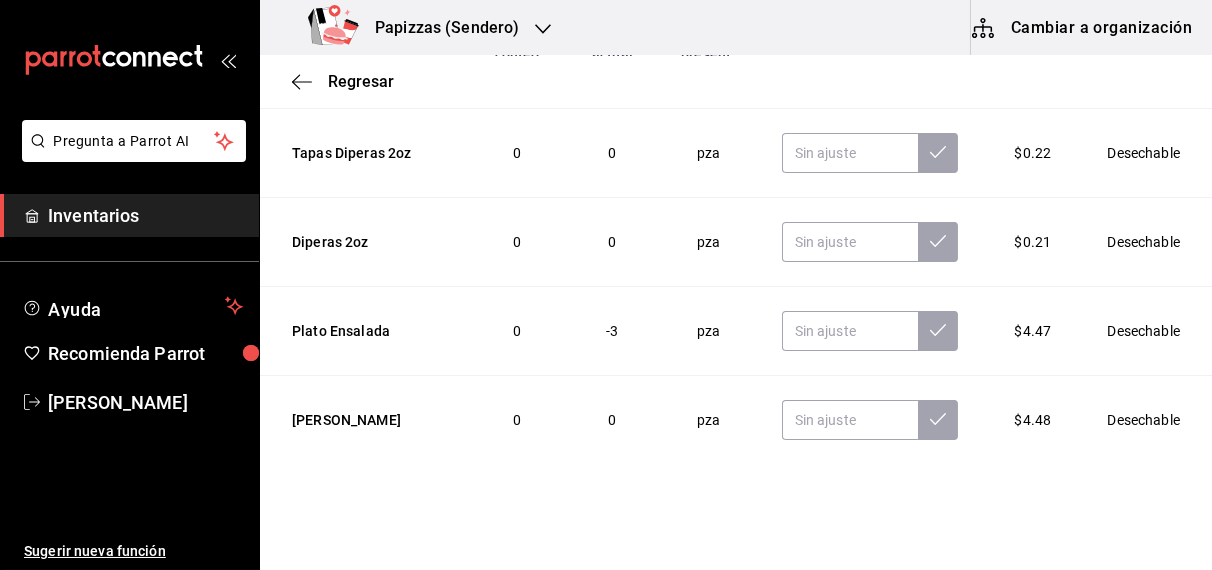 scroll, scrollTop: 1220, scrollLeft: 0, axis: vertical 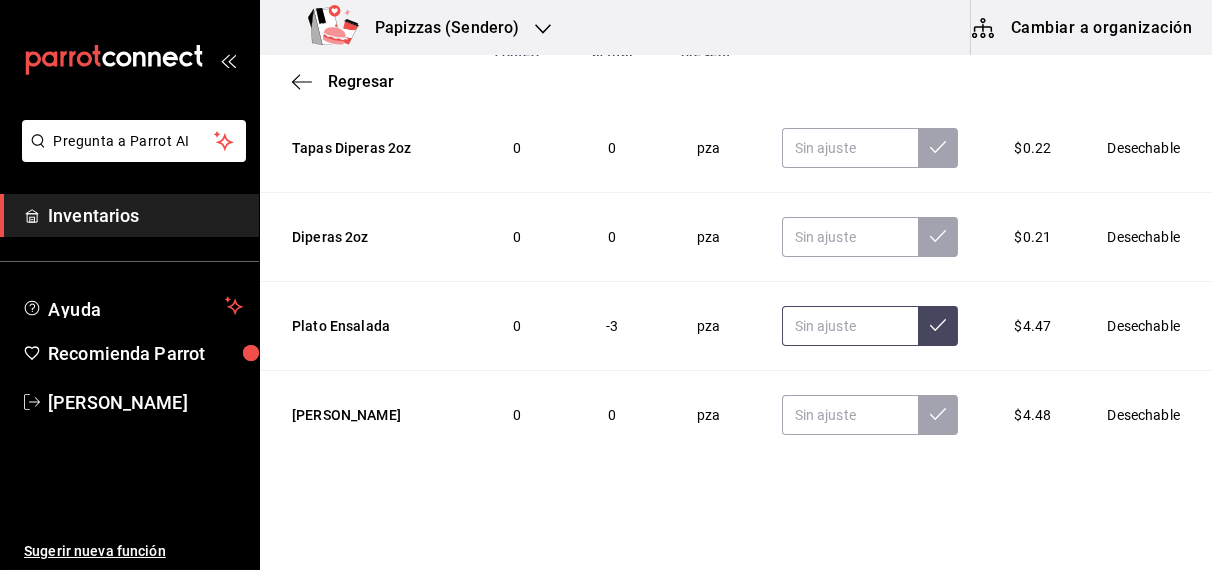type on "0.00" 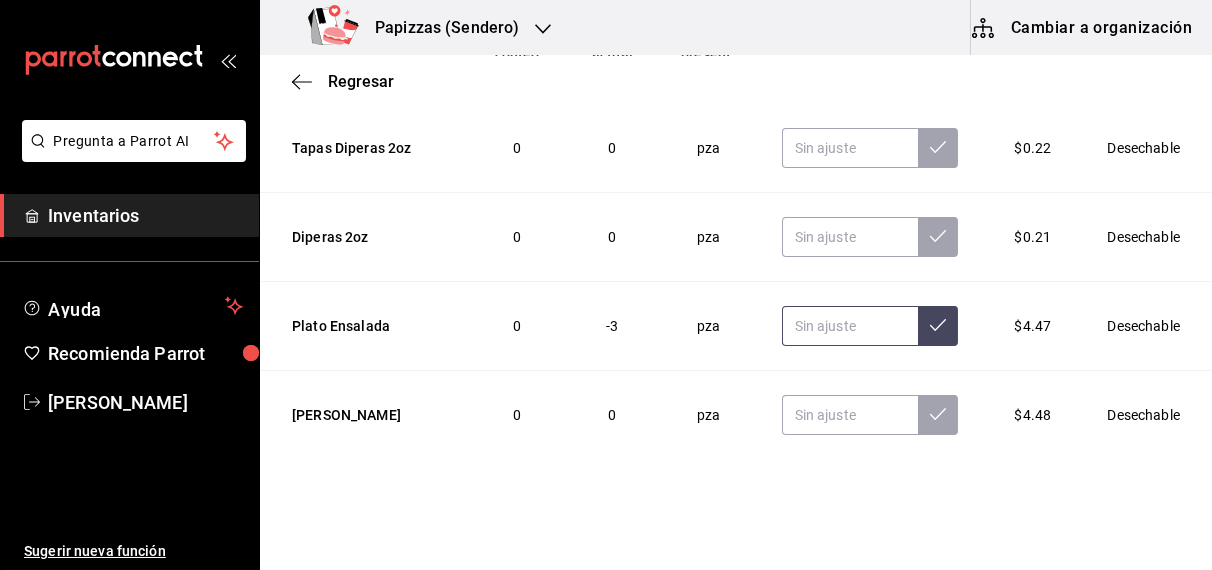 click at bounding box center (850, 326) 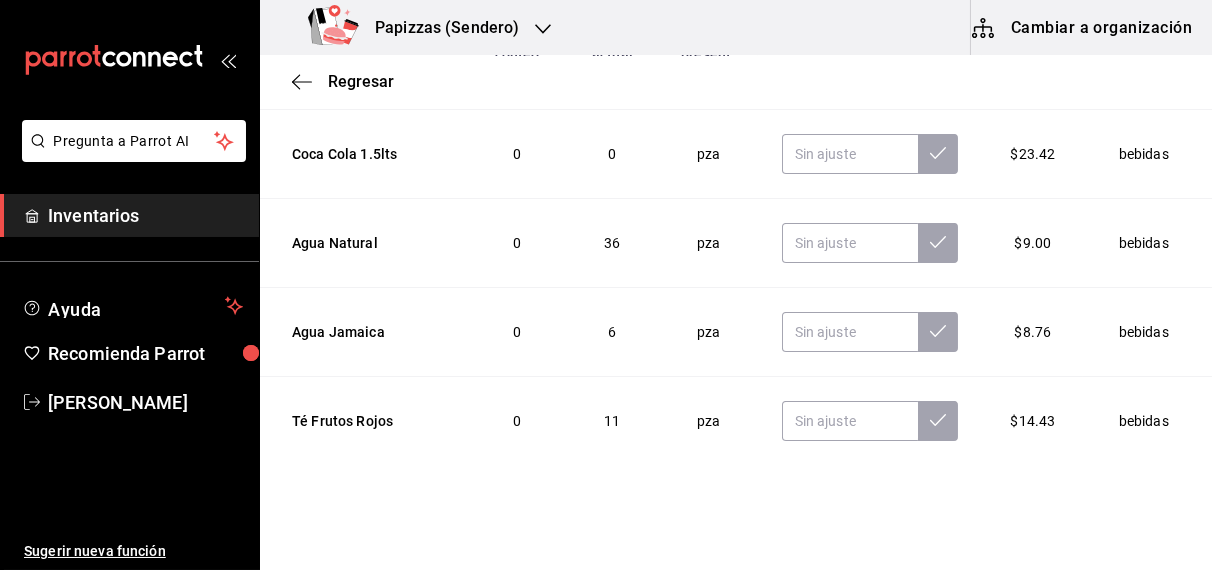 scroll, scrollTop: 2288, scrollLeft: 0, axis: vertical 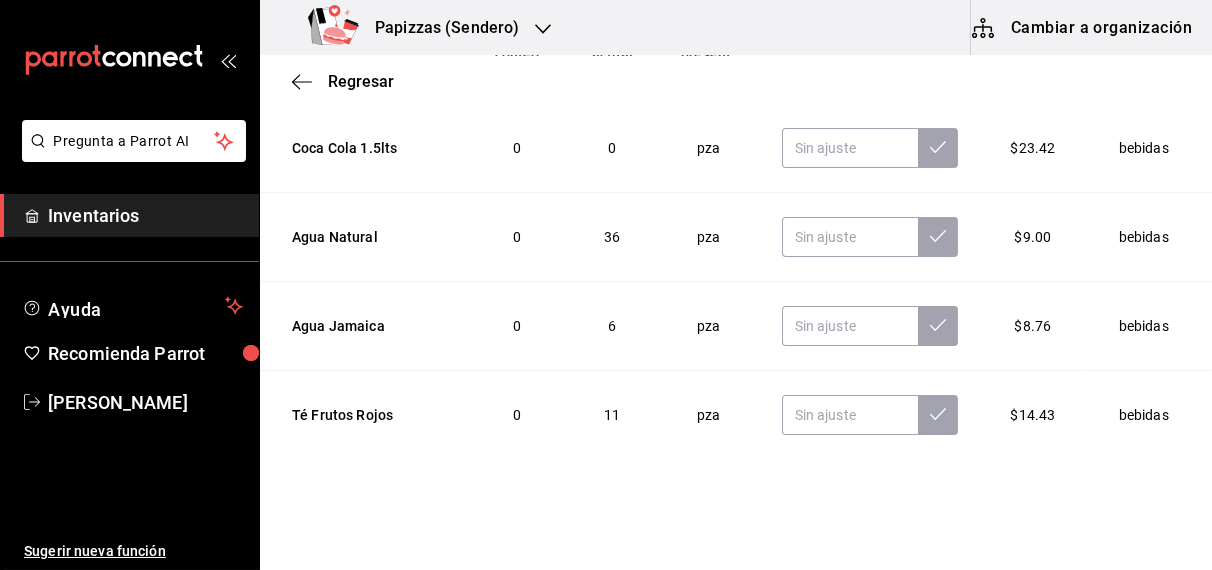 type on "0.00" 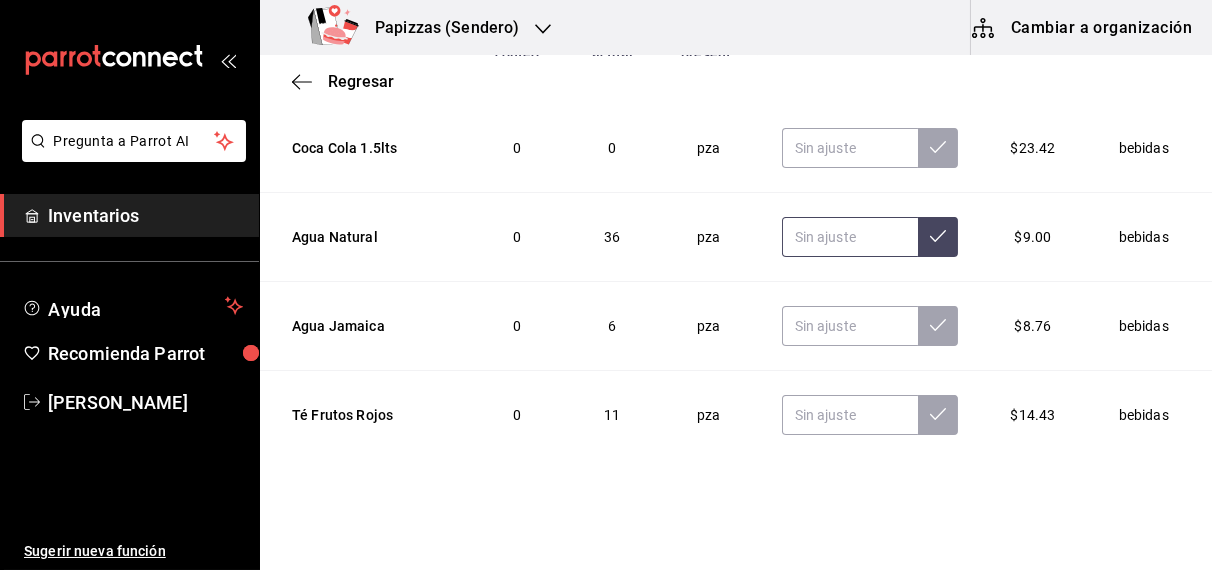 click at bounding box center (850, 237) 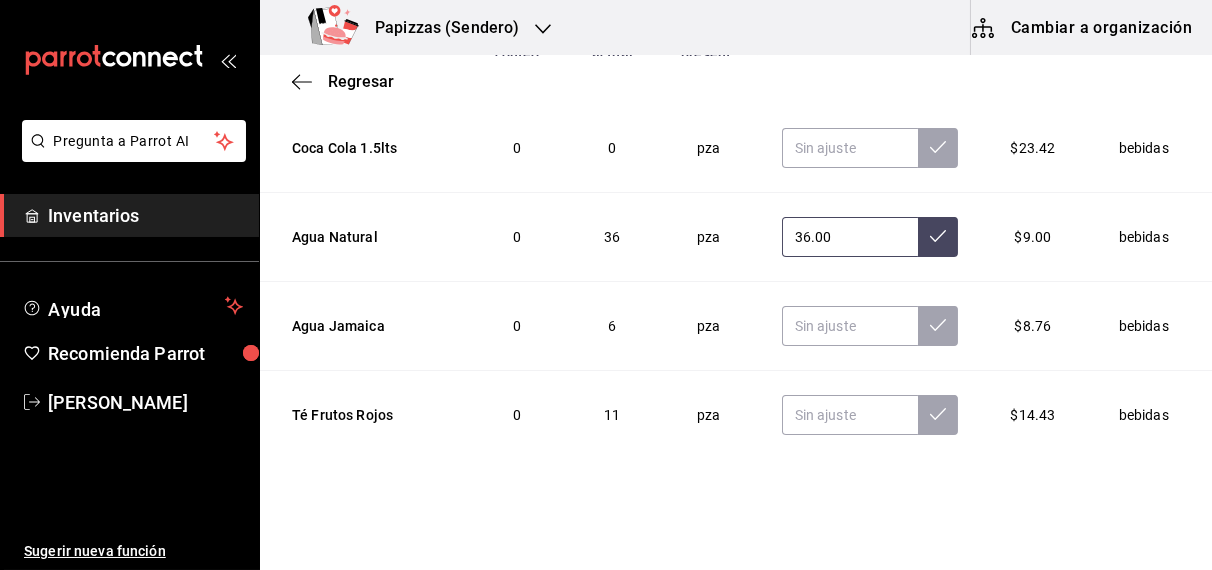type on "36.00" 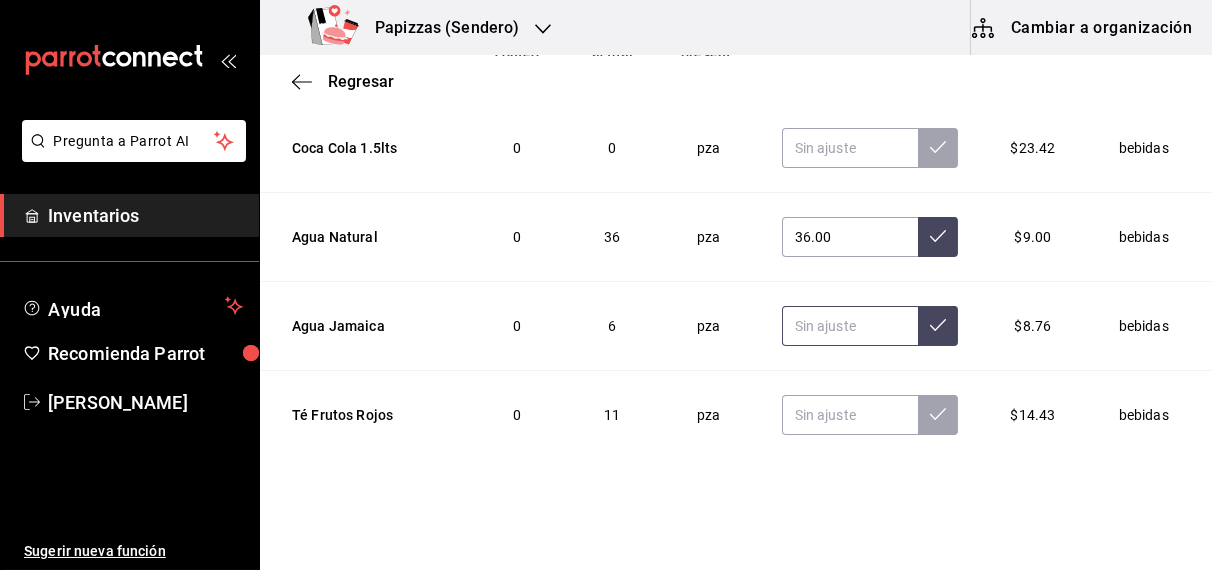 click at bounding box center [850, 326] 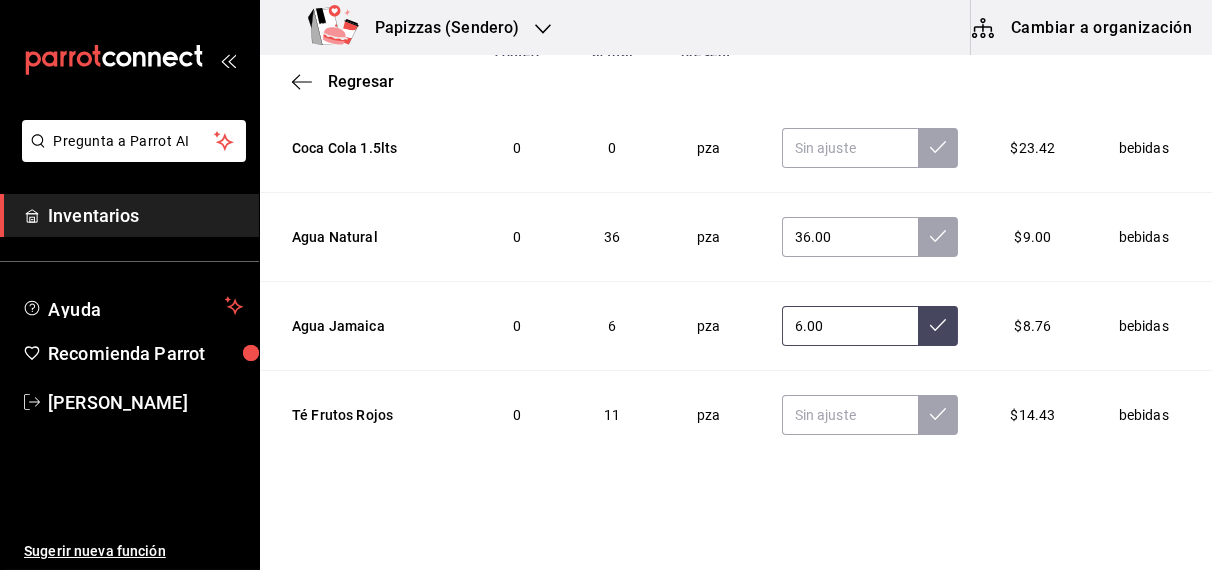 type on "6.00" 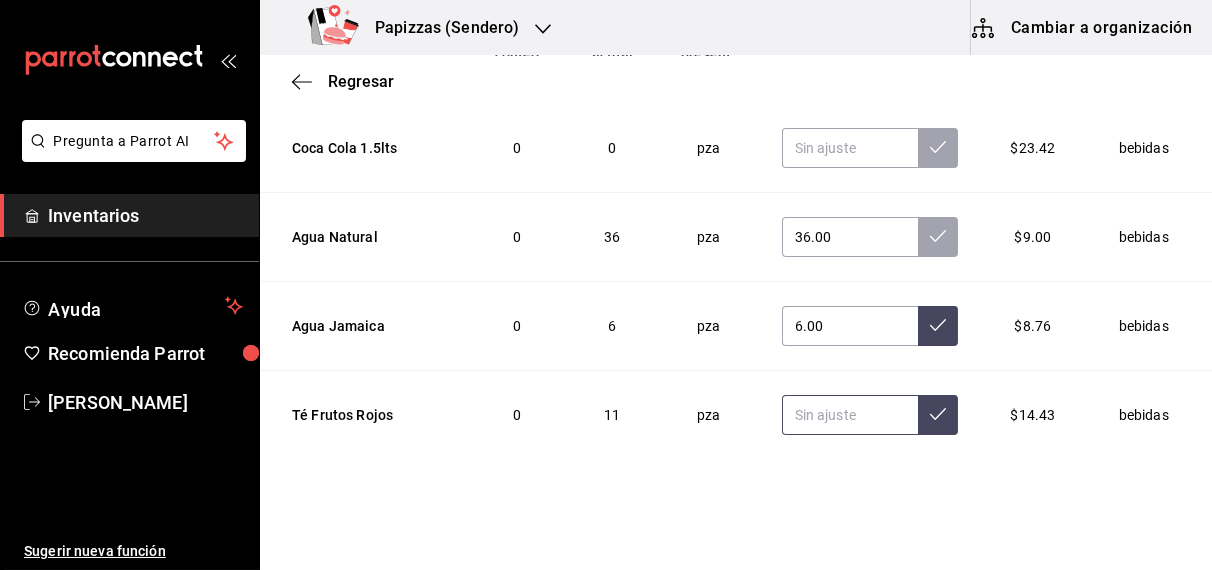 click at bounding box center [850, 415] 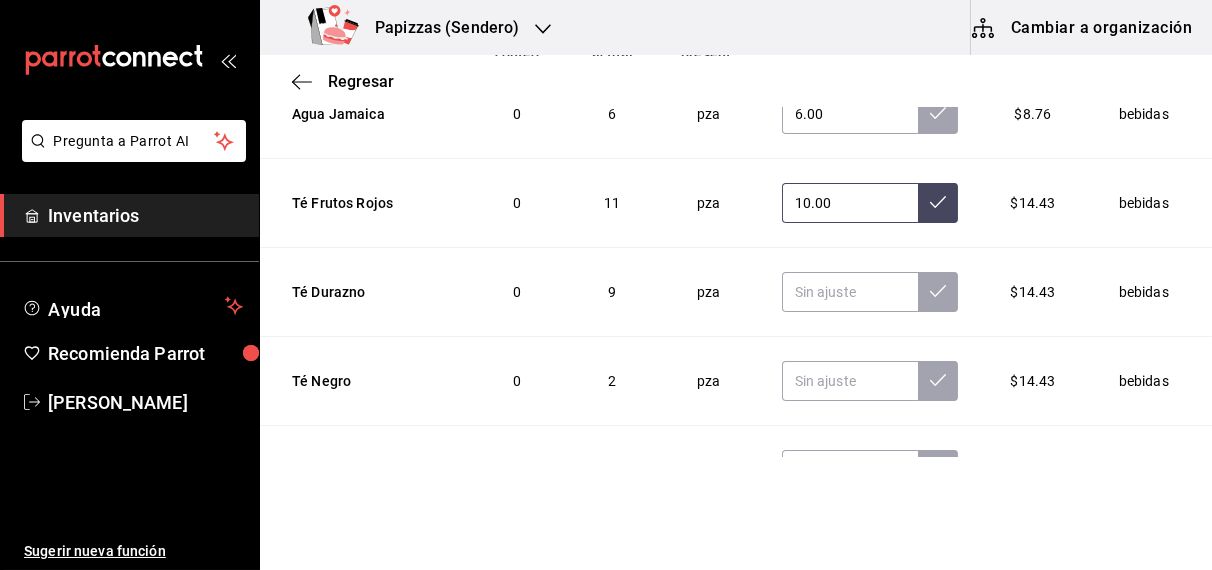 scroll, scrollTop: 2502, scrollLeft: 0, axis: vertical 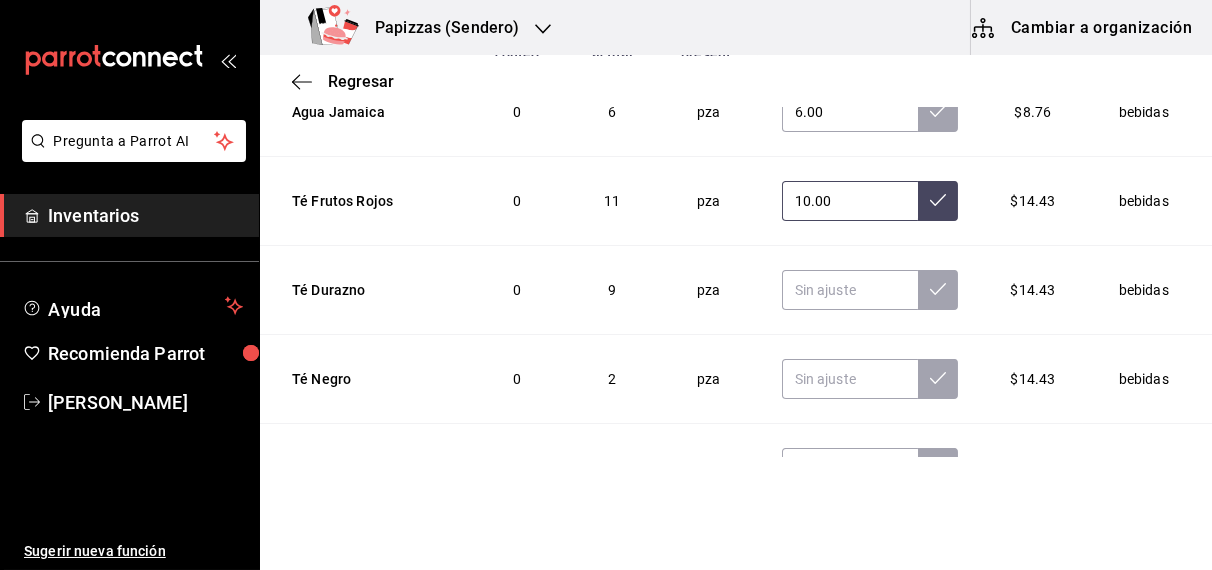 type on "10.00" 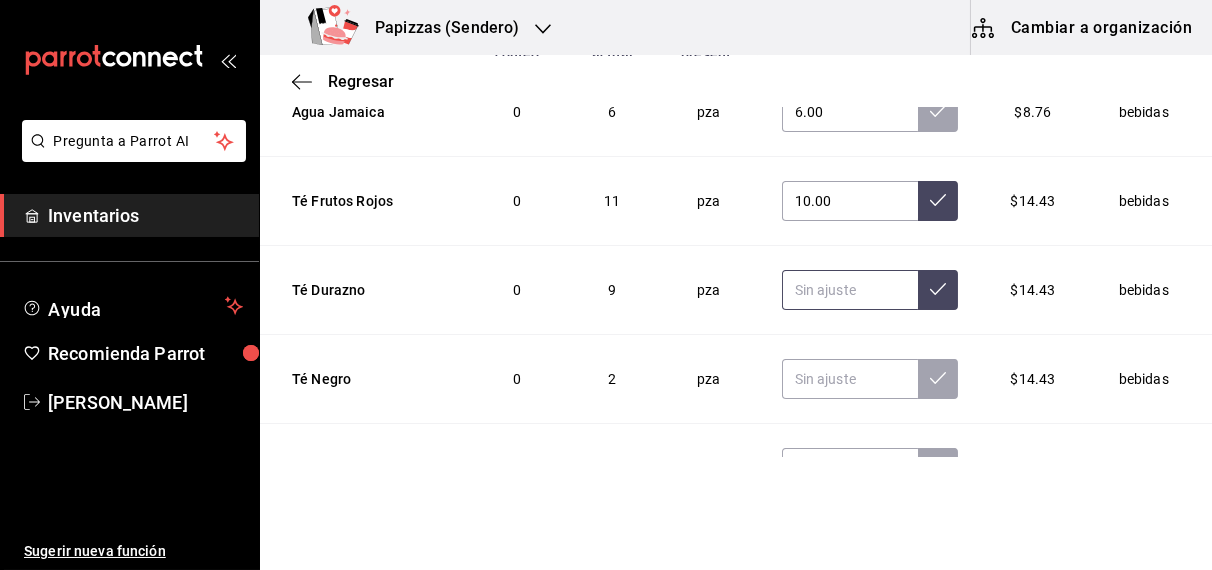 click at bounding box center [850, 290] 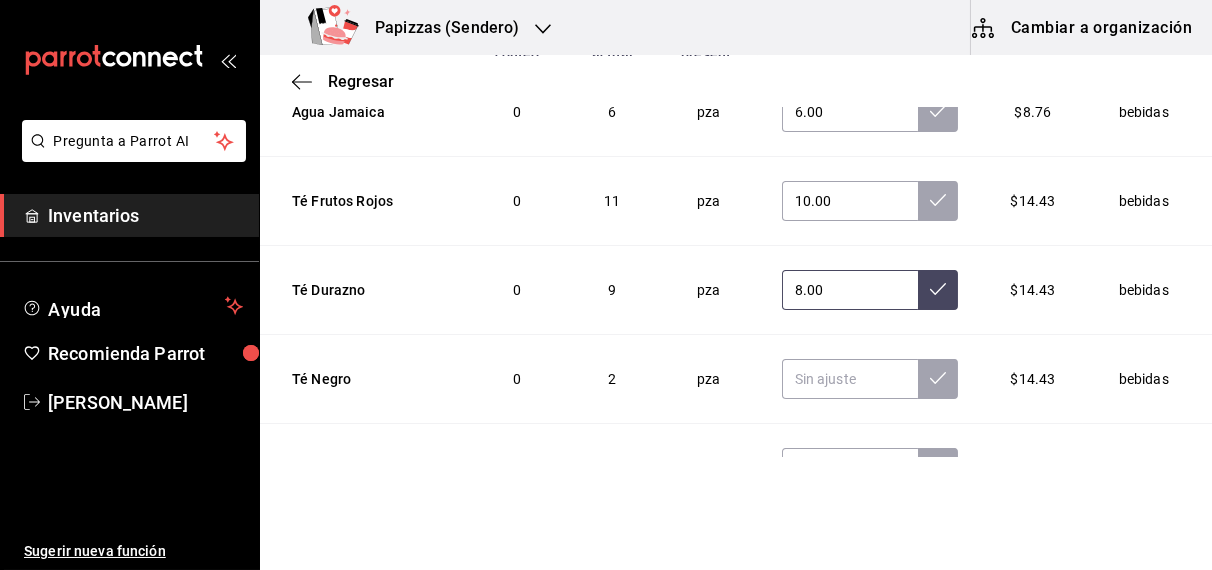 type on "8.00" 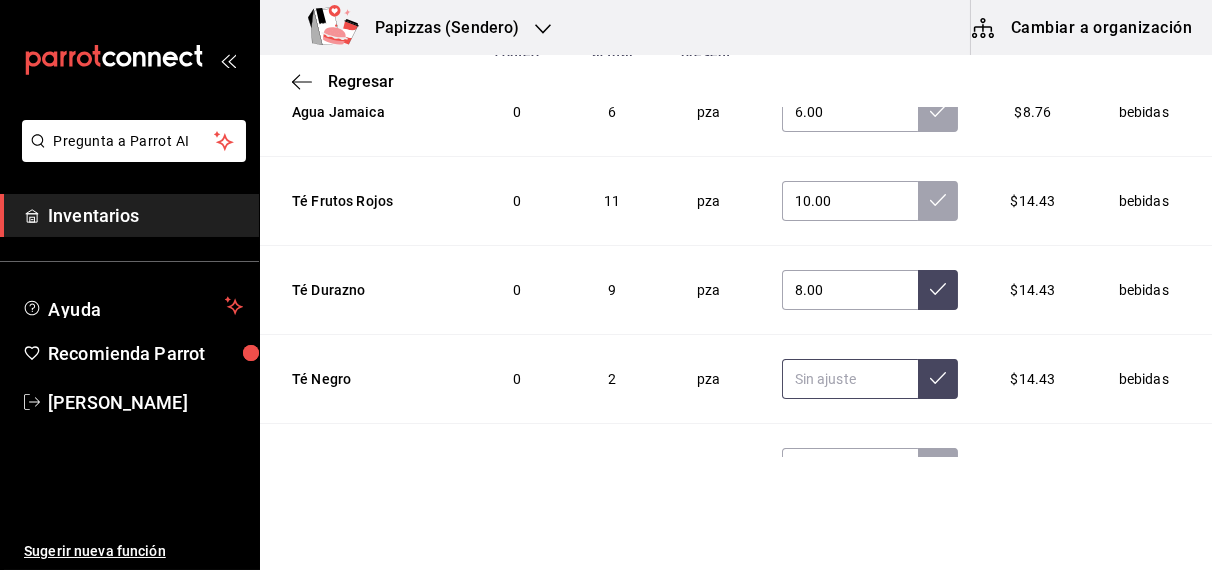 click at bounding box center (850, 379) 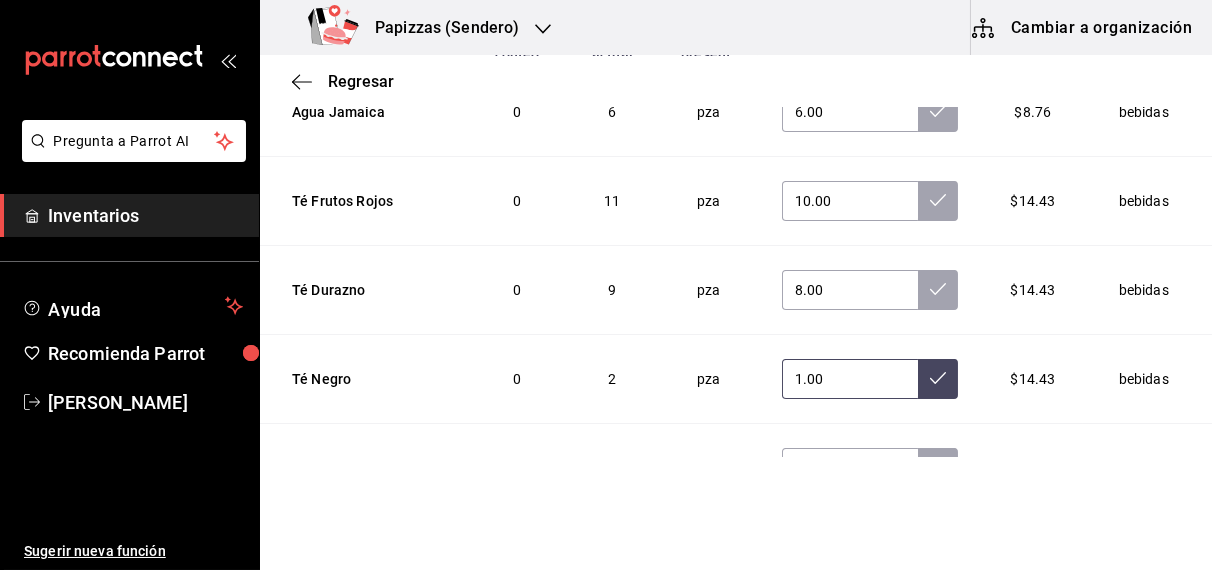 type on "1.00" 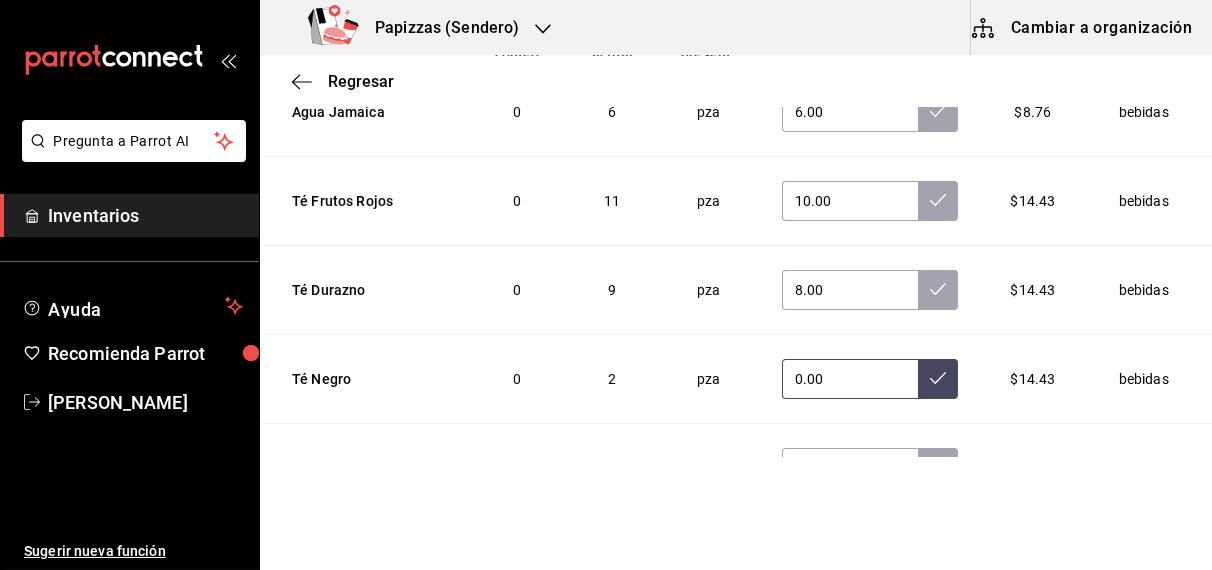 type on "0.00" 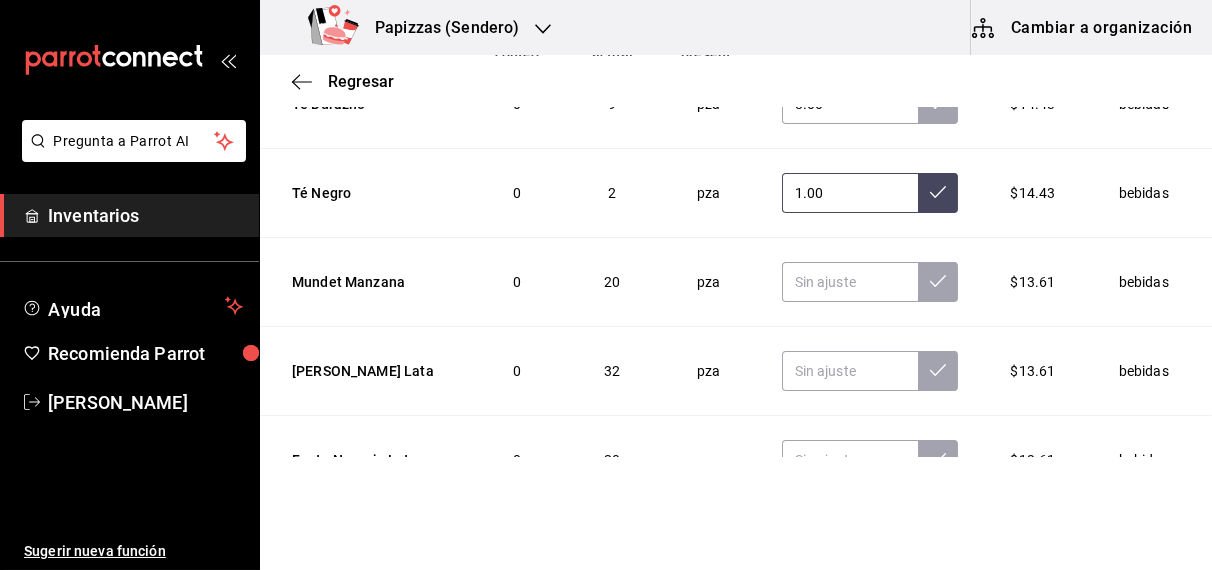 scroll, scrollTop: 2707, scrollLeft: 0, axis: vertical 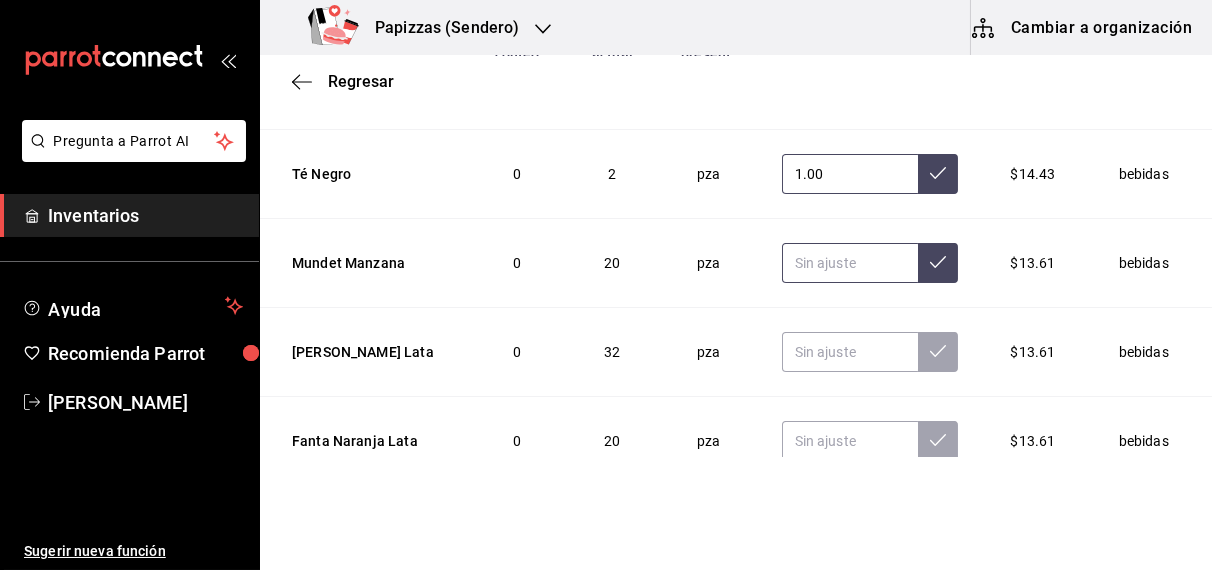 type on "1.00" 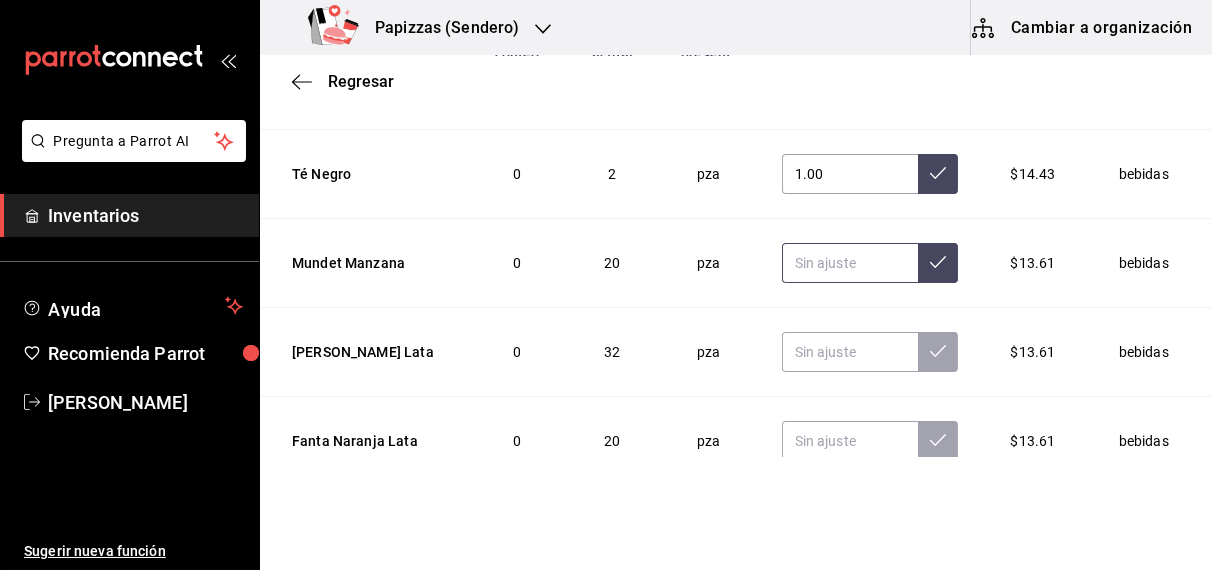 click at bounding box center (850, 263) 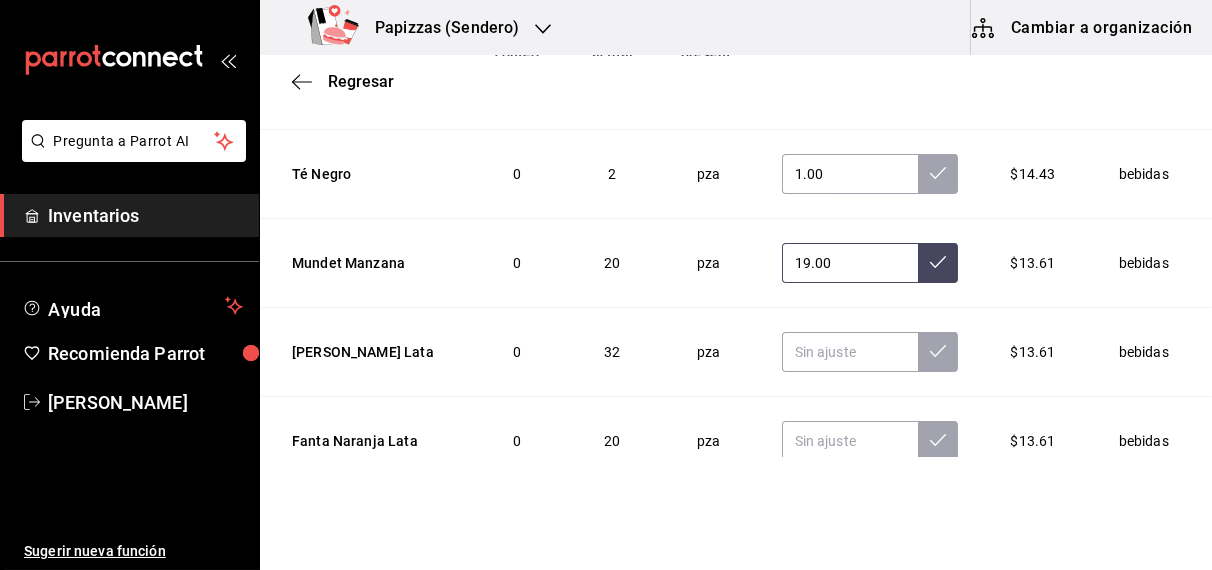 type on "19.00" 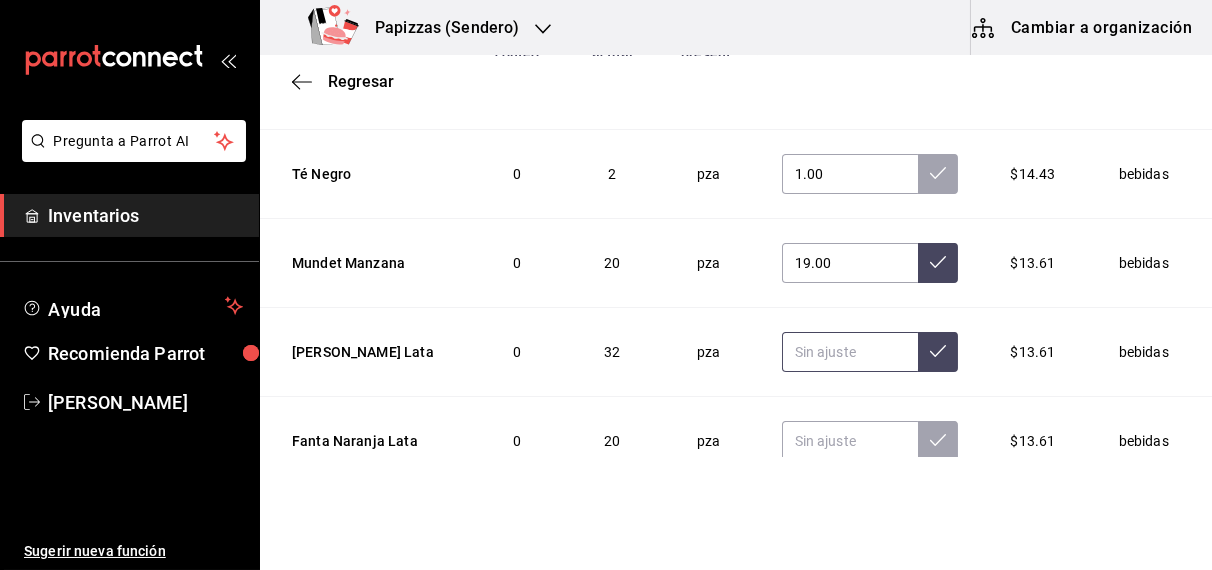click at bounding box center (850, 352) 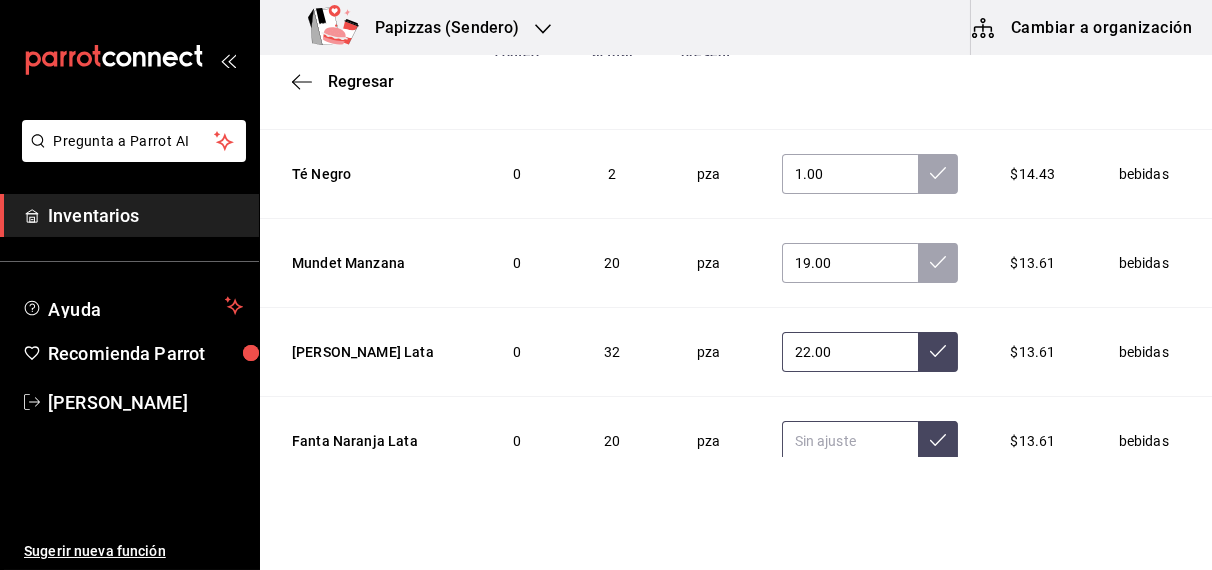 type on "22.00" 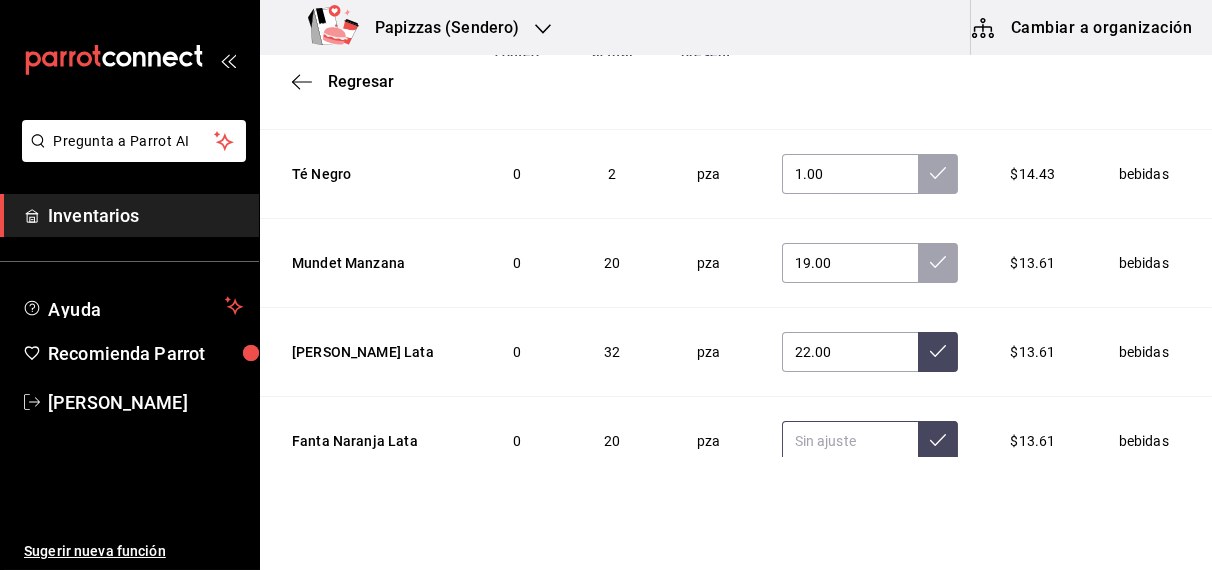 click at bounding box center [850, 441] 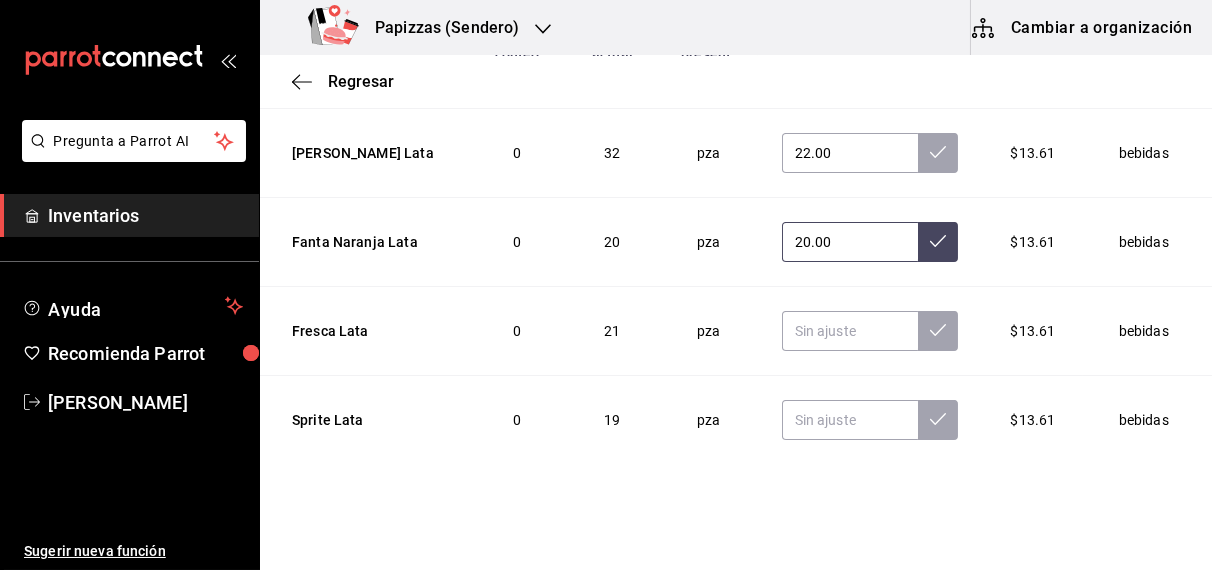 scroll, scrollTop: 2906, scrollLeft: 0, axis: vertical 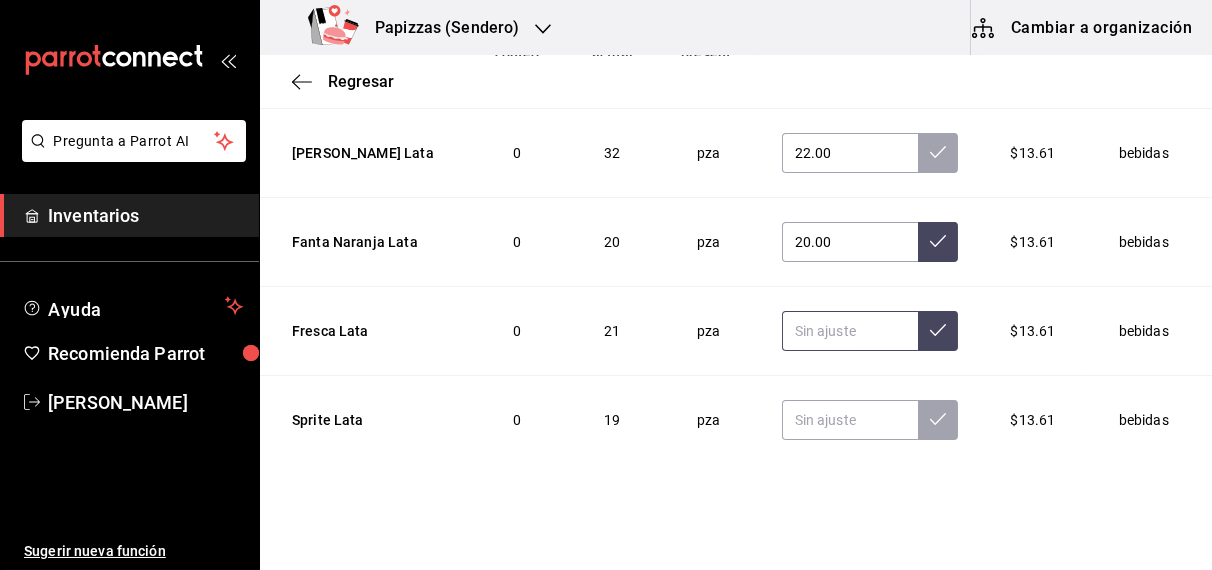 click at bounding box center [850, 331] 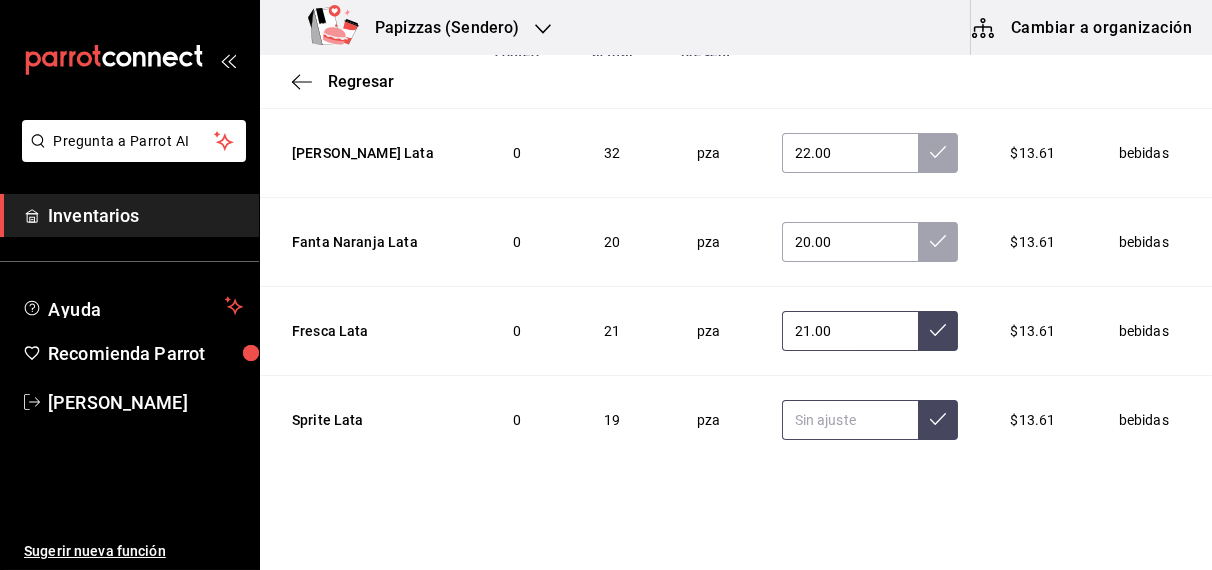 type on "21.00" 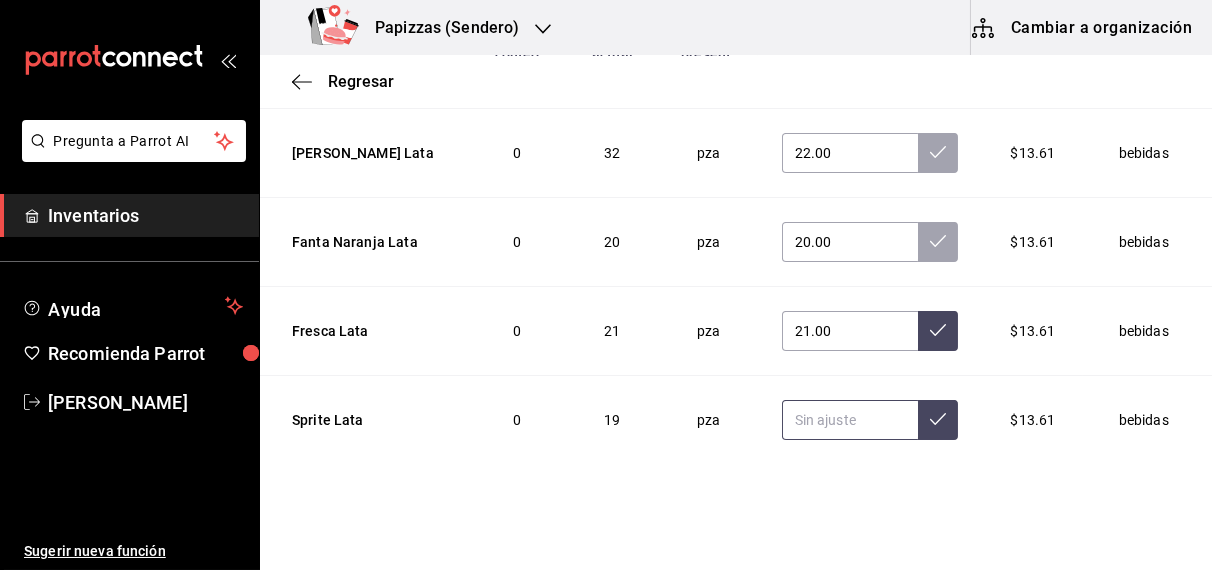 click at bounding box center (850, 420) 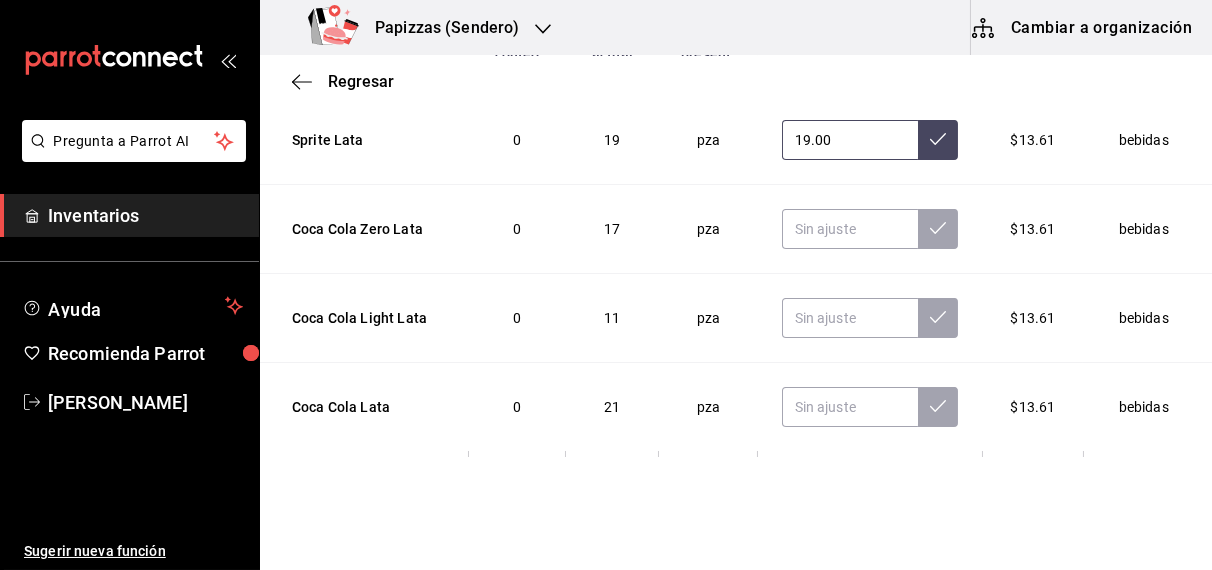 scroll, scrollTop: 3180, scrollLeft: 0, axis: vertical 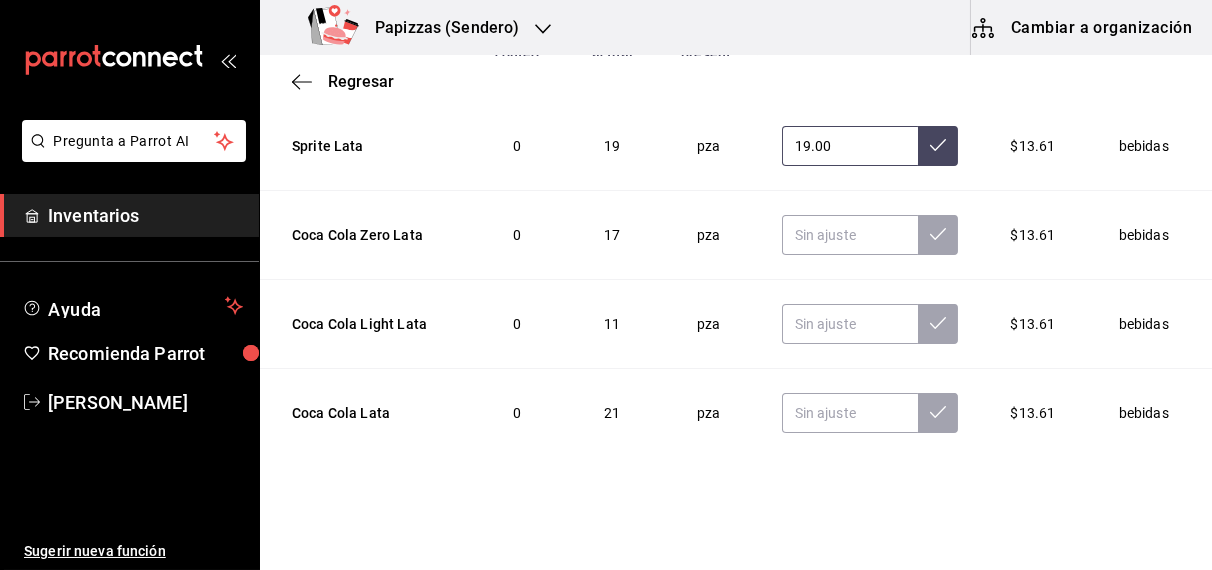 type on "19.00" 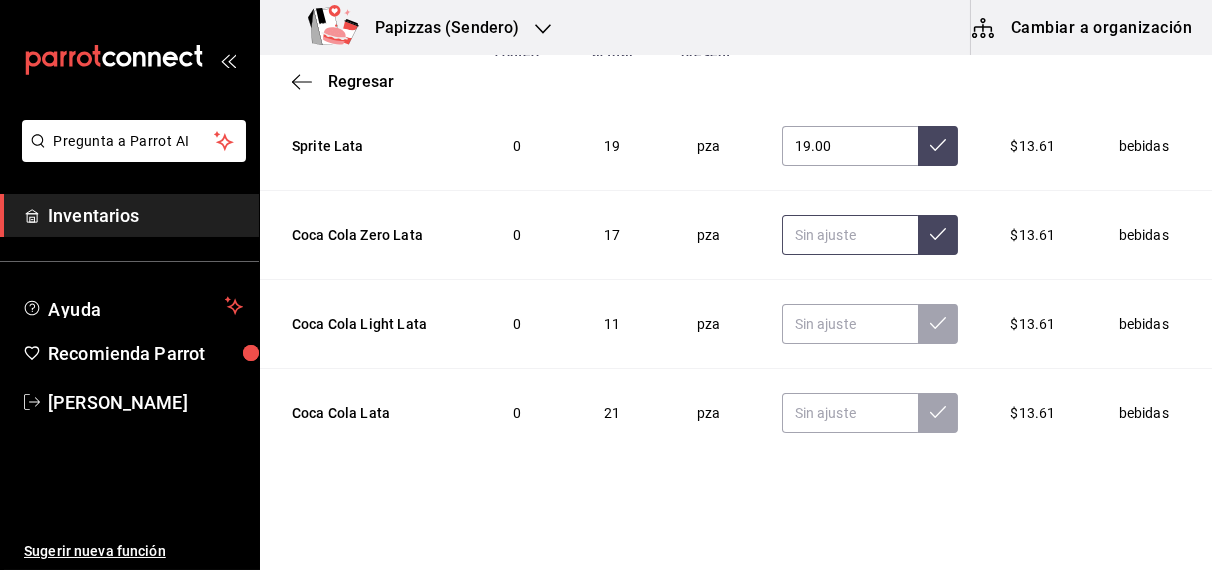 click at bounding box center (850, 235) 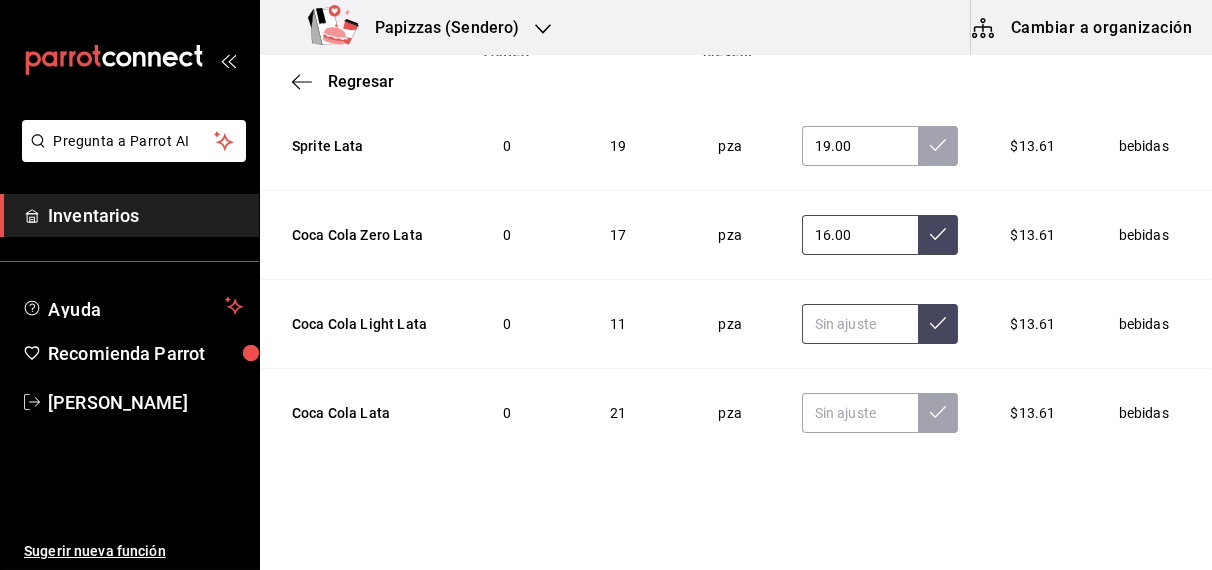 type on "16.00" 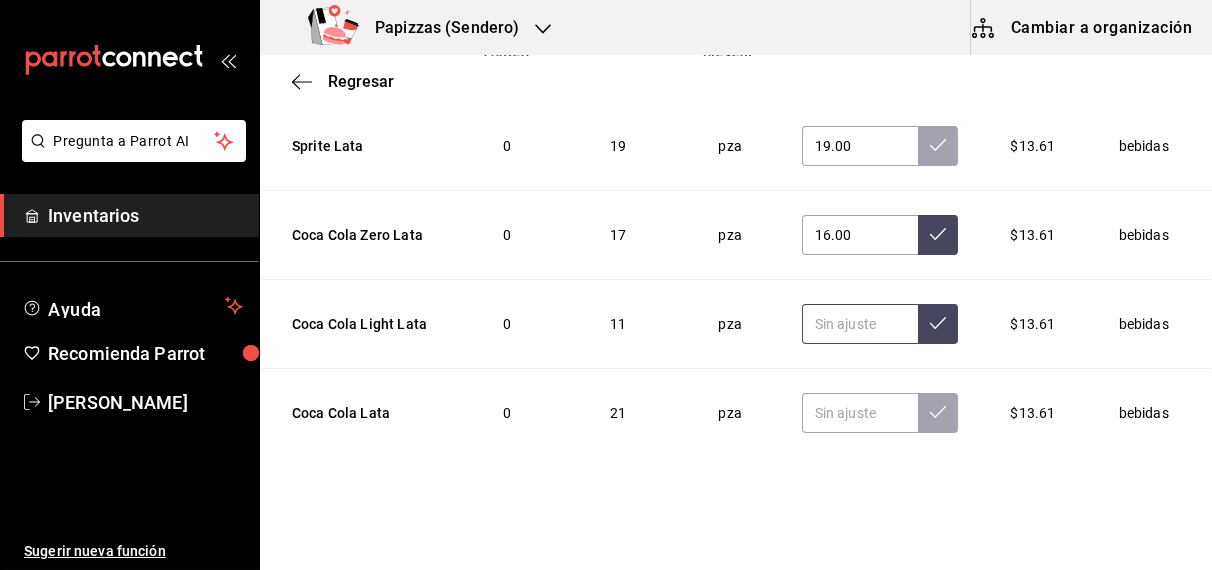 click at bounding box center [860, 324] 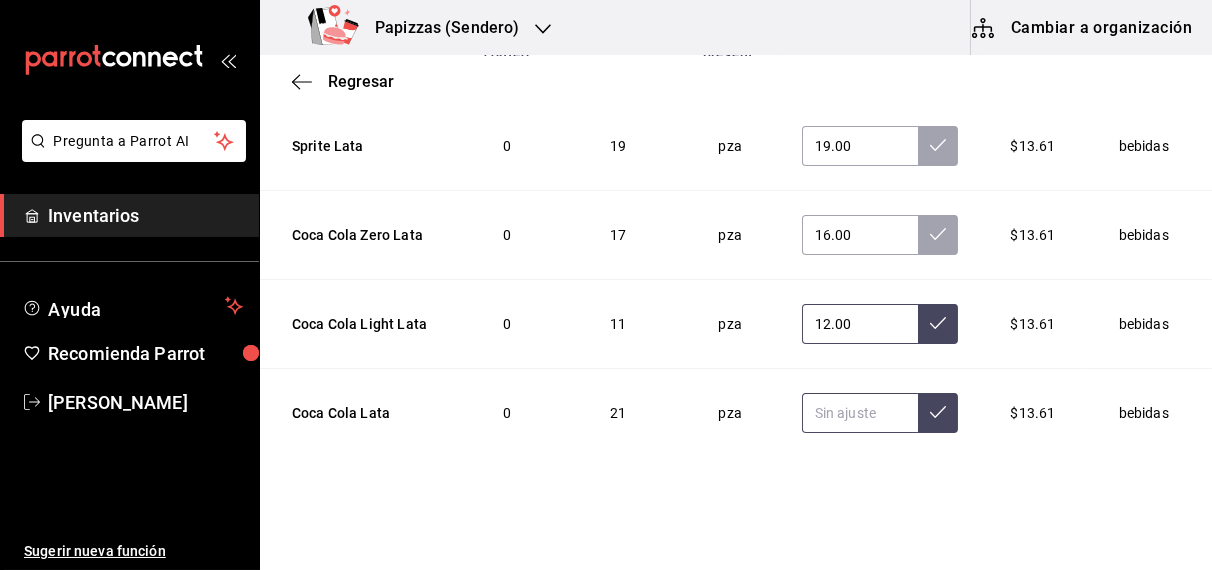type on "12.00" 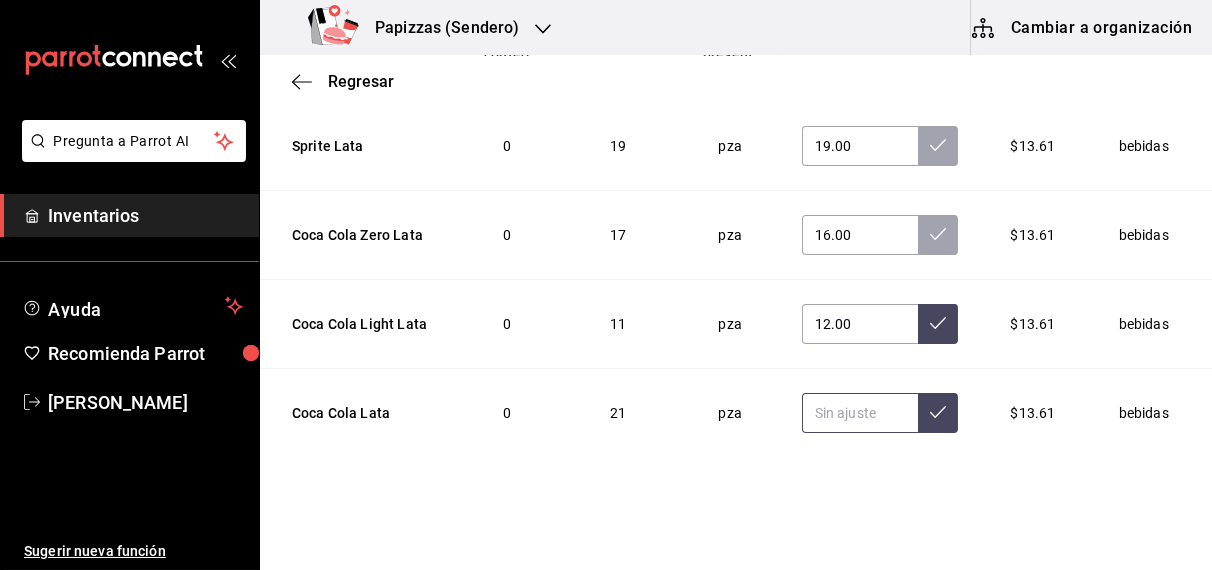 click at bounding box center (860, 413) 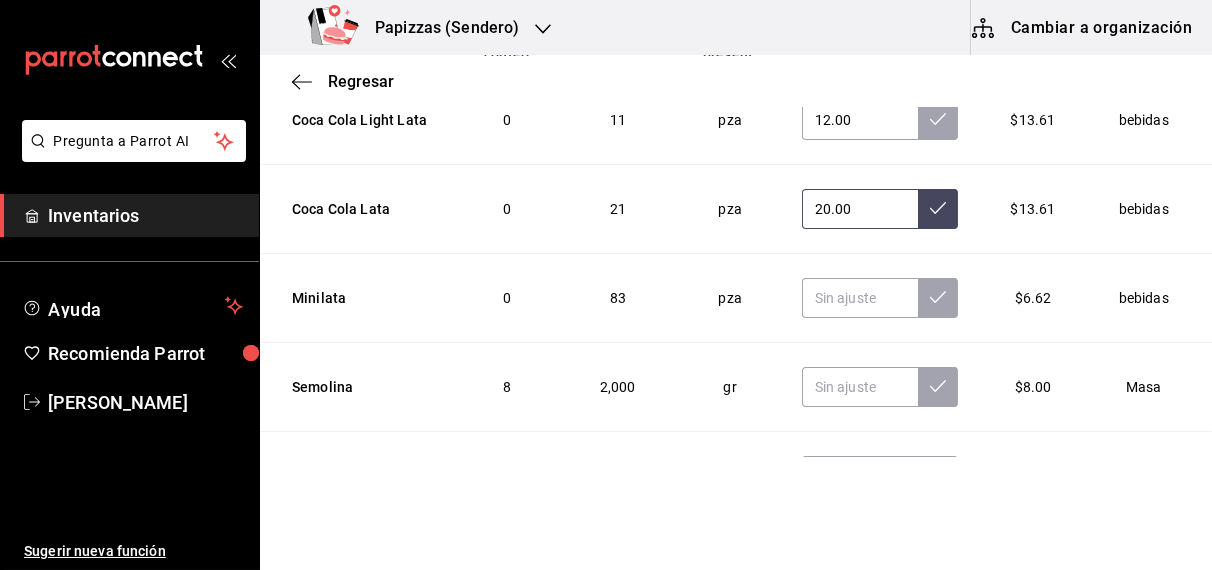 scroll, scrollTop: 3393, scrollLeft: 0, axis: vertical 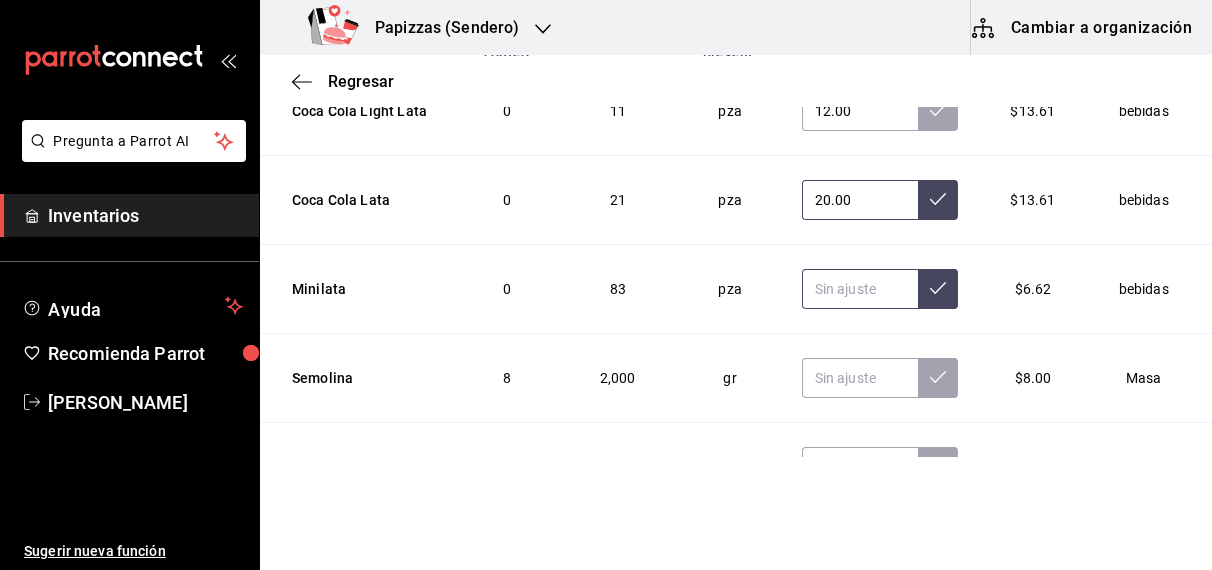 type on "20.00" 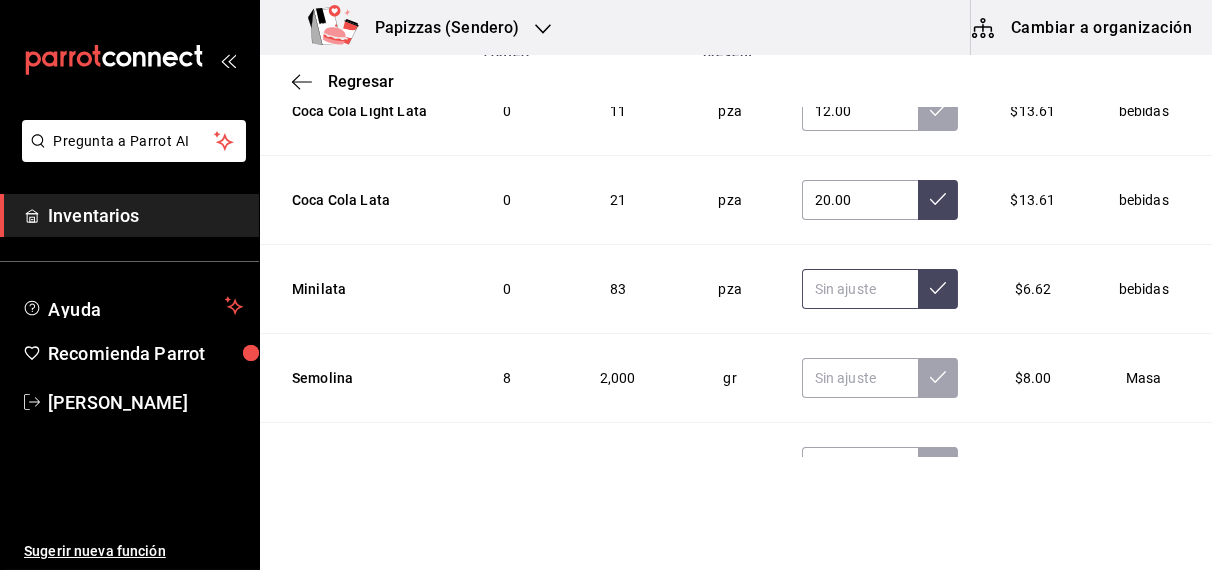 click at bounding box center (860, 289) 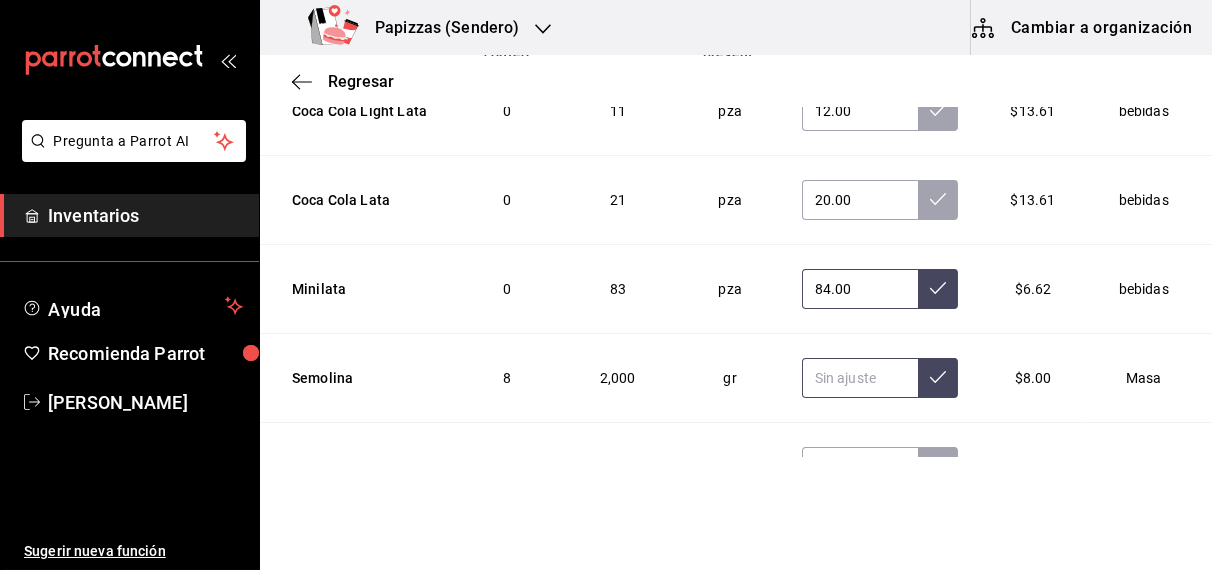 type on "84.00" 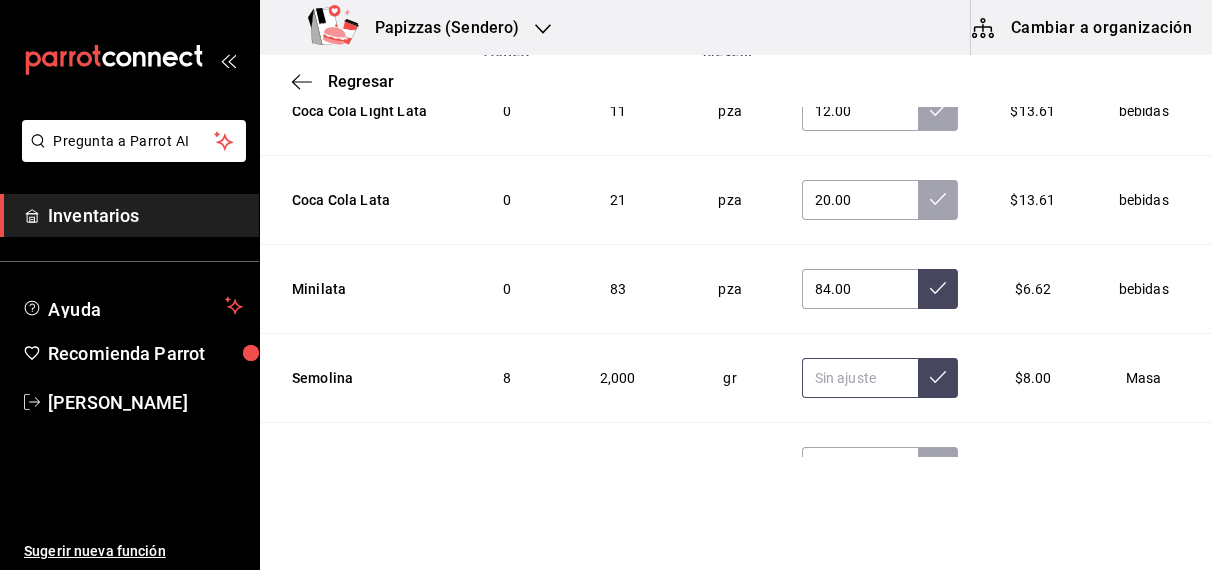 click at bounding box center (860, 378) 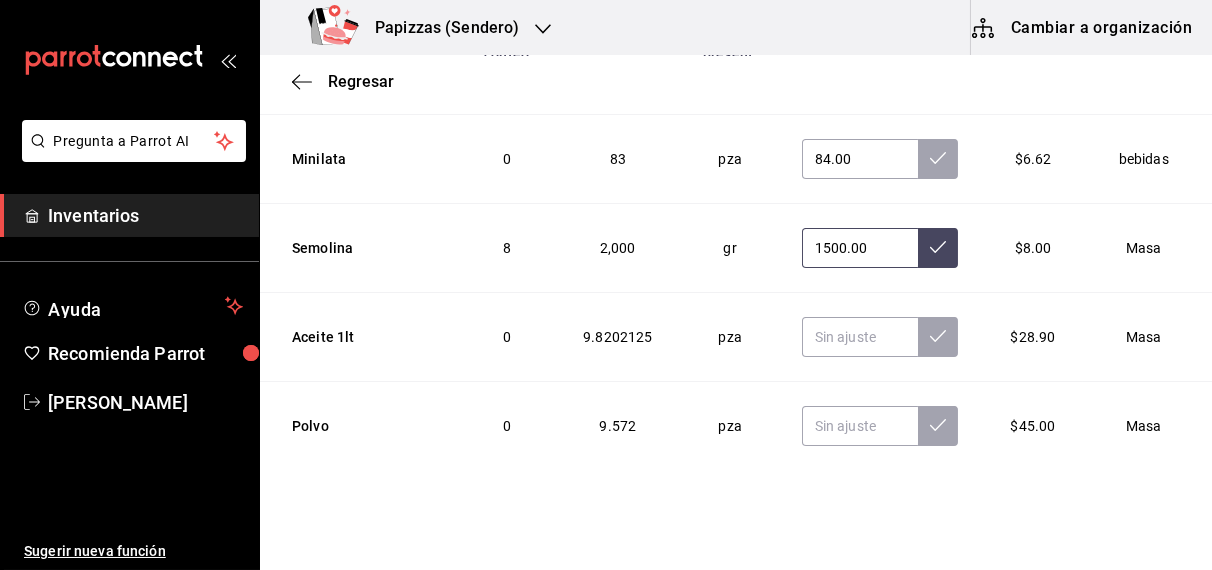 scroll, scrollTop: 3526, scrollLeft: 0, axis: vertical 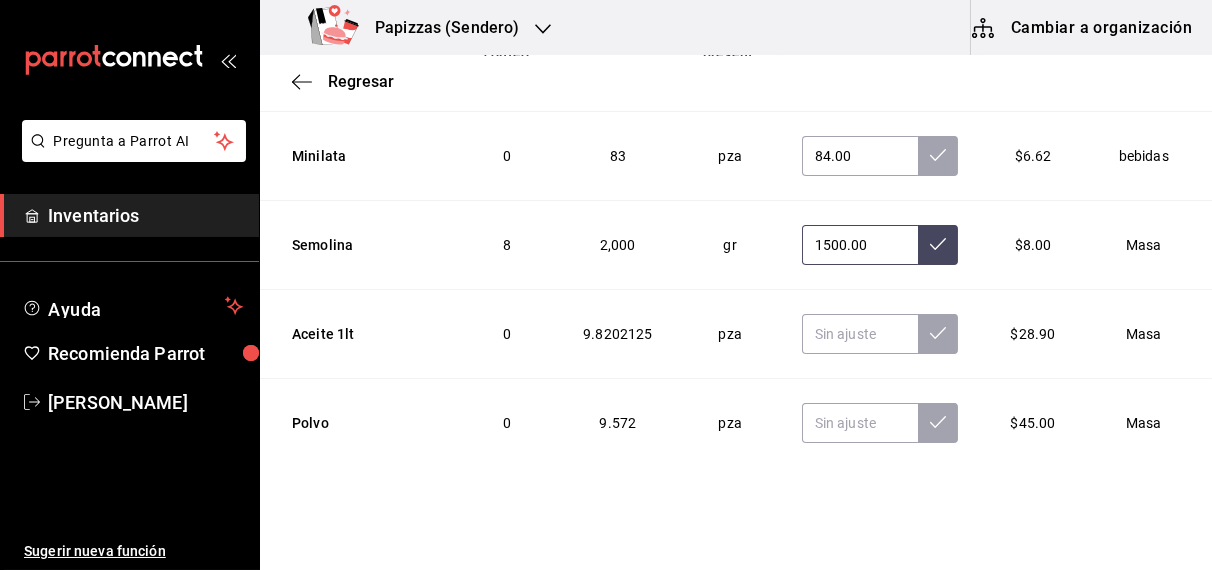 type on "1500.00" 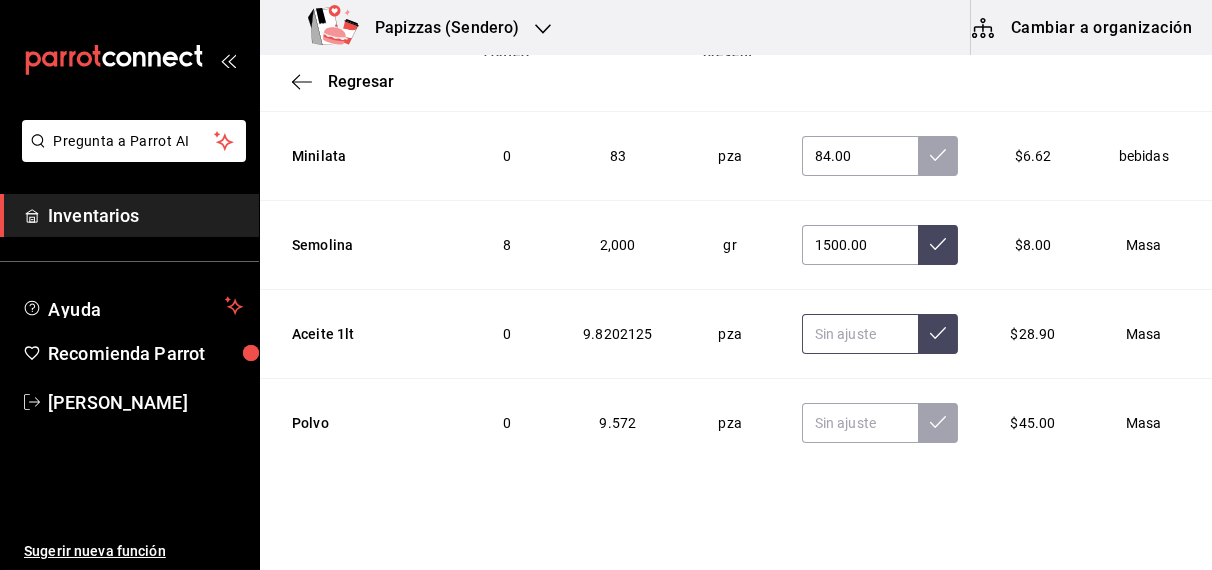 click at bounding box center [860, 334] 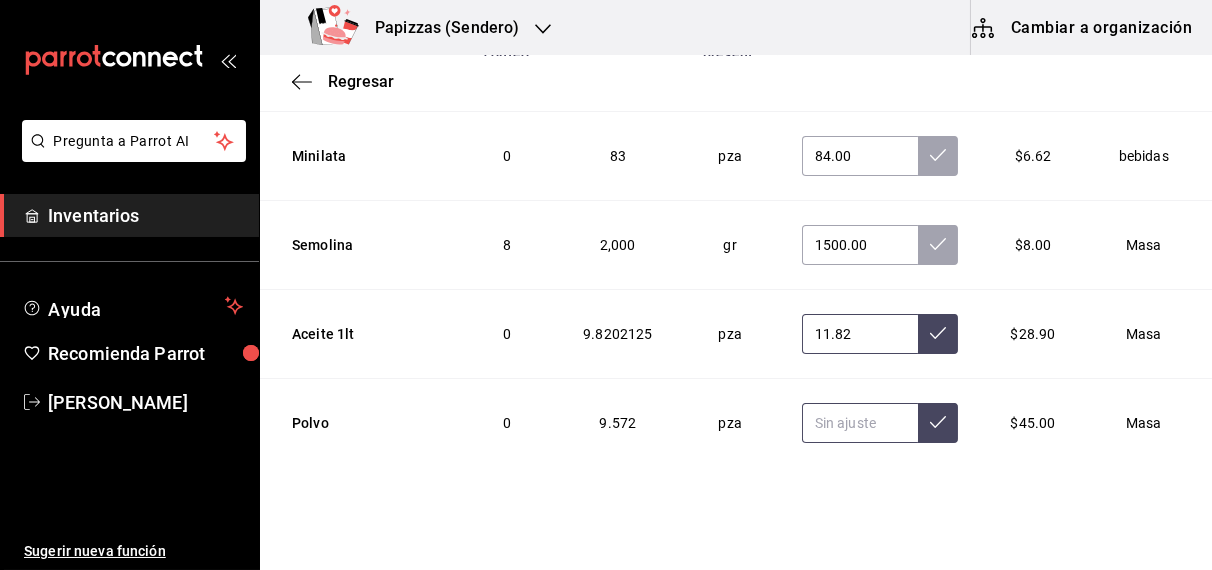 type on "11.82" 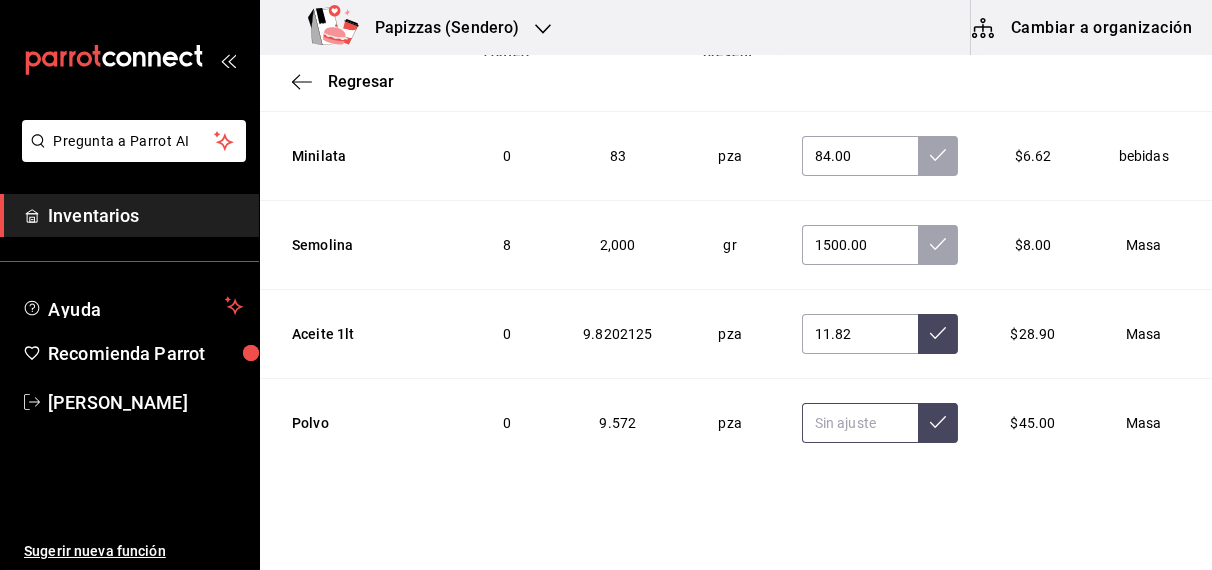 click at bounding box center (860, 423) 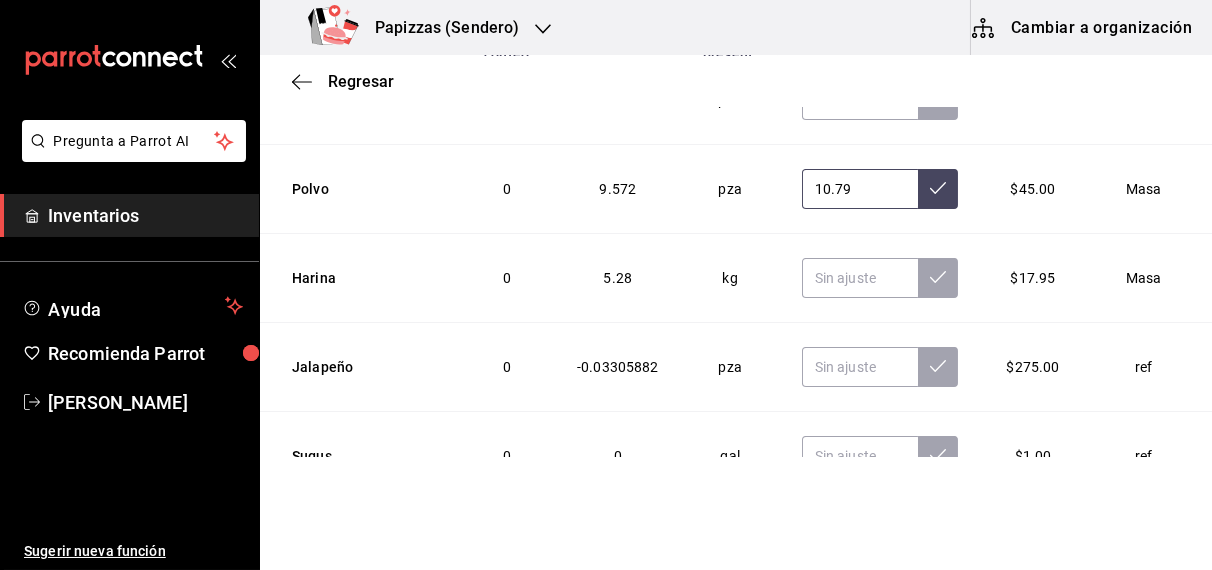 scroll, scrollTop: 3762, scrollLeft: 0, axis: vertical 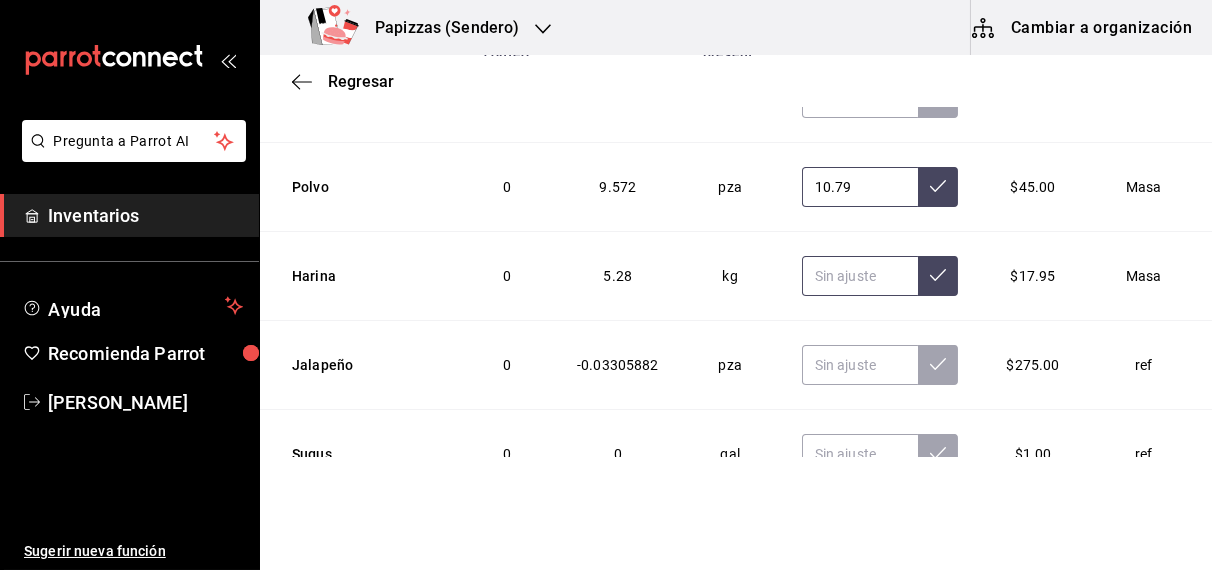 type on "10.79" 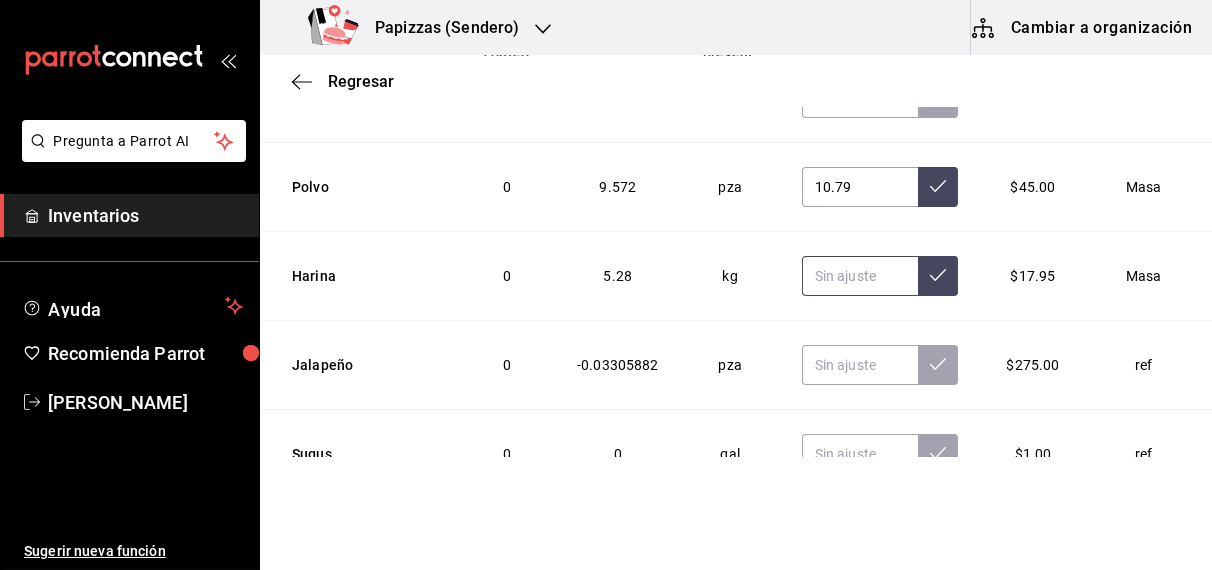 click at bounding box center [860, 276] 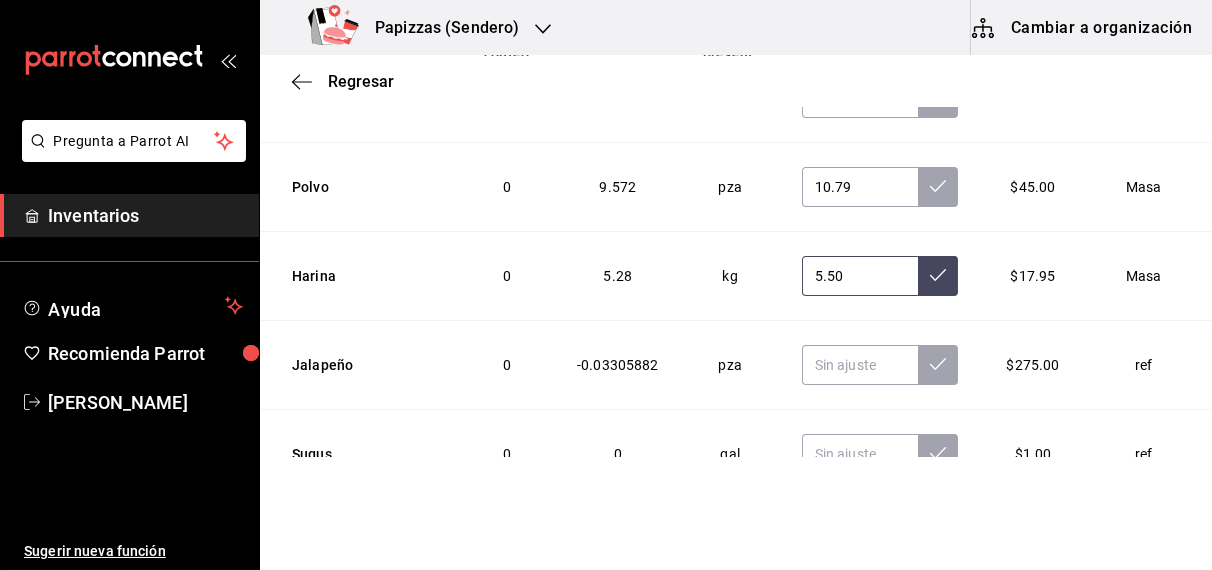 type on "5.50" 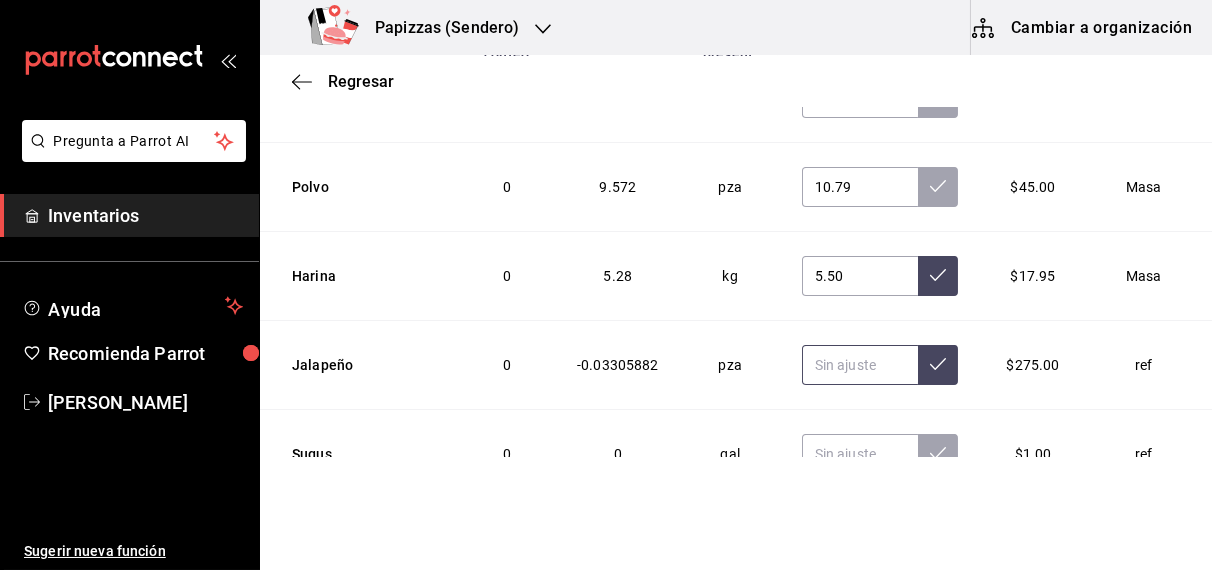 click at bounding box center [860, 365] 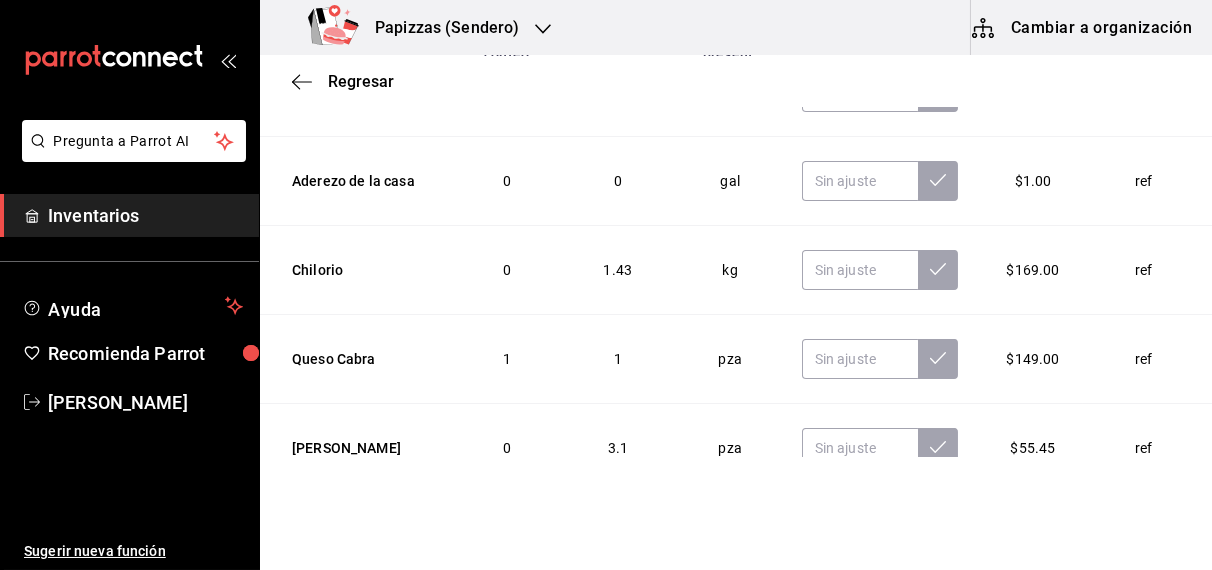 scroll, scrollTop: 4587, scrollLeft: 0, axis: vertical 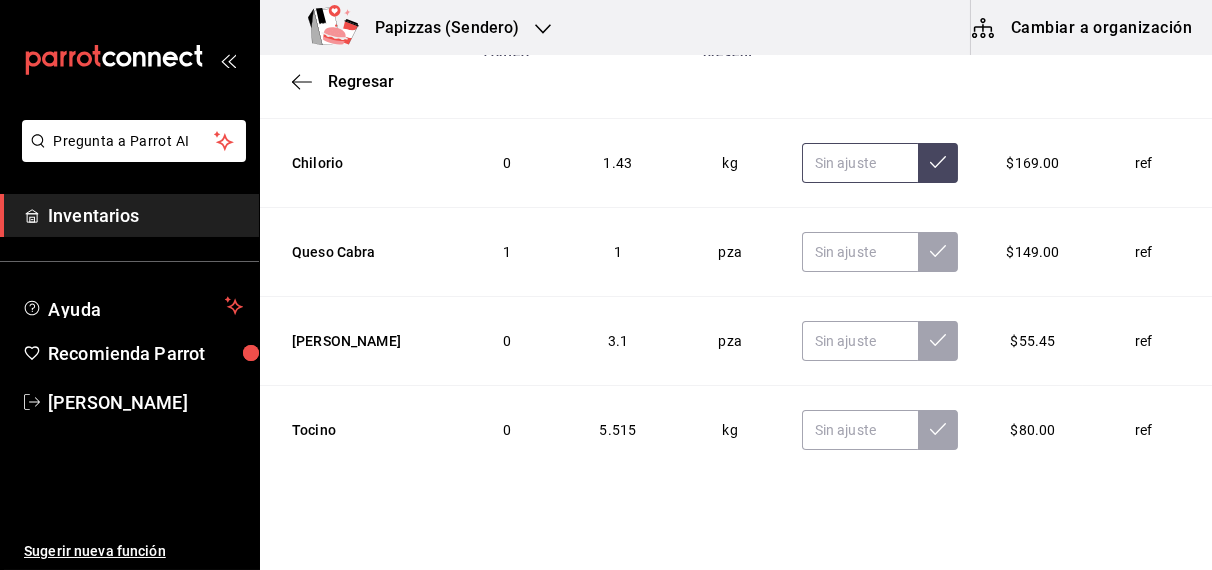 click at bounding box center [860, 163] 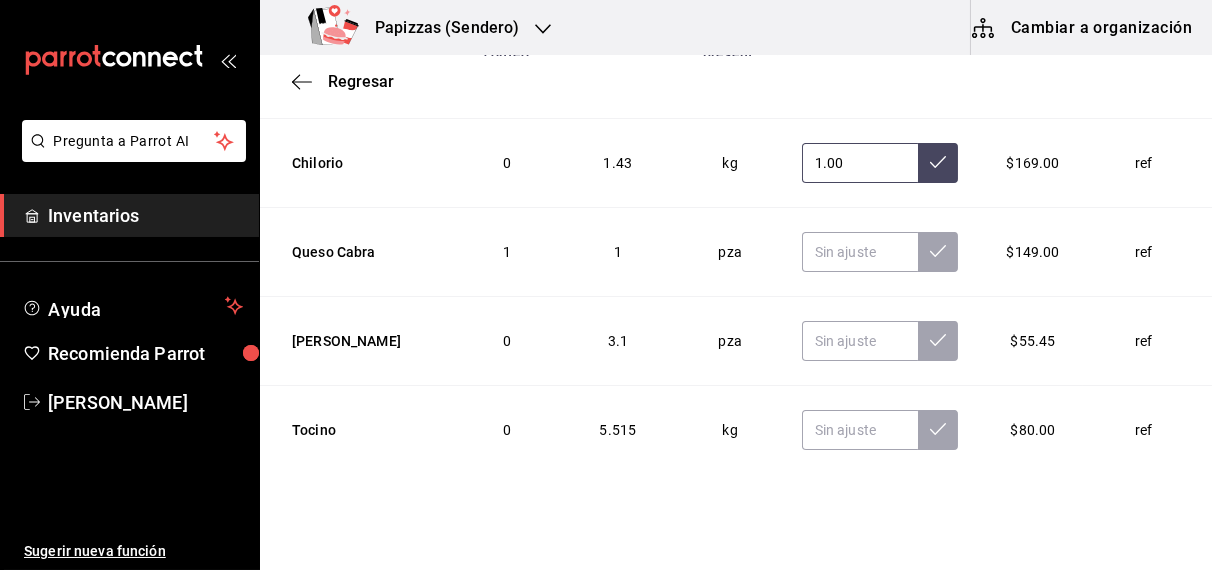 type on "1.00" 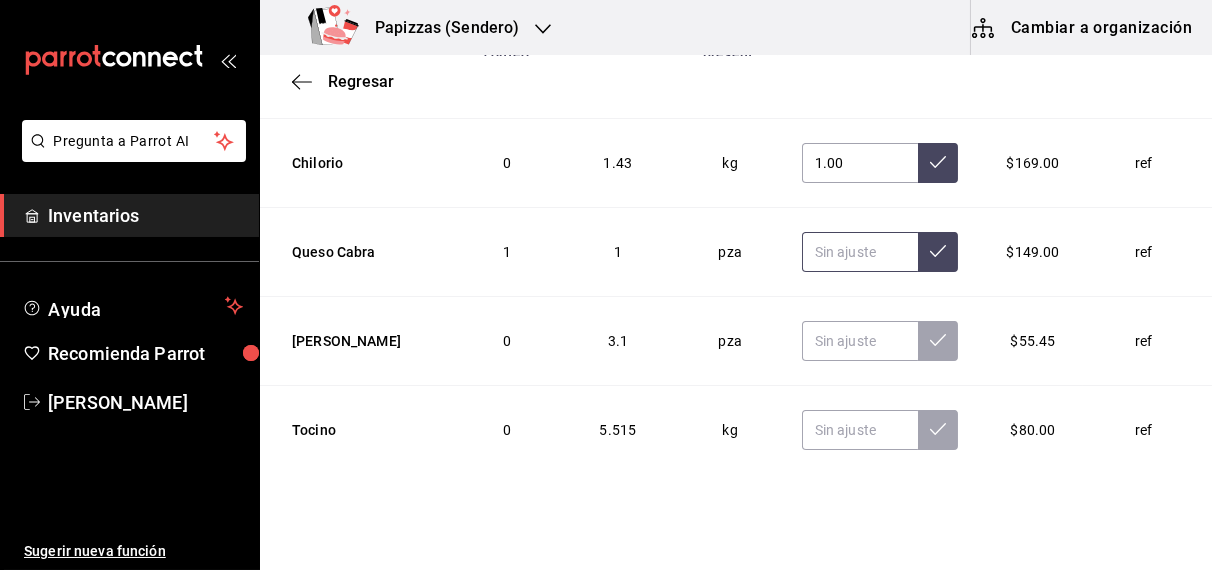 click at bounding box center (860, 252) 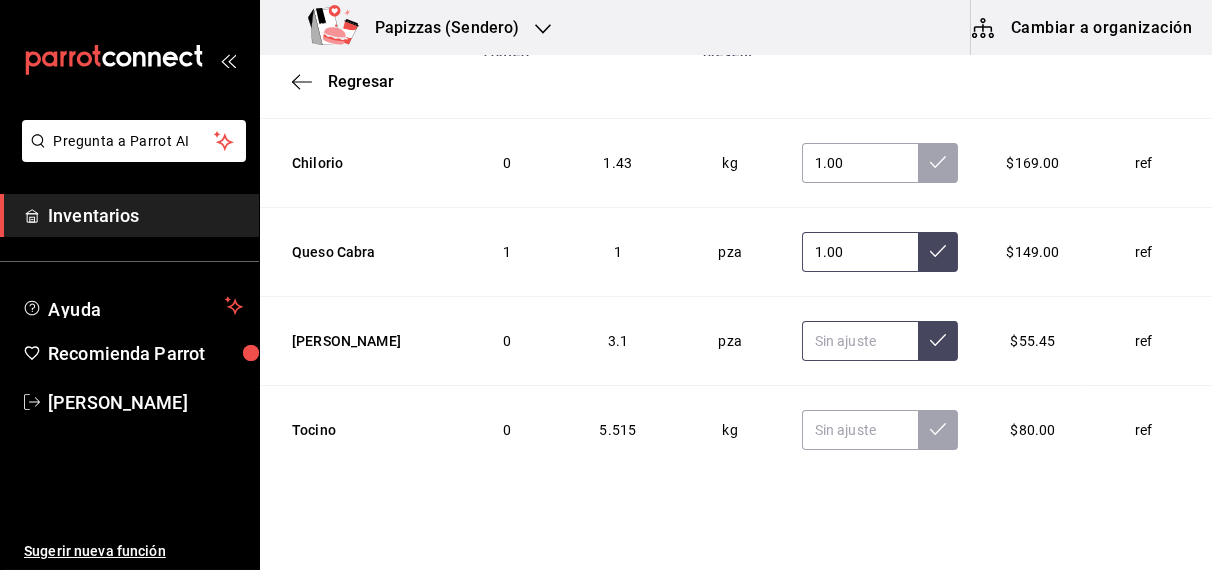 type on "1.00" 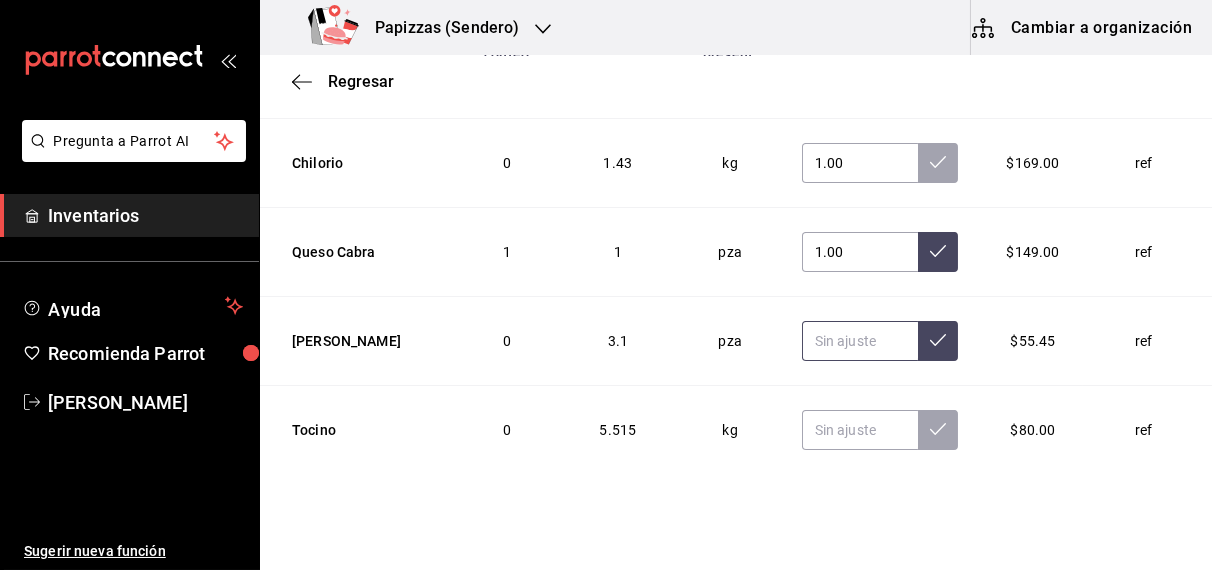 click at bounding box center (860, 341) 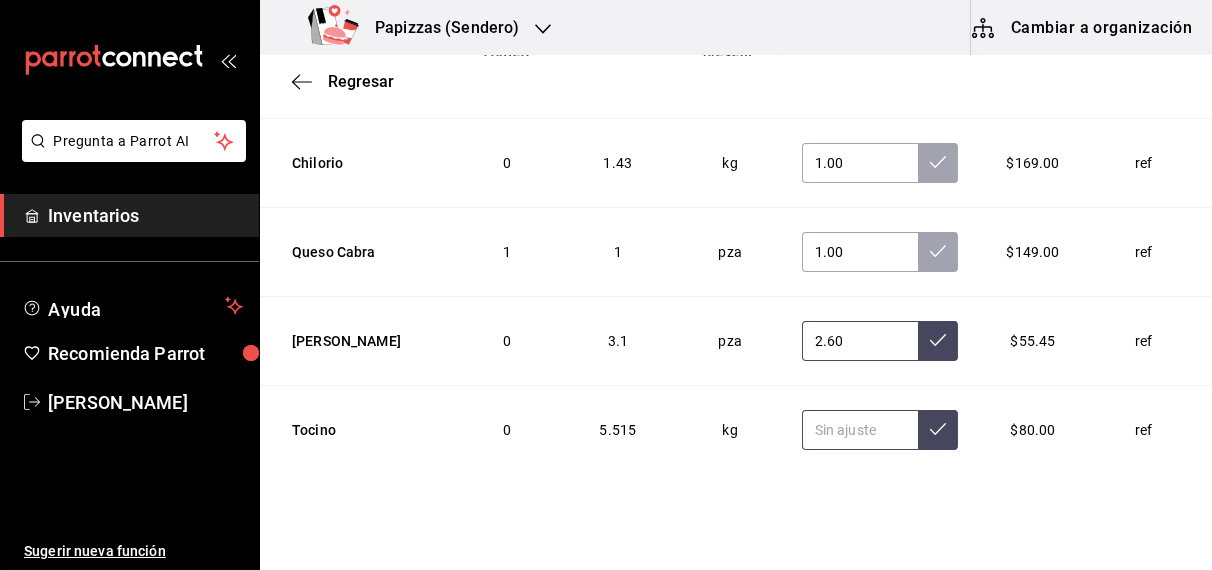 type on "2.60" 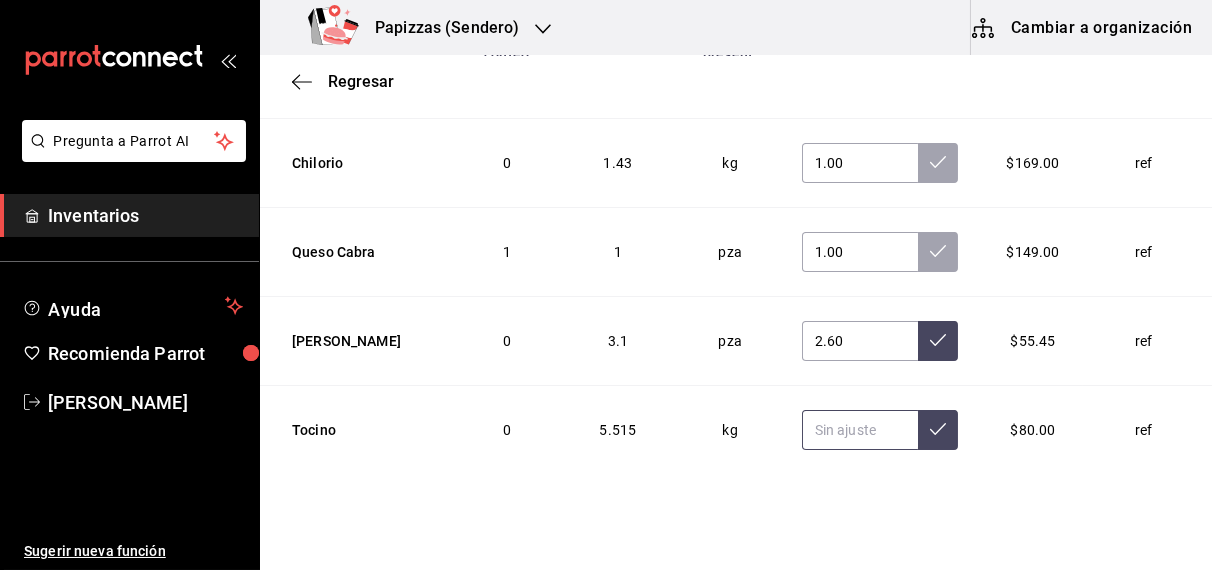 click at bounding box center [860, 430] 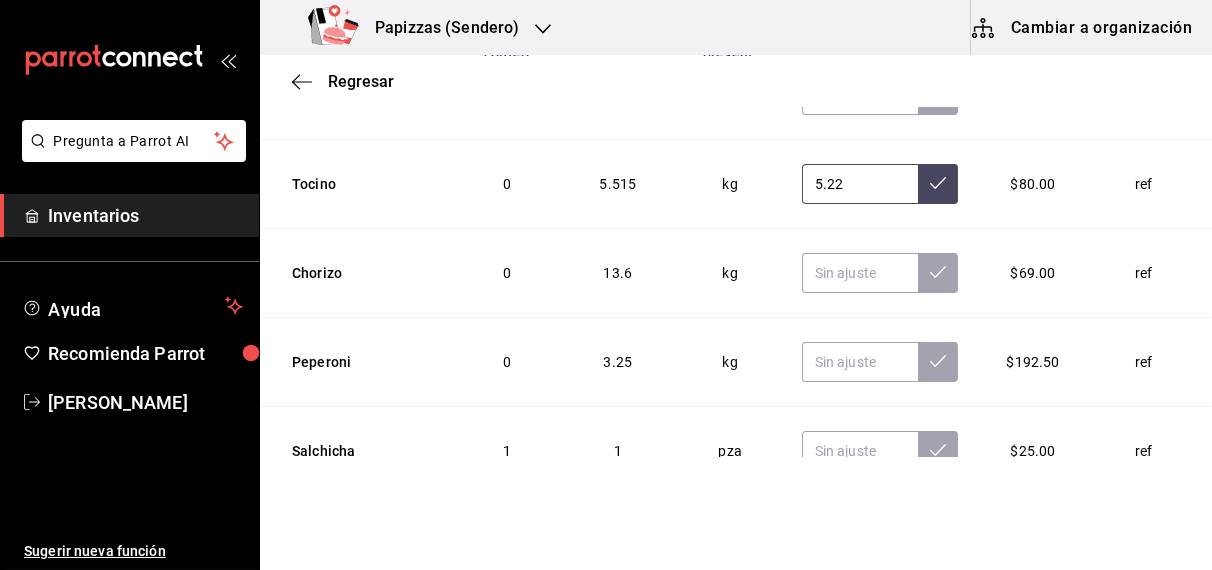 scroll, scrollTop: 4836, scrollLeft: 0, axis: vertical 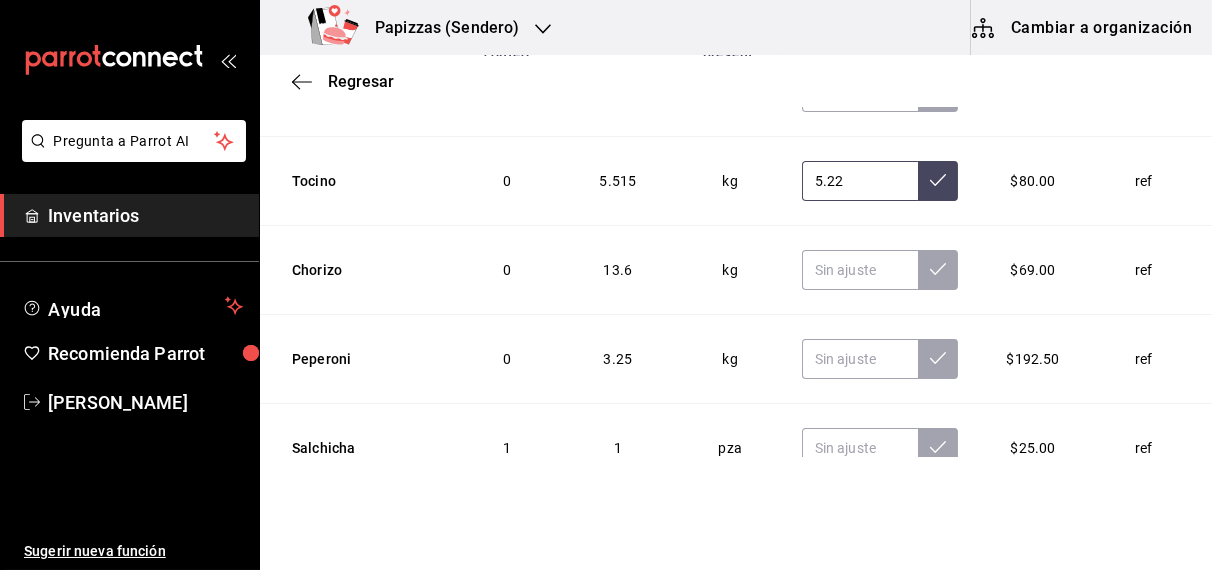 type on "5.22" 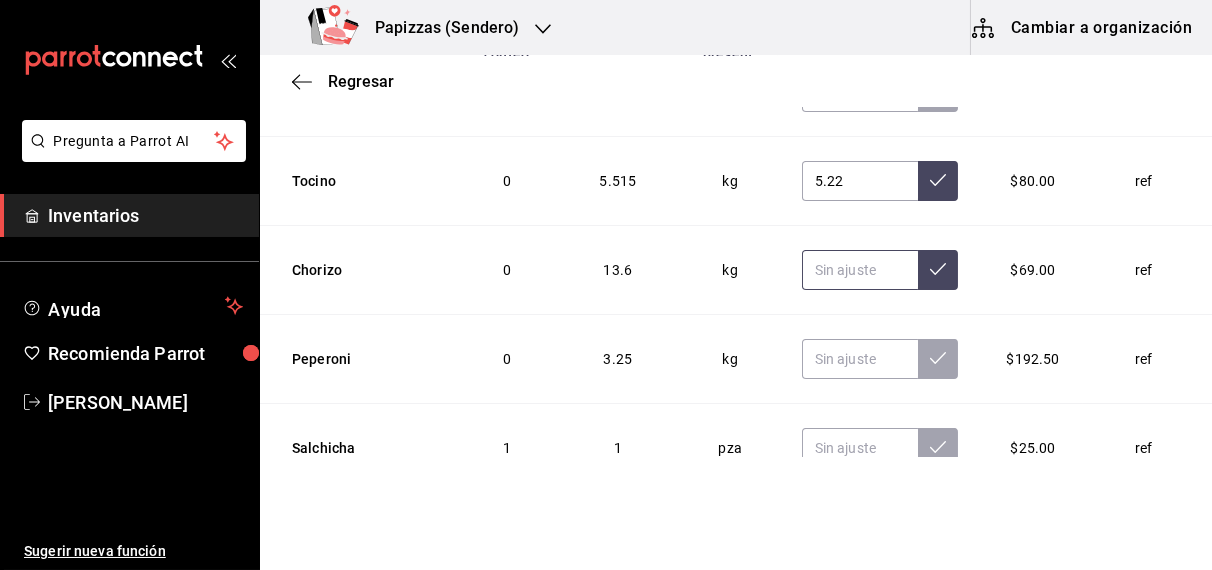 click at bounding box center (860, 270) 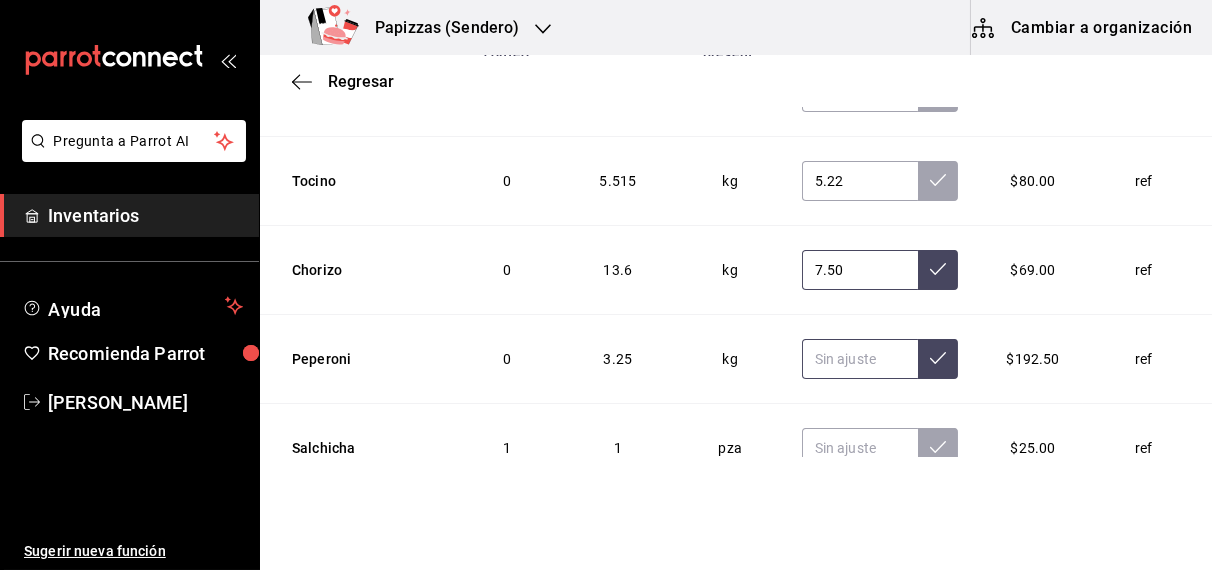 type on "7.50" 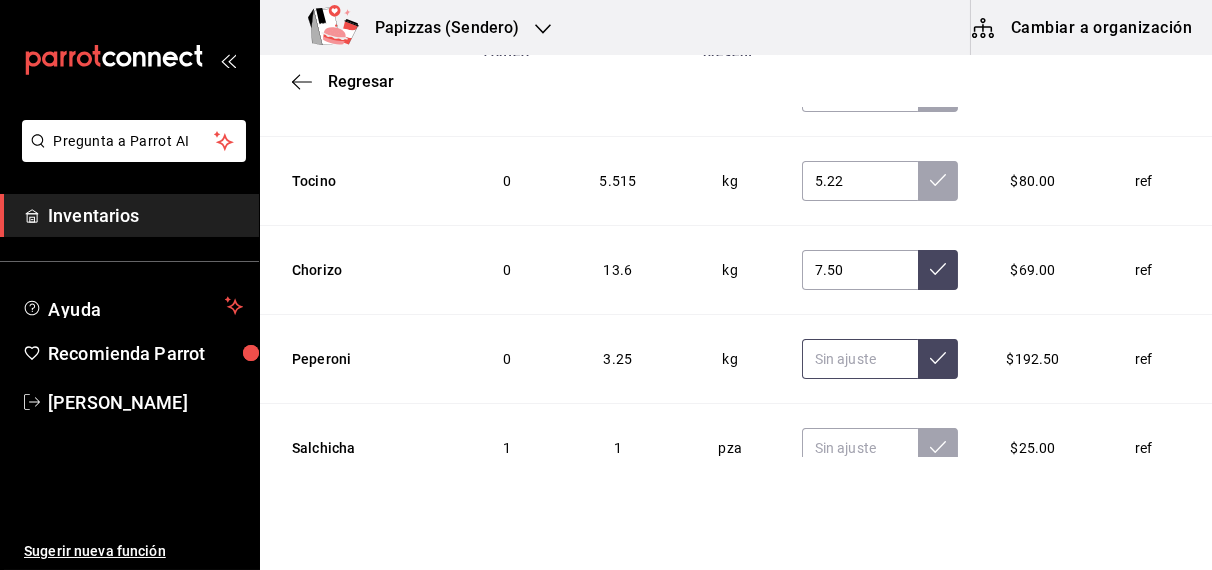 click at bounding box center [860, 359] 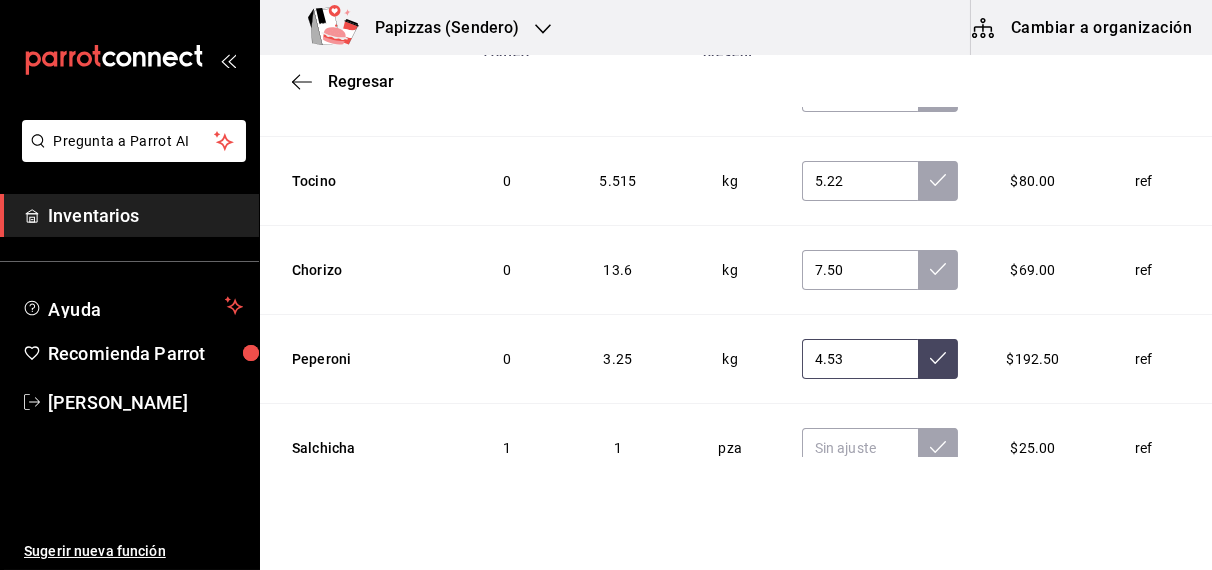 type on "4.53" 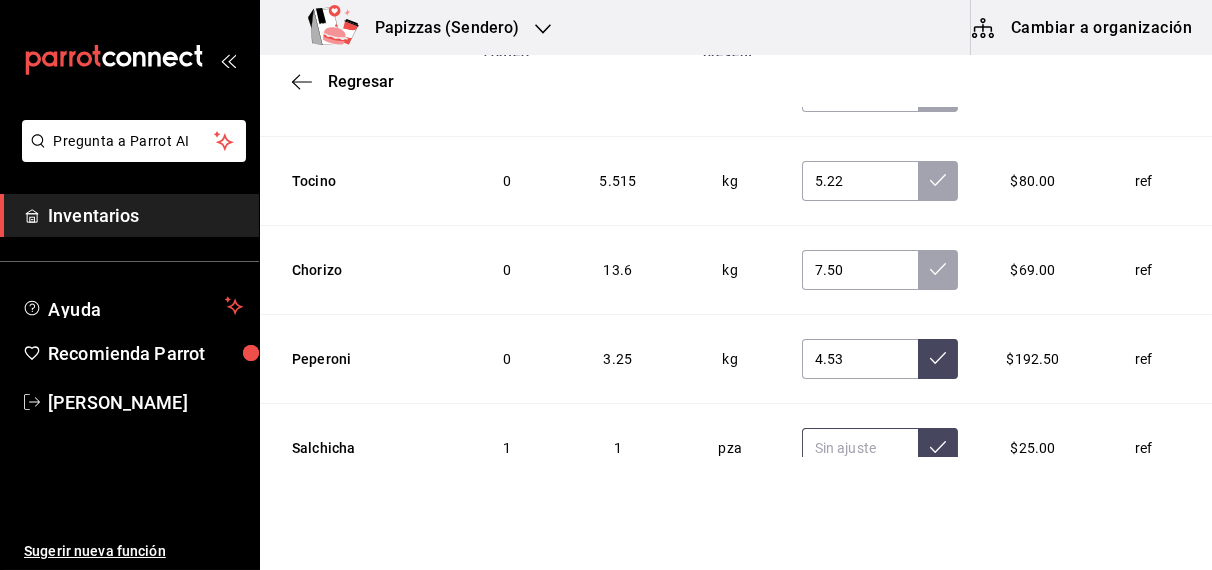 click at bounding box center (860, 448) 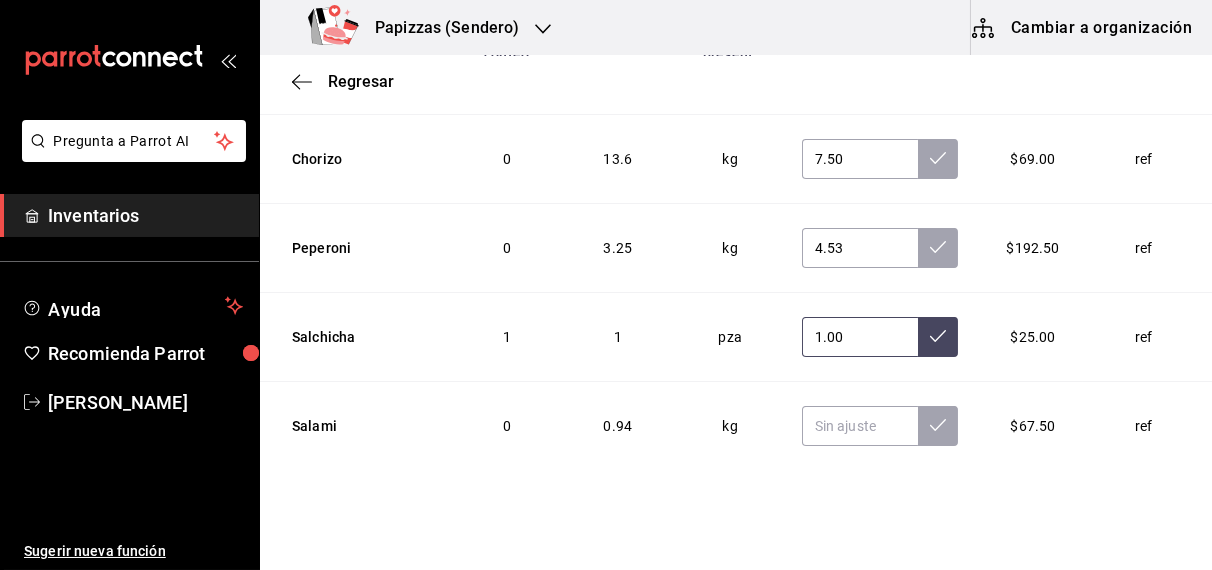 scroll, scrollTop: 4997, scrollLeft: 0, axis: vertical 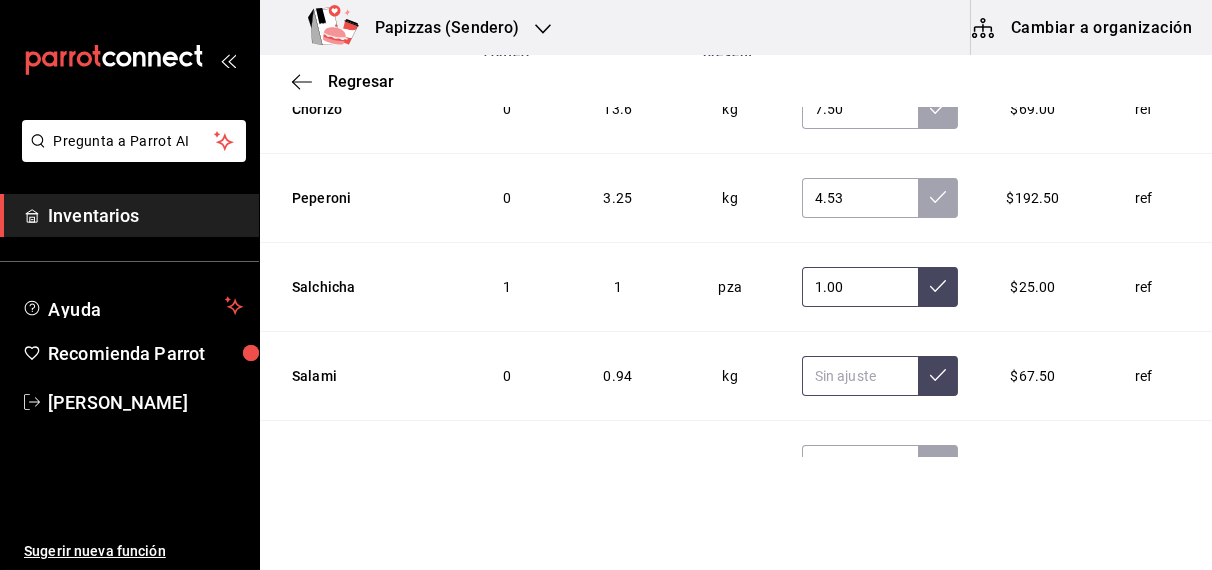 type on "1.00" 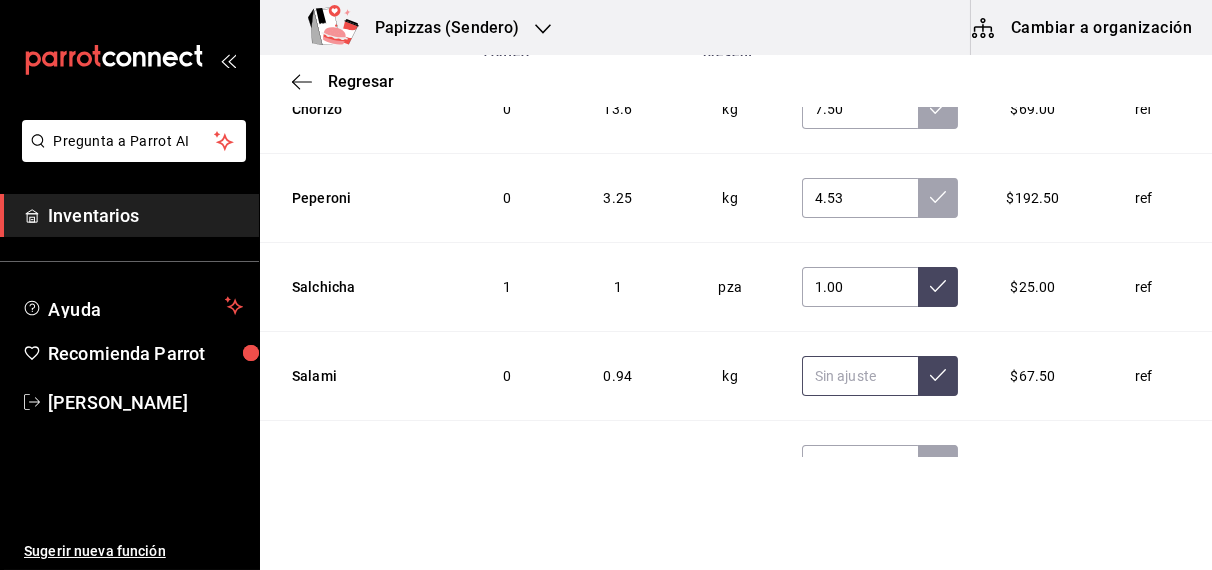 click at bounding box center (860, 376) 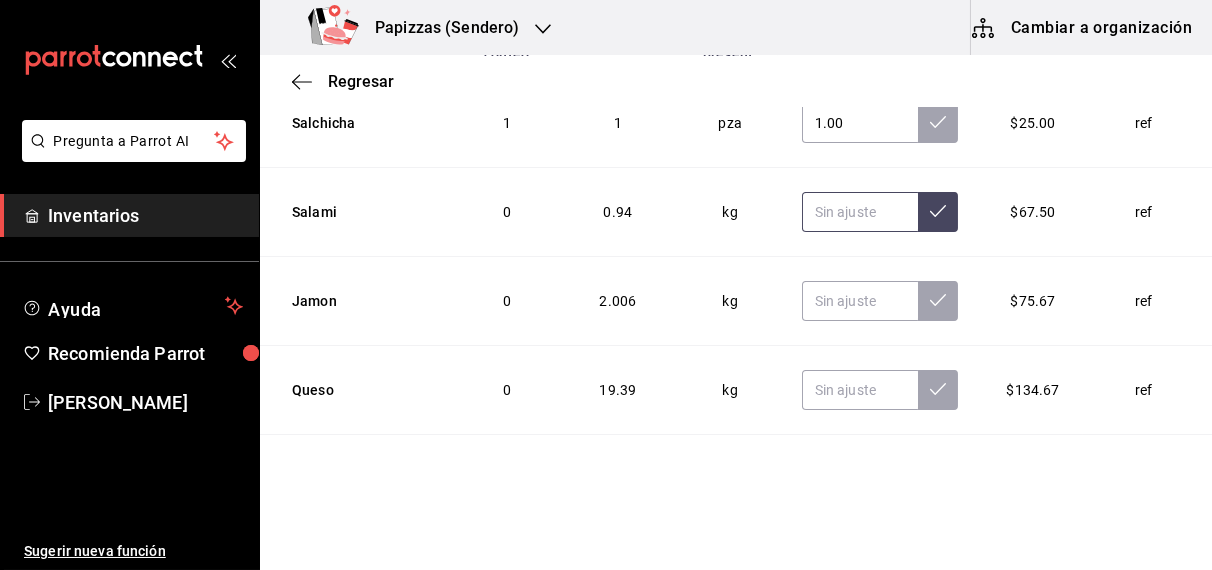 scroll, scrollTop: 5169, scrollLeft: 0, axis: vertical 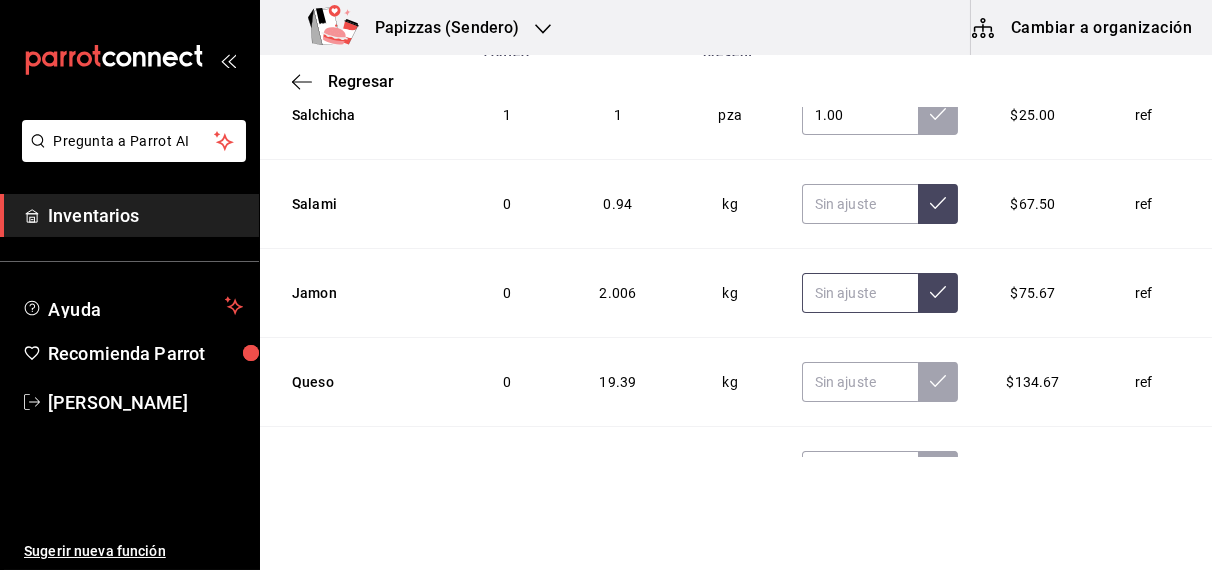 click at bounding box center (860, 293) 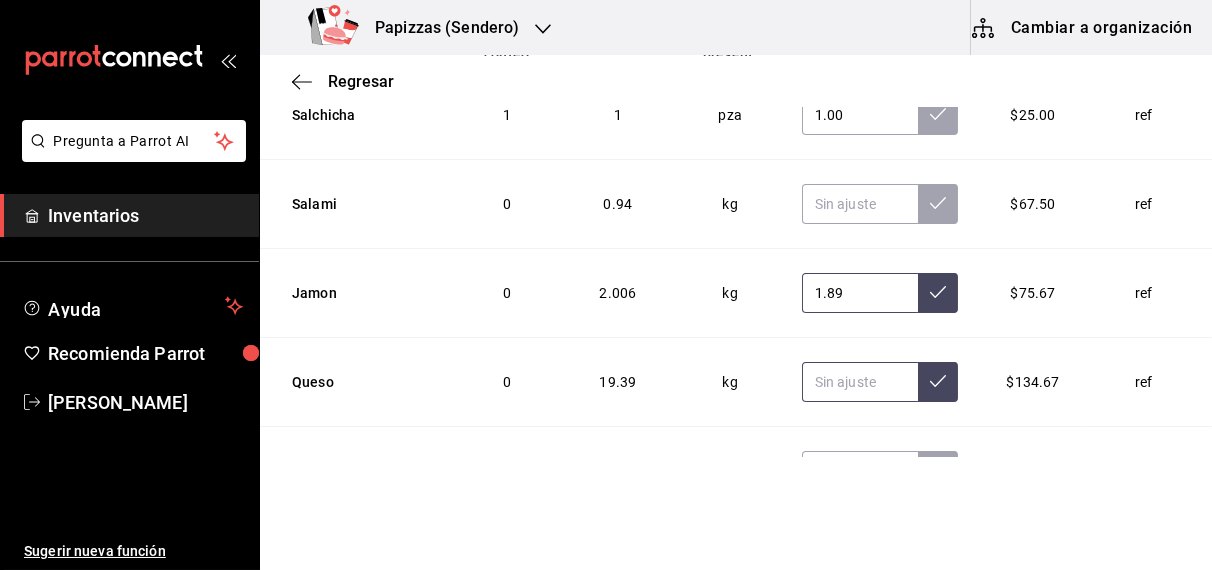 type on "1.89" 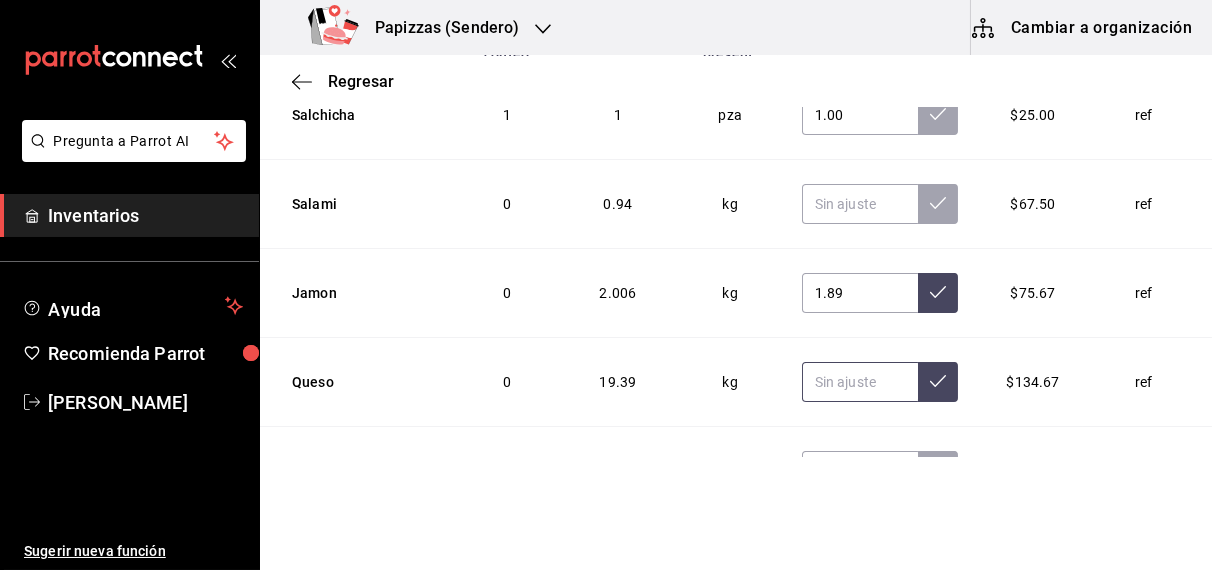 click at bounding box center [860, 382] 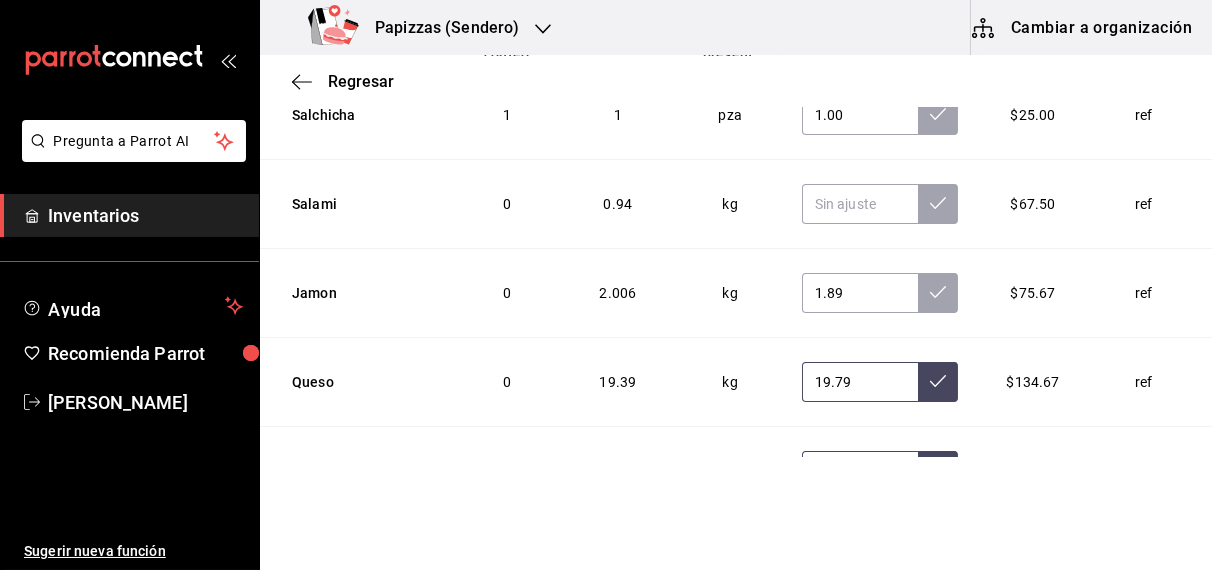 type on "19.79" 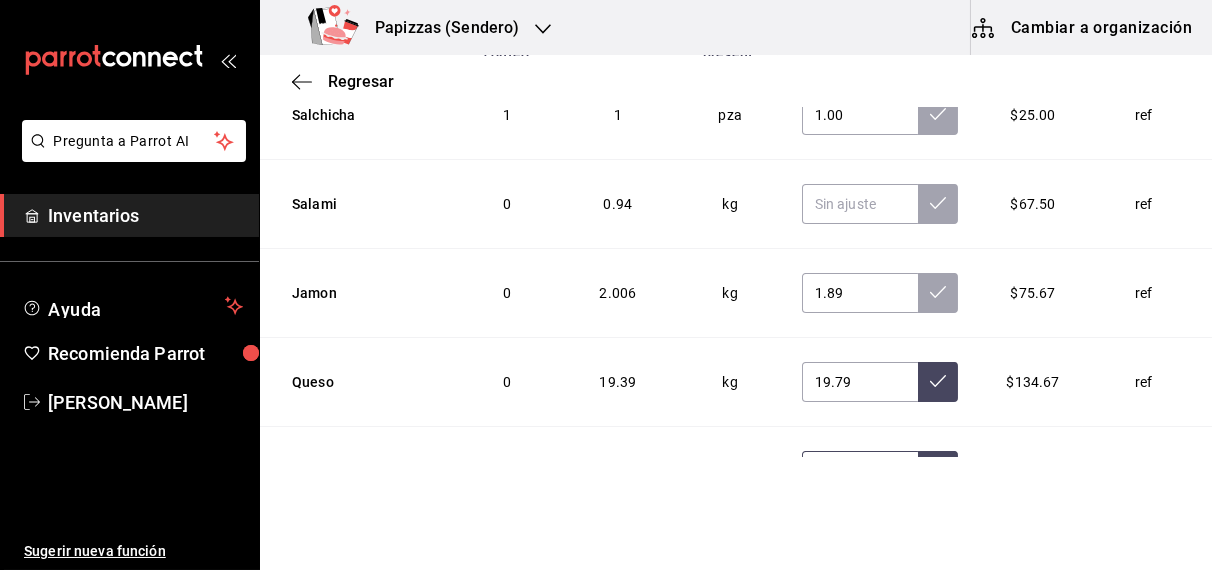 click at bounding box center (860, 471) 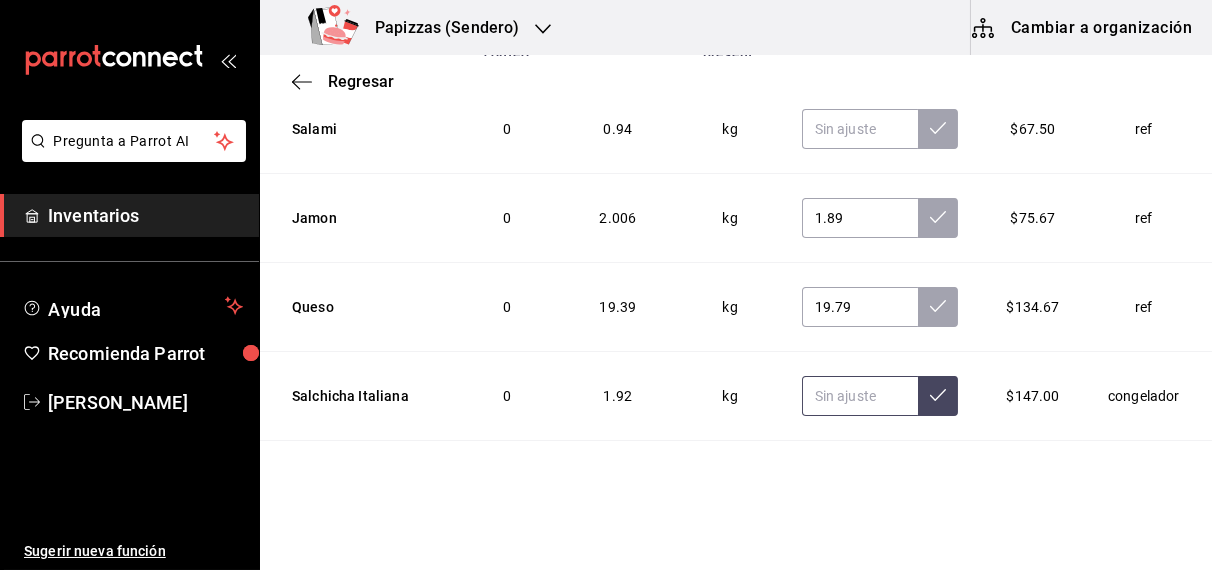 scroll, scrollTop: 5335, scrollLeft: 0, axis: vertical 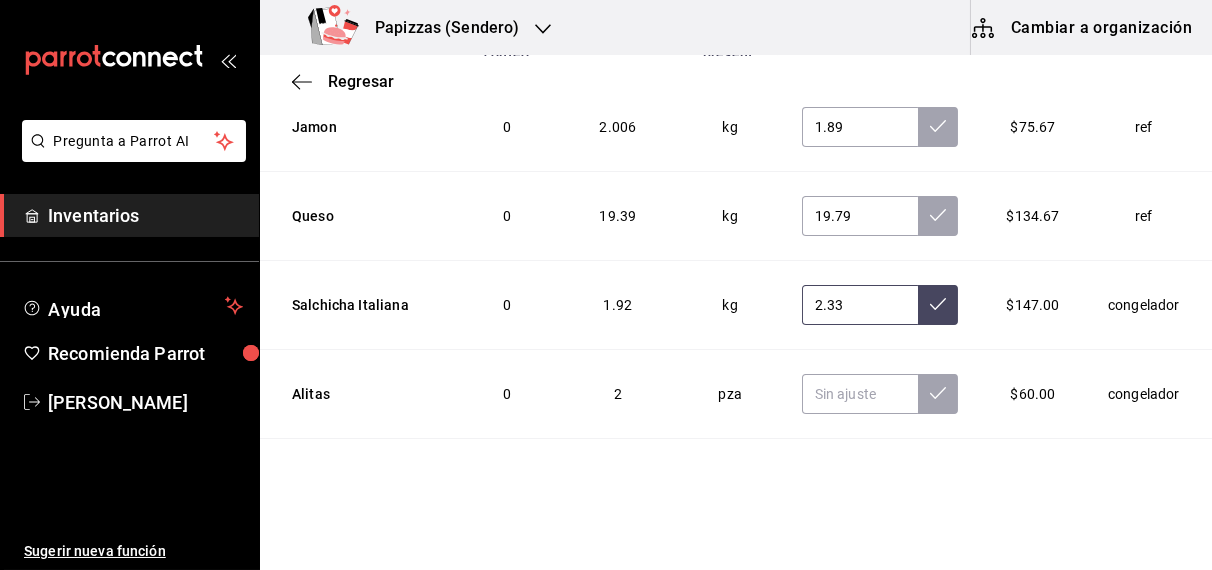 type on "2.33" 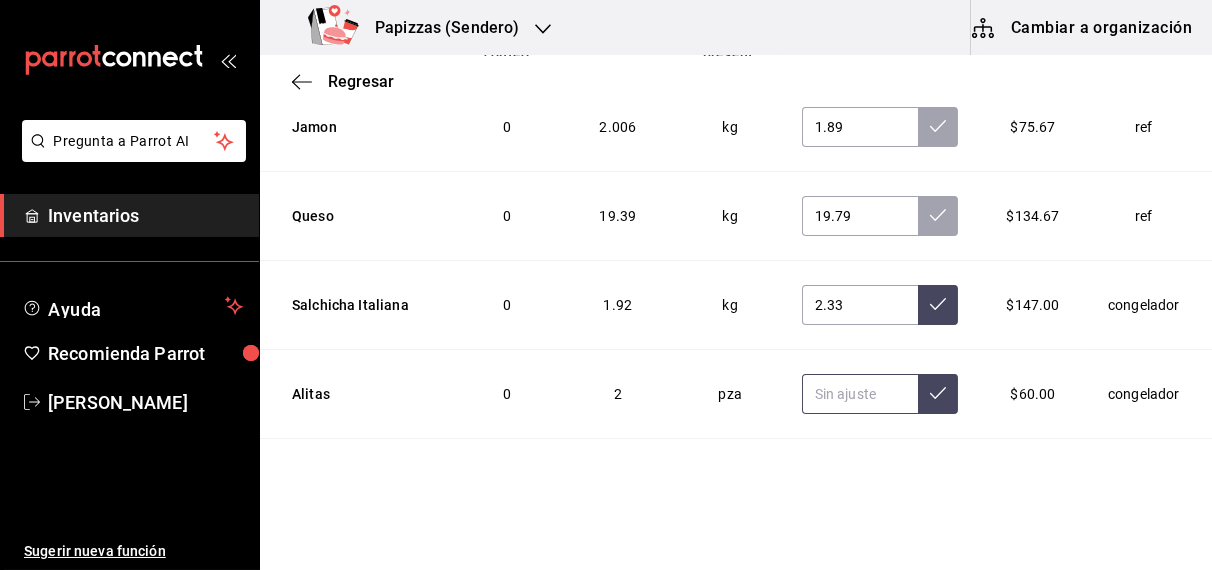 click at bounding box center [860, 394] 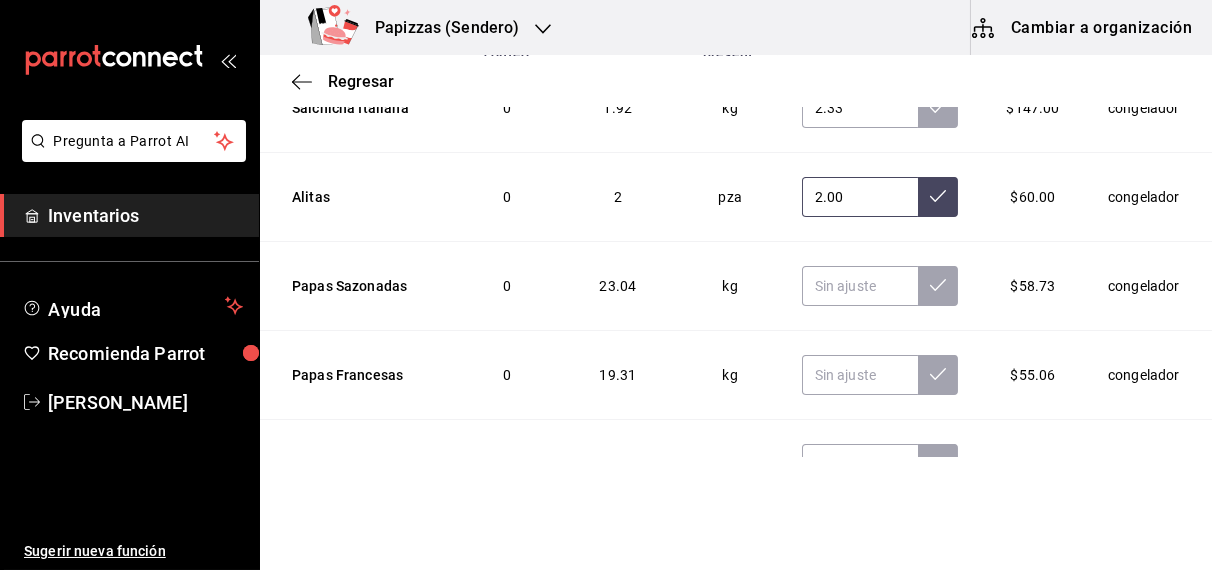 scroll, scrollTop: 5537, scrollLeft: 0, axis: vertical 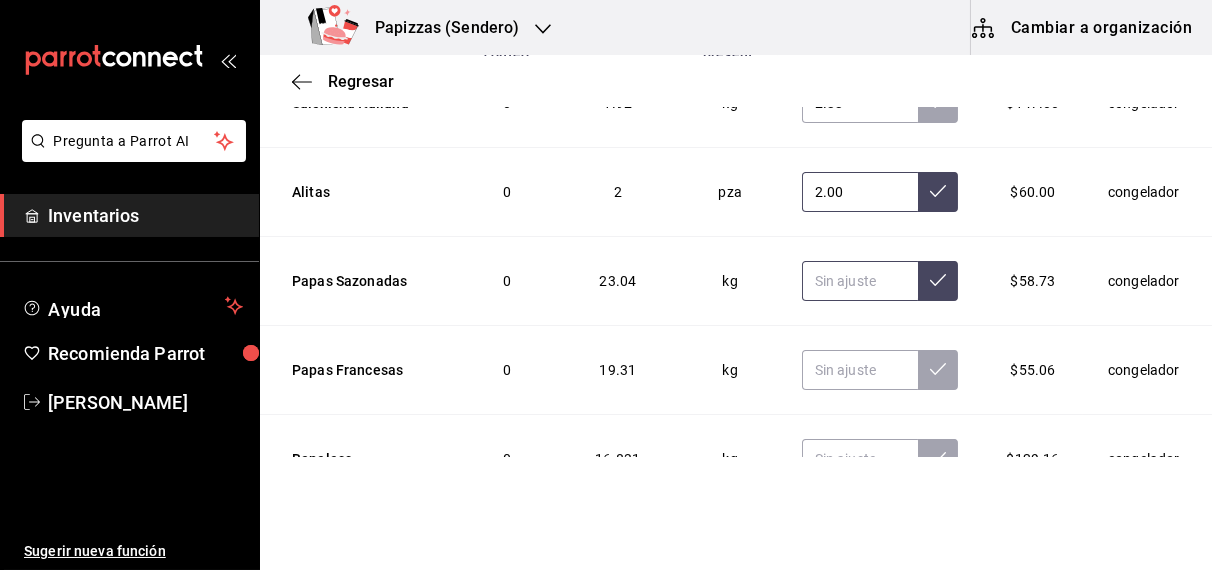 type on "2.00" 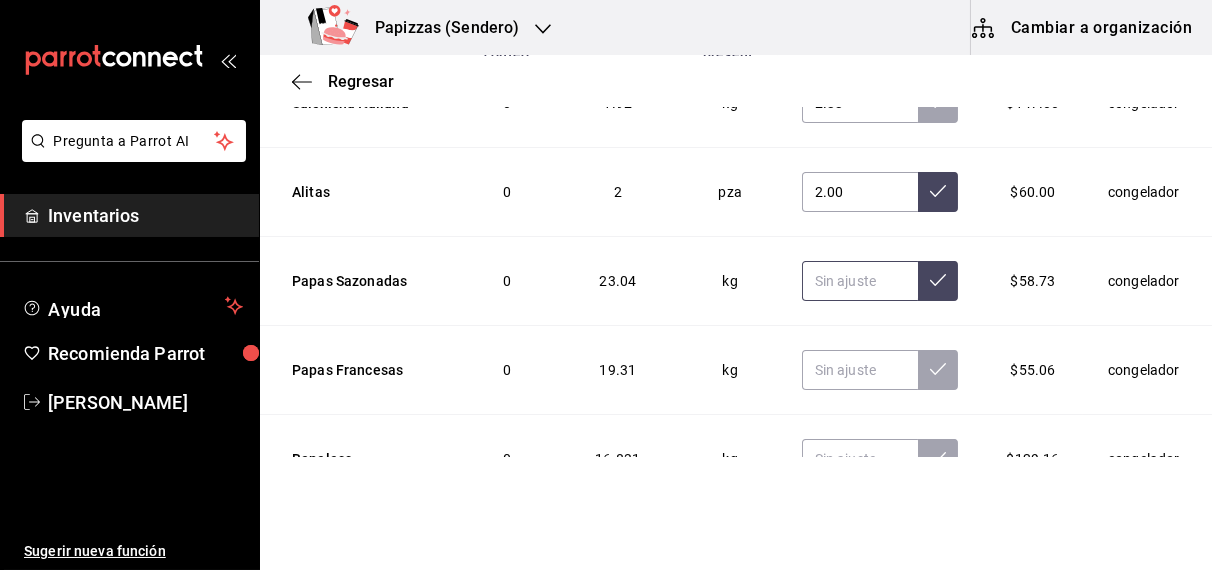 click at bounding box center [860, 281] 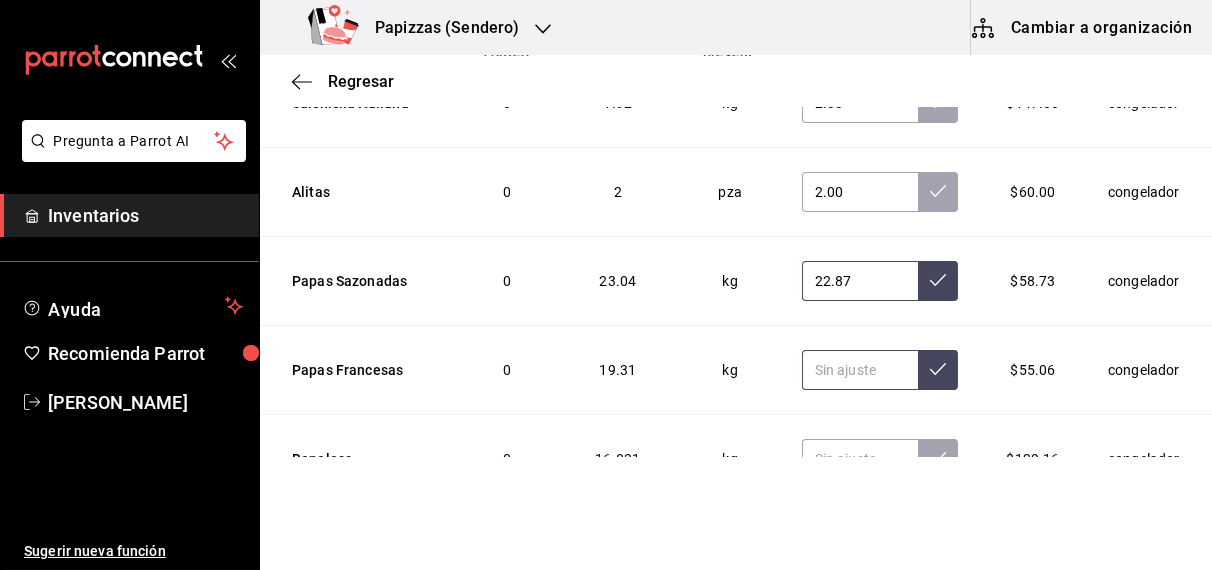 type on "22.87" 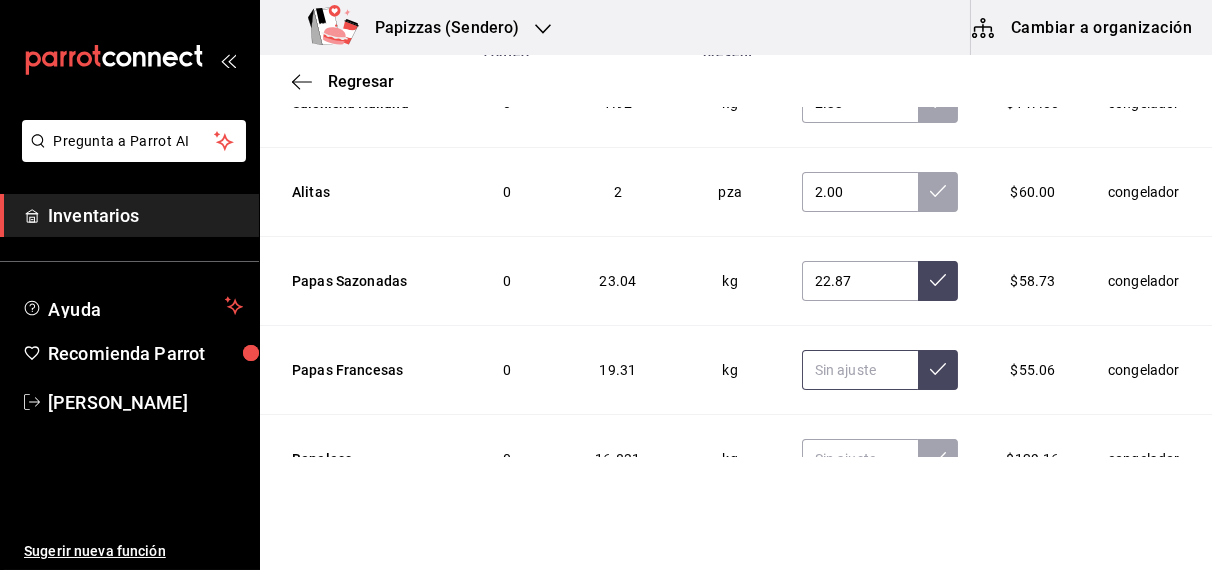 click at bounding box center [860, 370] 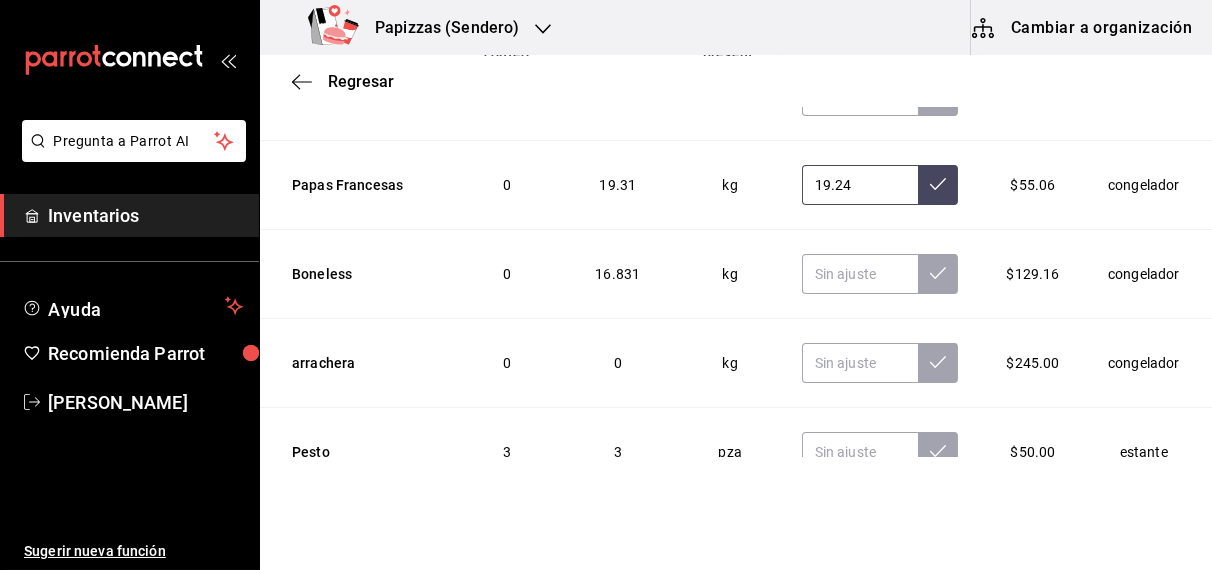 scroll, scrollTop: 5724, scrollLeft: 0, axis: vertical 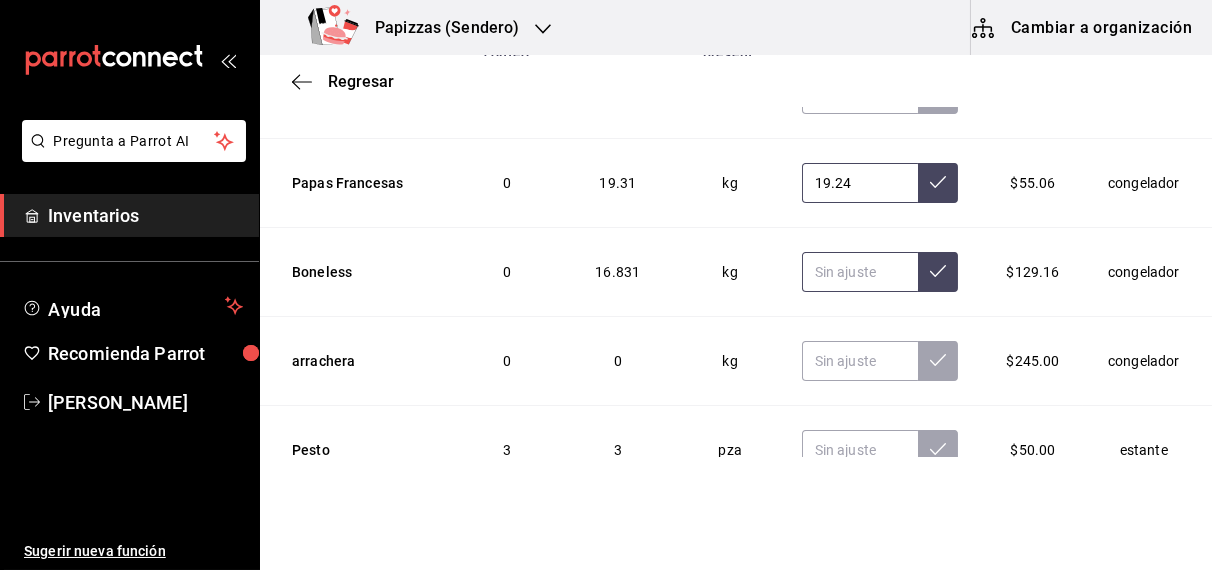 type on "19.24" 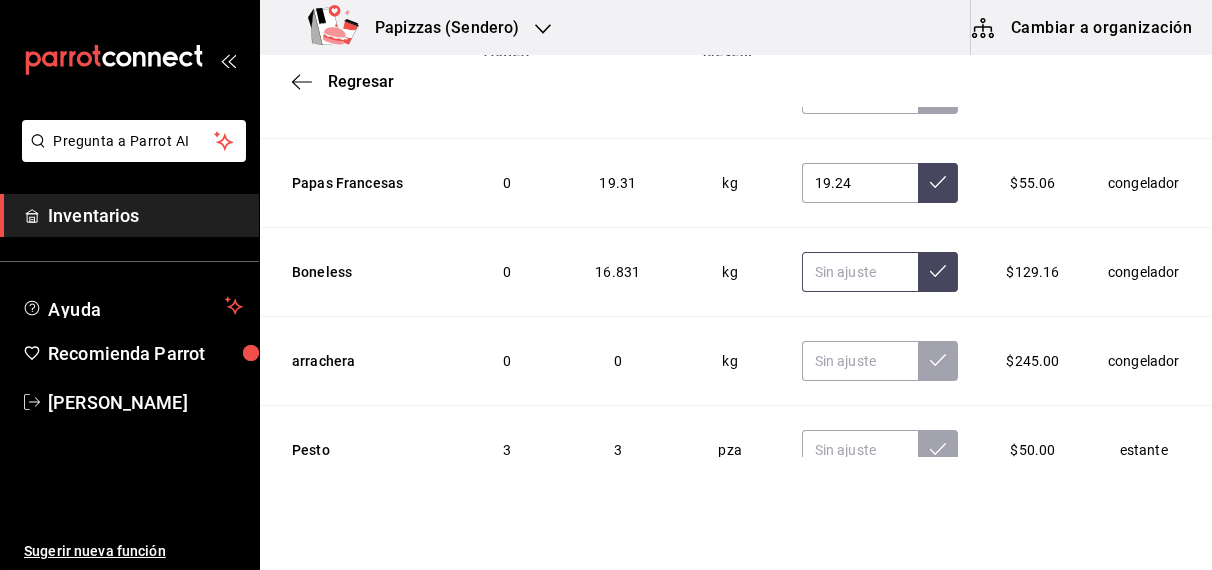 click at bounding box center [860, 272] 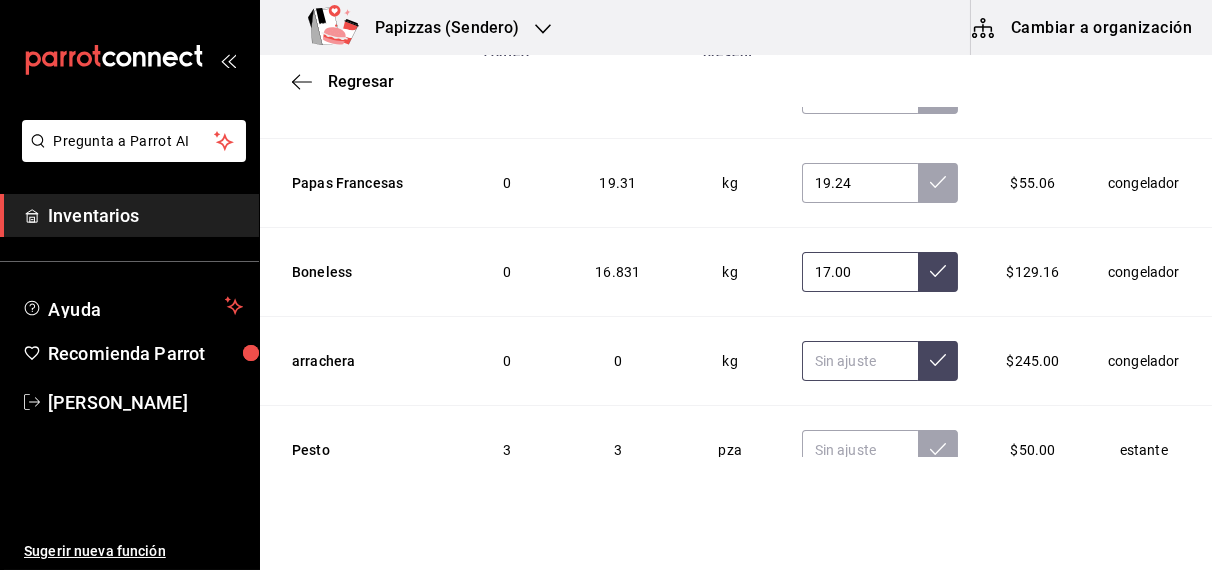 type on "17.00" 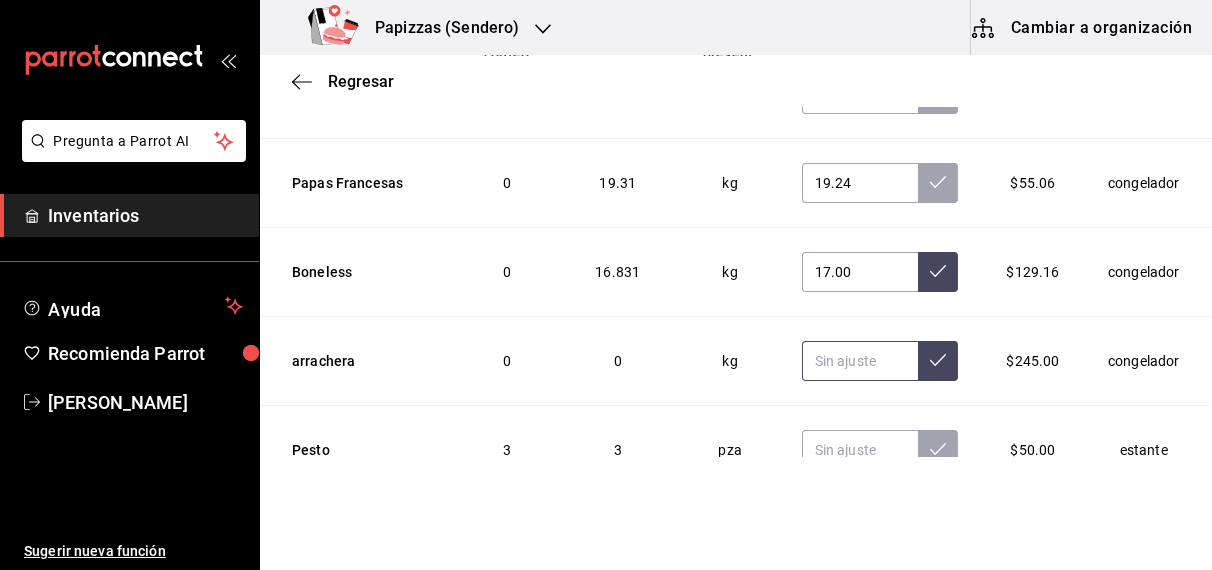 click at bounding box center [860, 361] 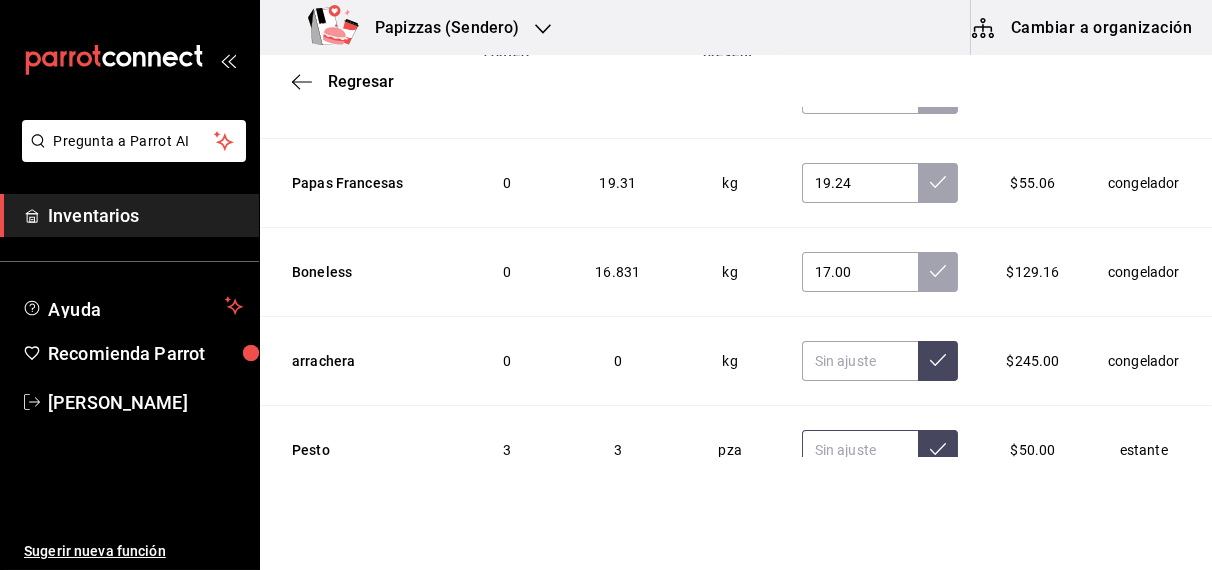 click at bounding box center (860, 450) 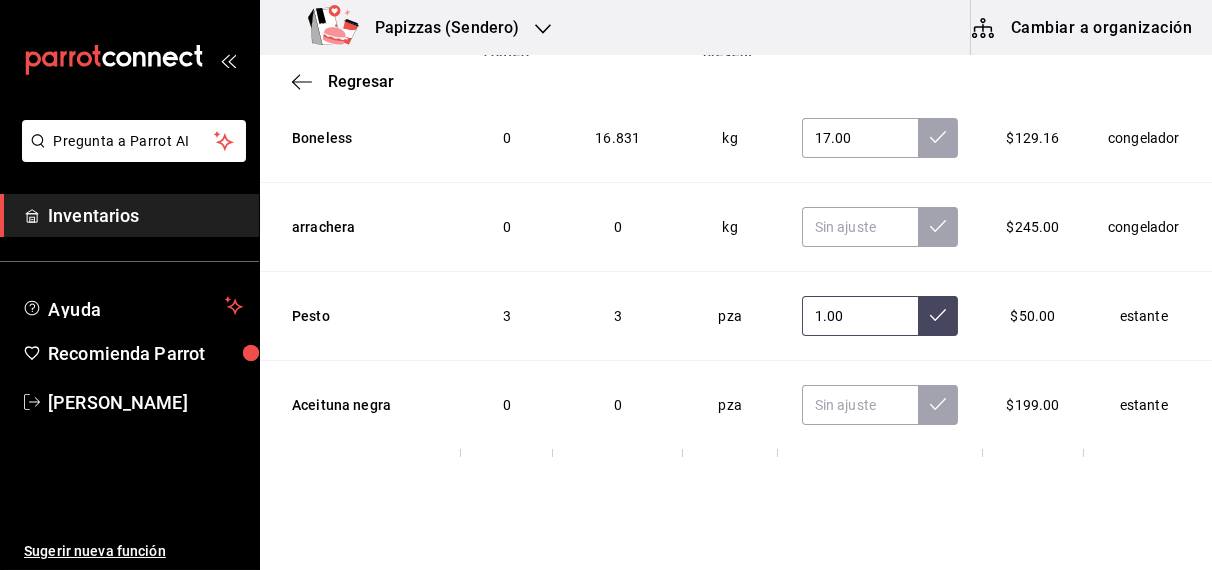 scroll, scrollTop: 5859, scrollLeft: 0, axis: vertical 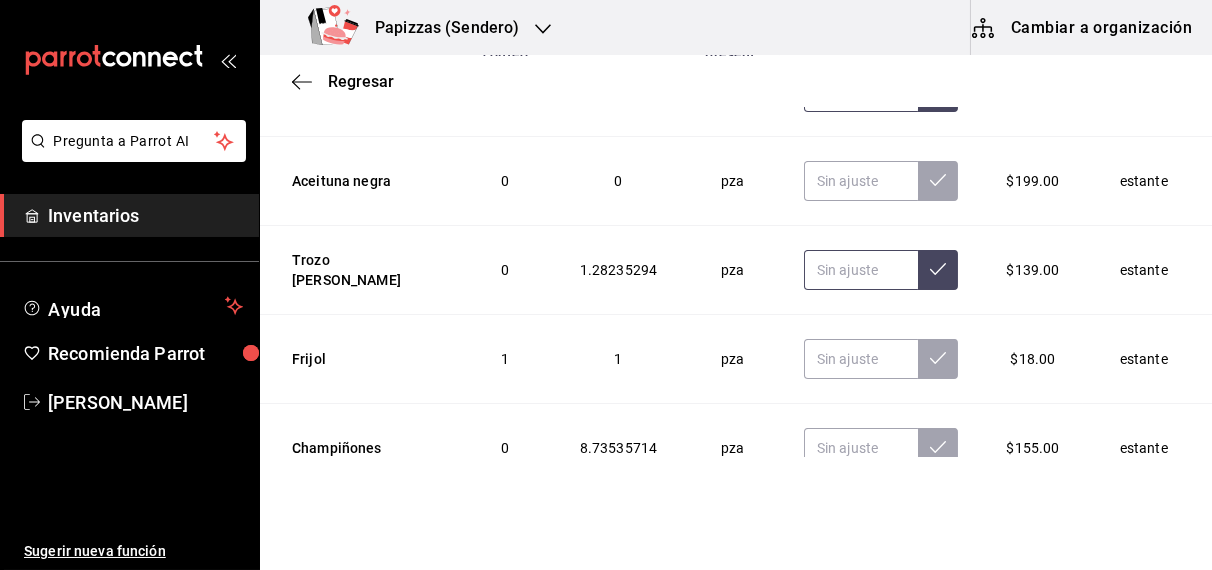type on "1.00" 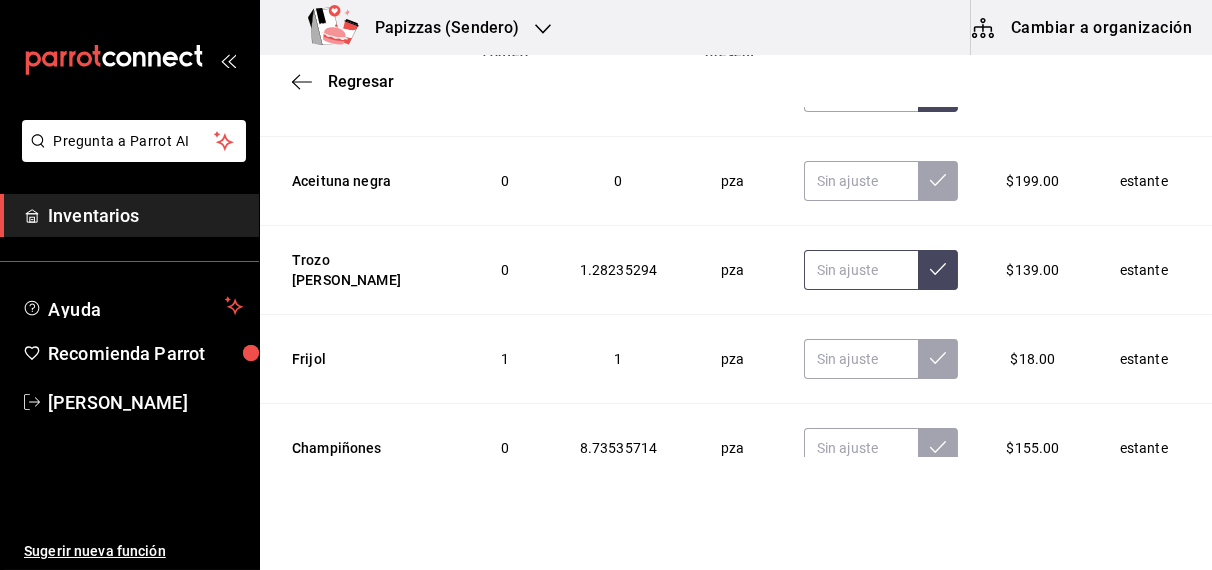 click at bounding box center (861, 270) 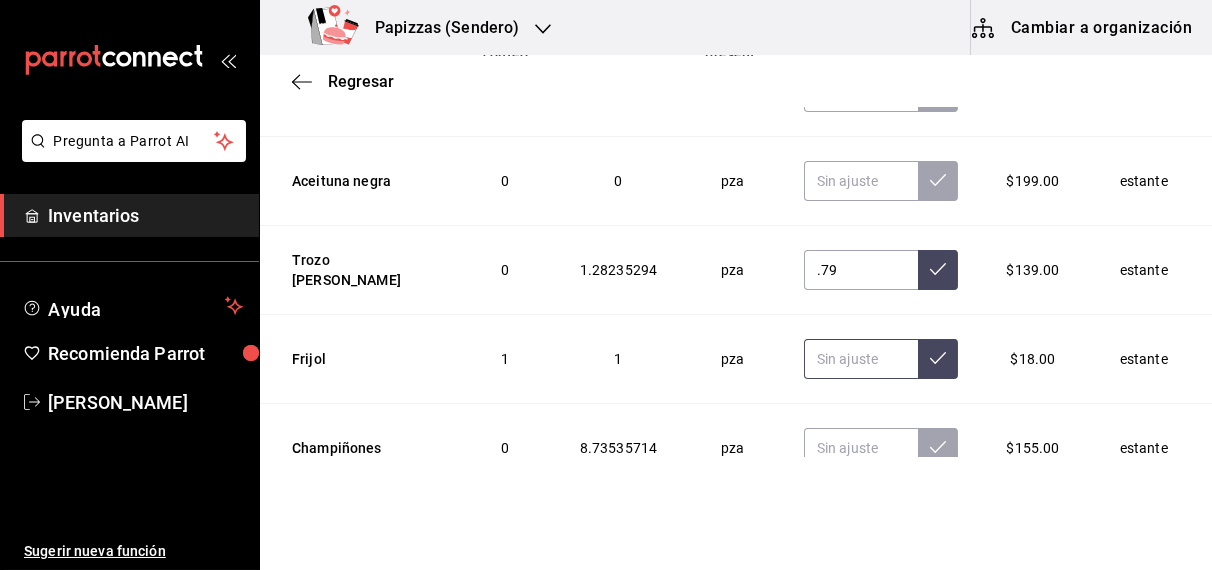 click at bounding box center (861, 359) 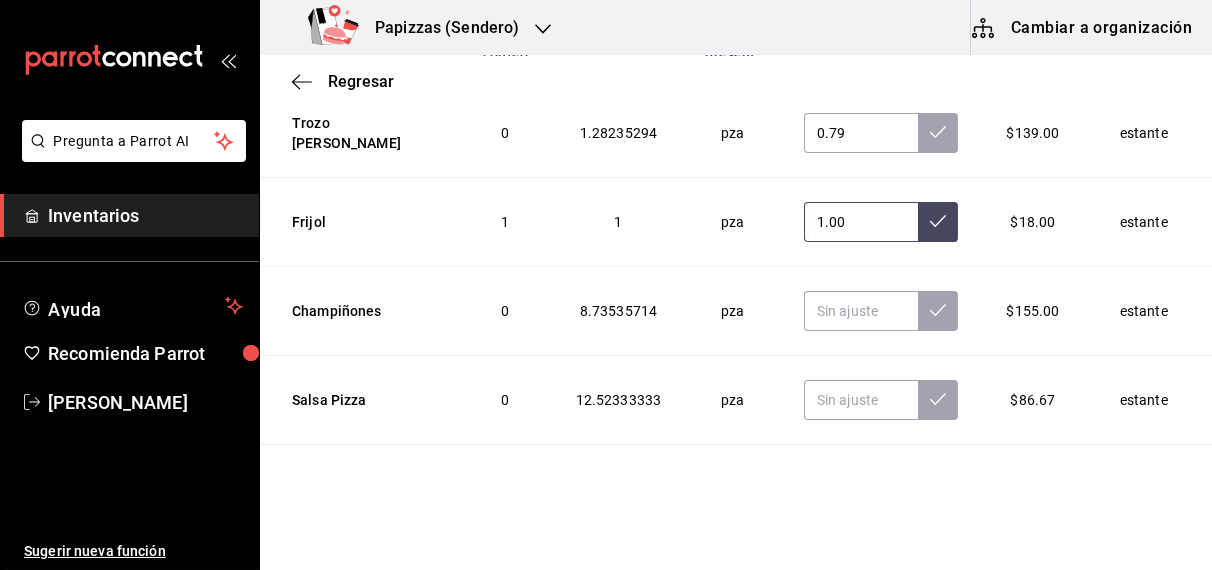 scroll, scrollTop: 6220, scrollLeft: 0, axis: vertical 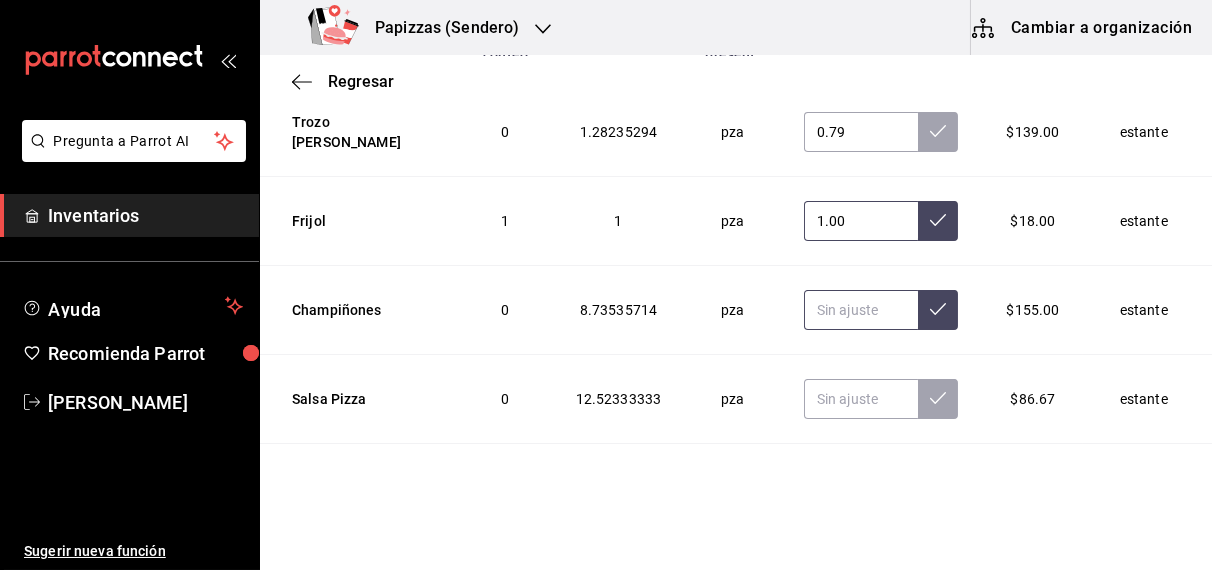 type on "1.00" 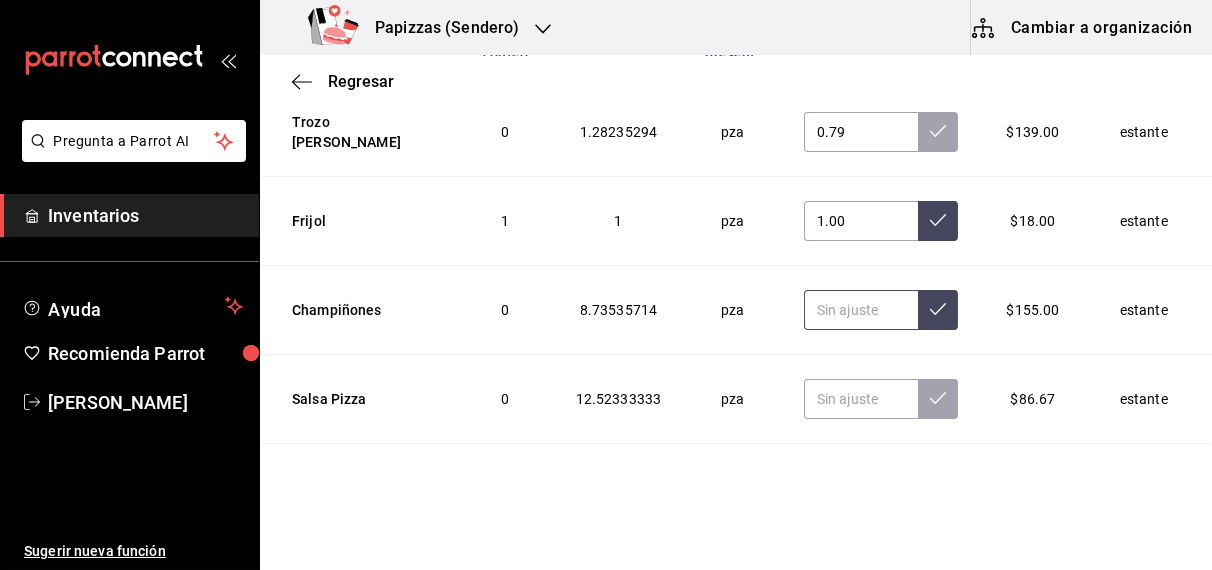click at bounding box center [861, 310] 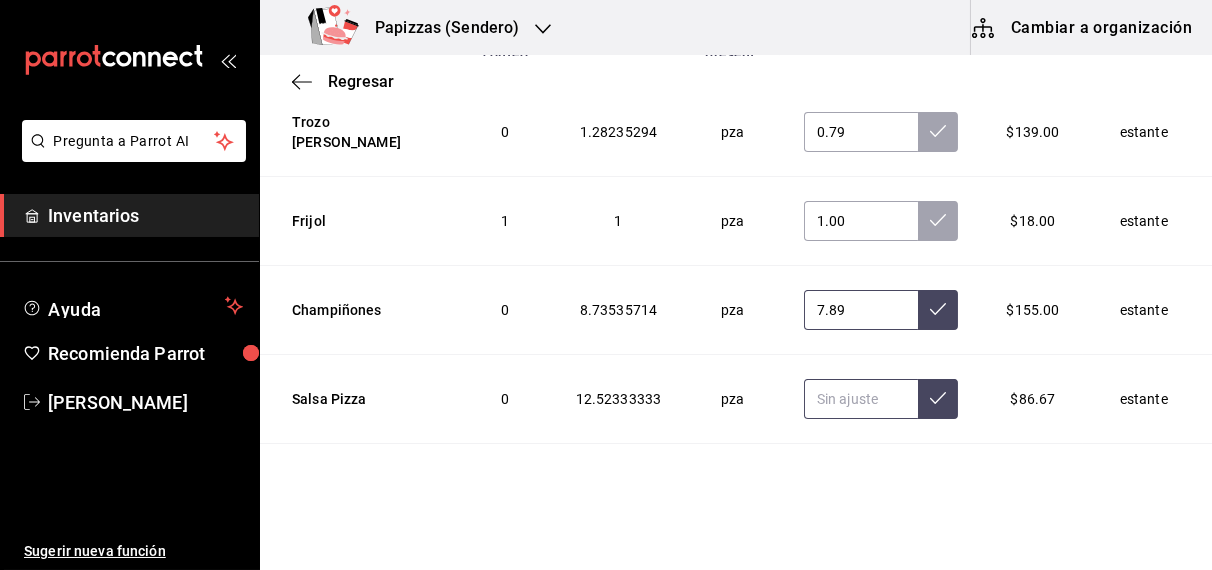 type on "7.89" 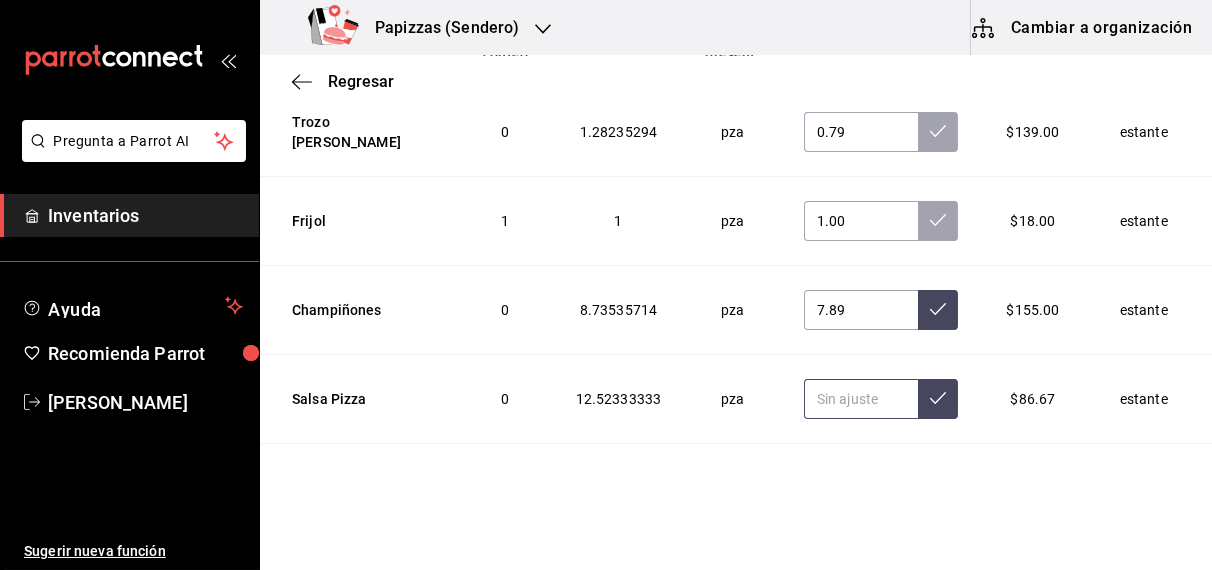 click at bounding box center [861, 399] 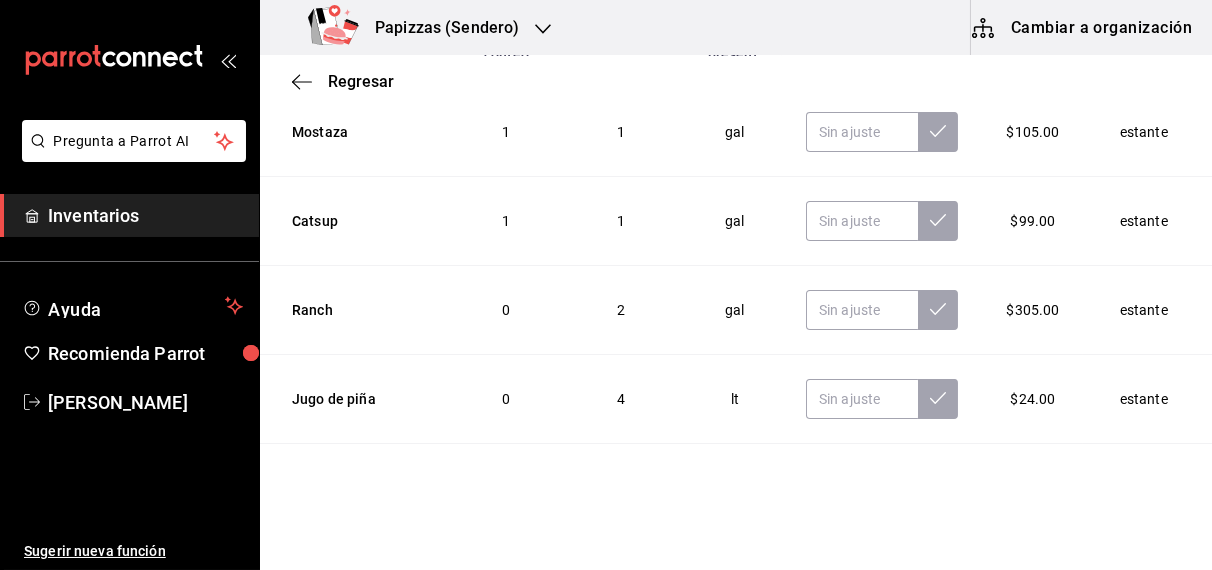 scroll, scrollTop: 6591, scrollLeft: 0, axis: vertical 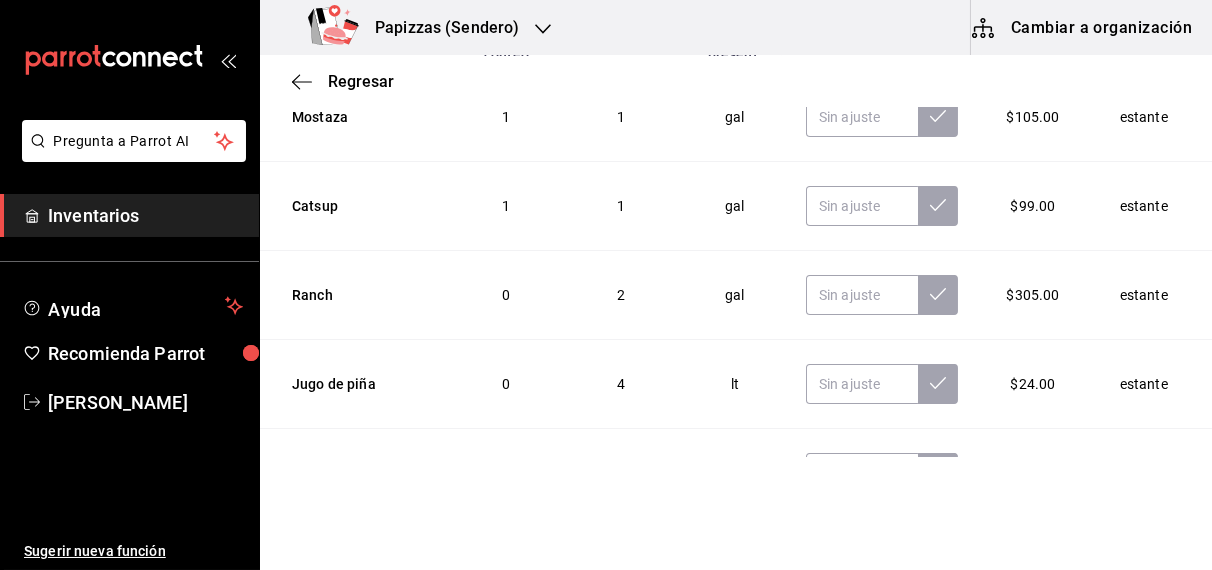 type on "12.50" 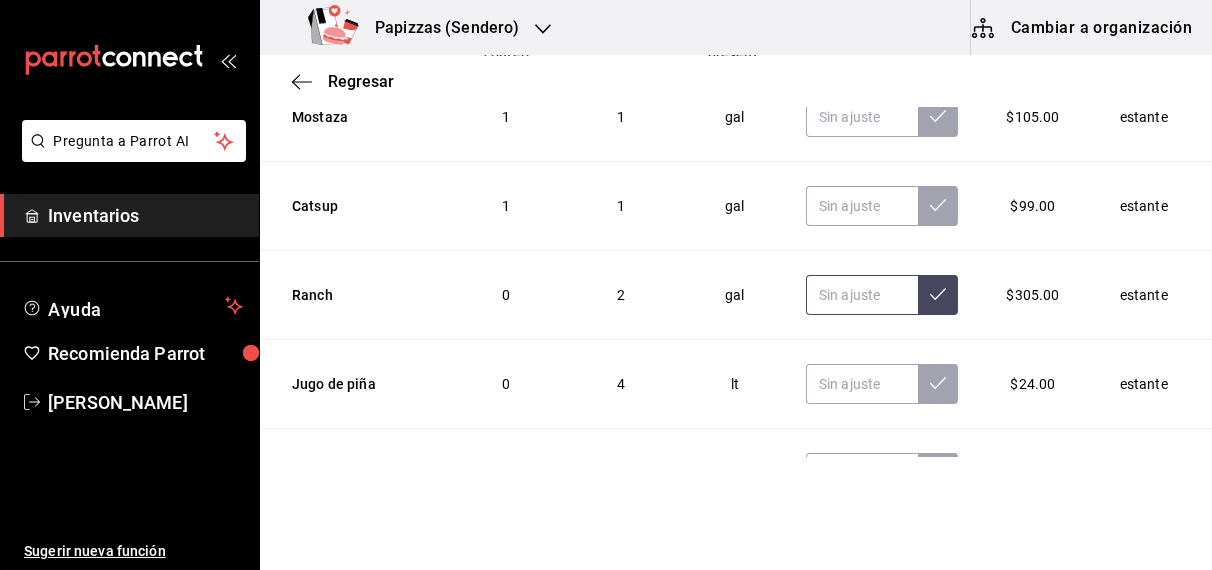 click at bounding box center [862, 295] 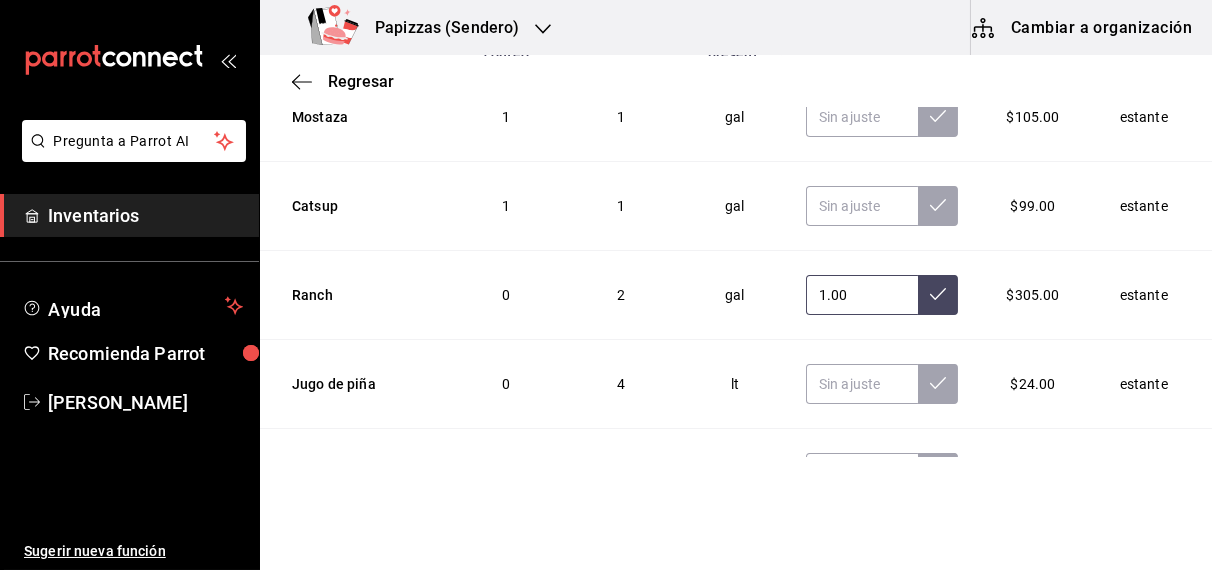 type on "1.00" 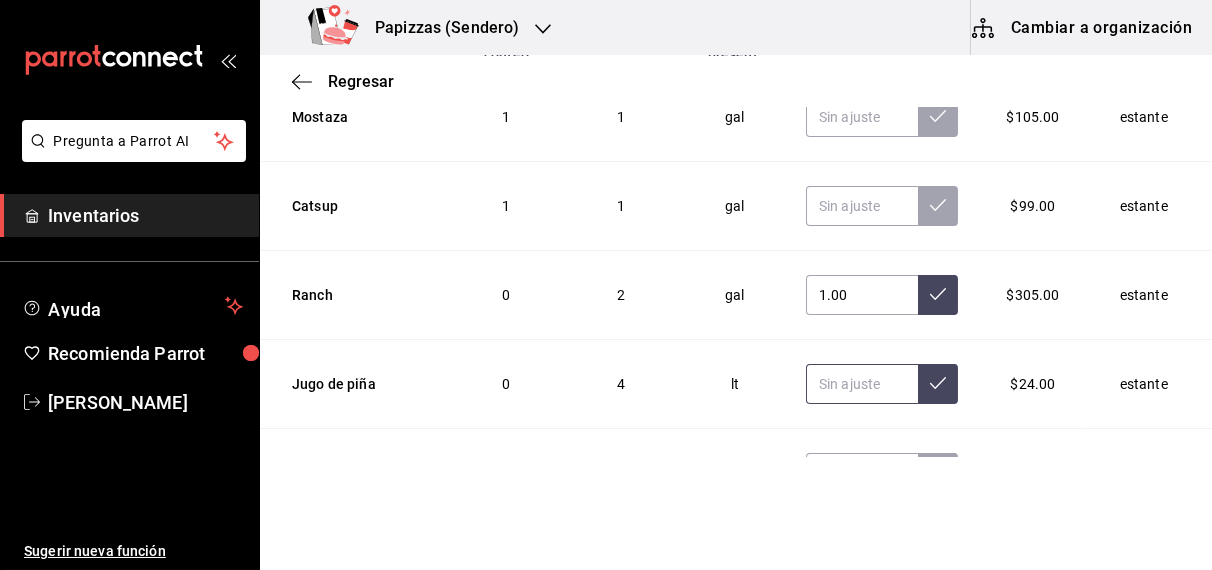 click at bounding box center (862, 384) 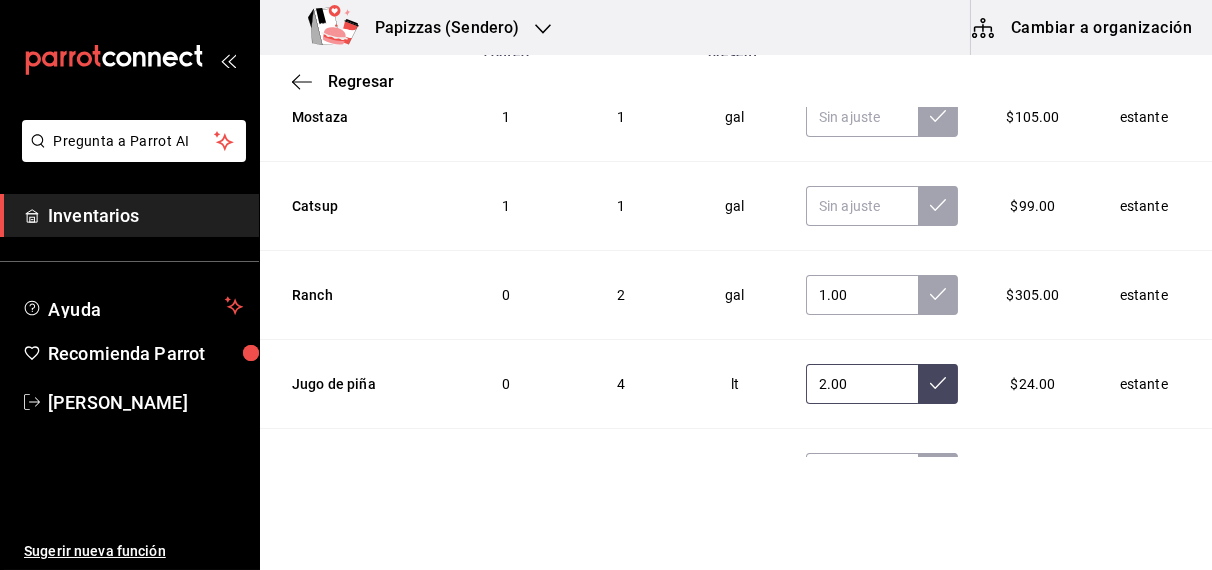 type on "2.00" 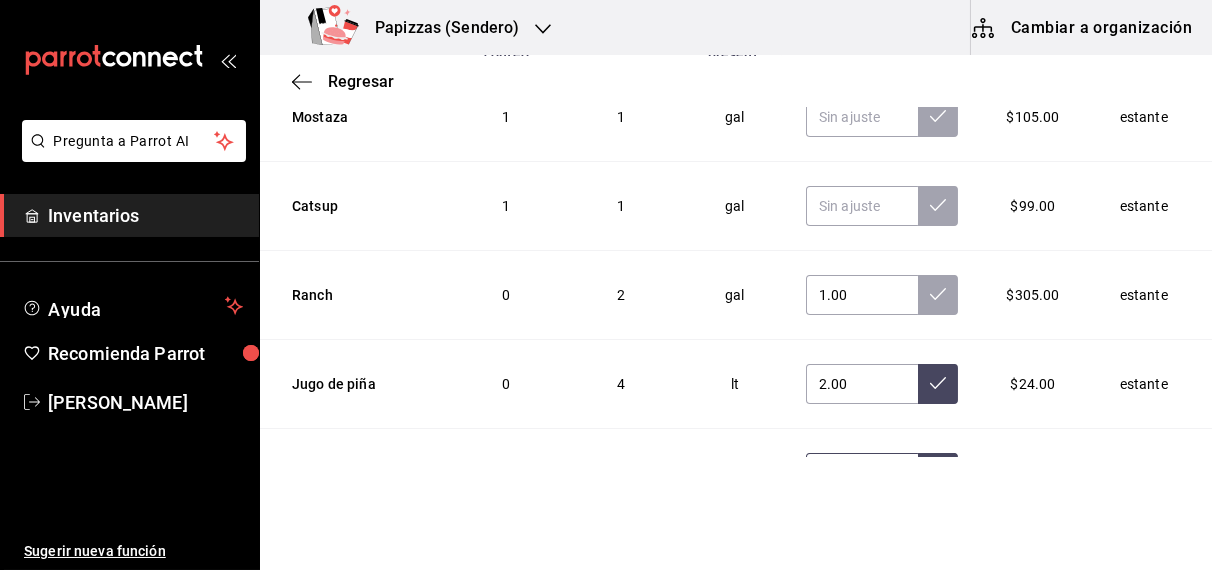 click at bounding box center [862, 473] 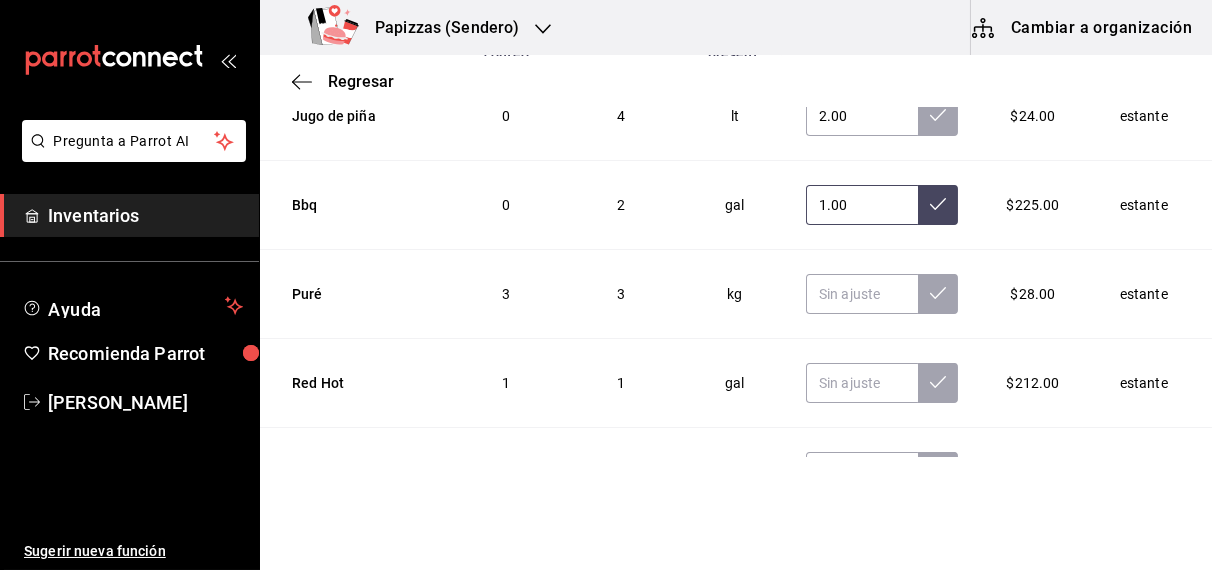 scroll, scrollTop: 6866, scrollLeft: 0, axis: vertical 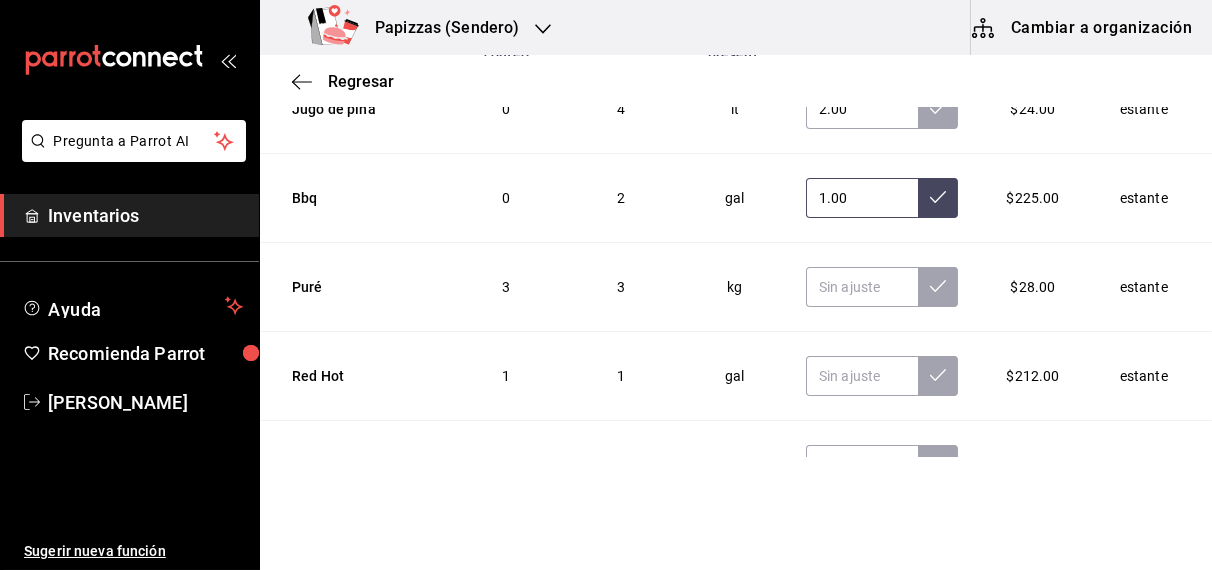 type on "1.00" 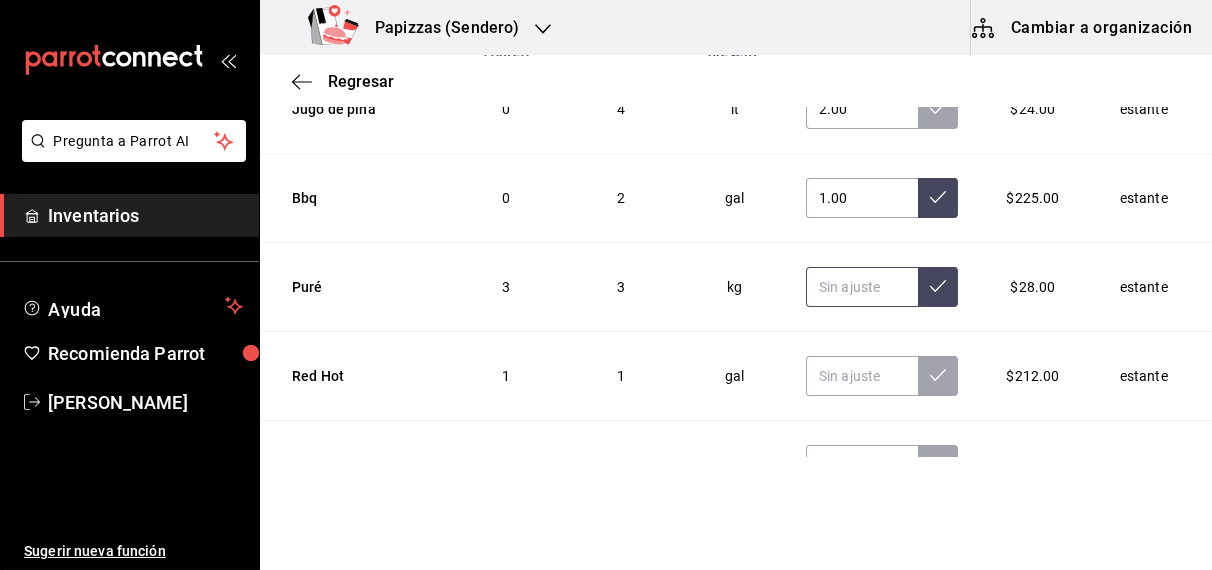 click at bounding box center (862, 287) 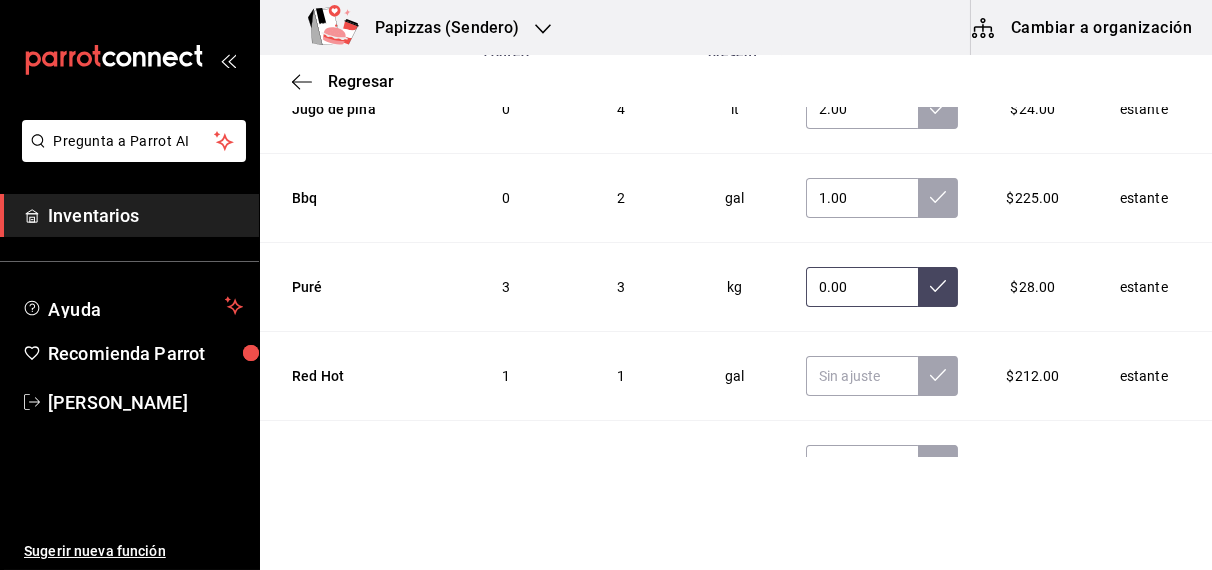 type on "0.00" 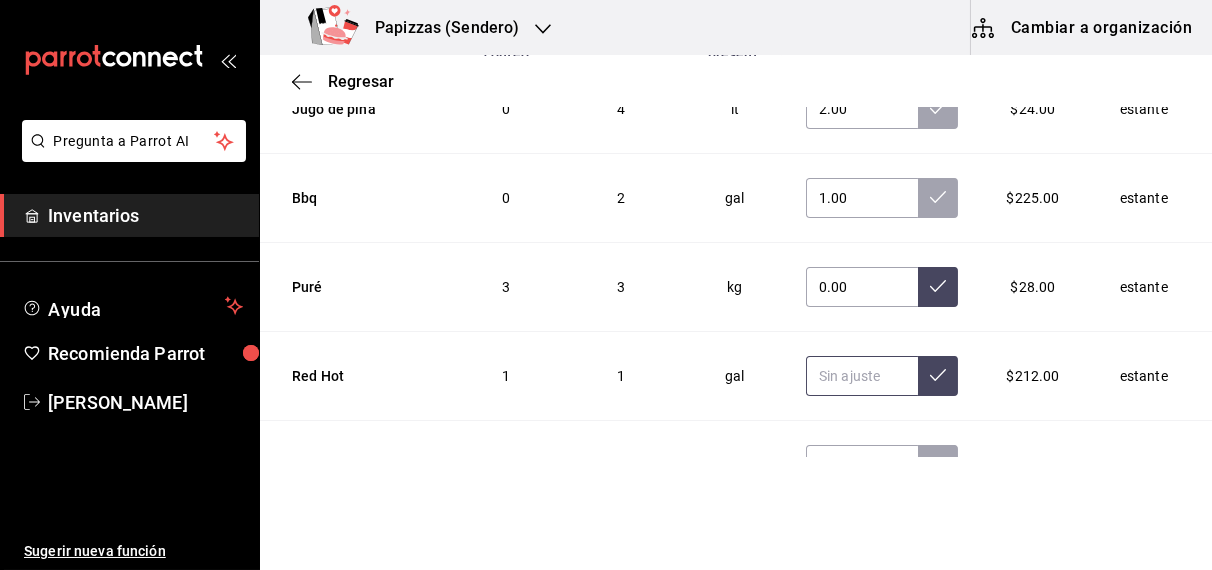 click at bounding box center (862, 376) 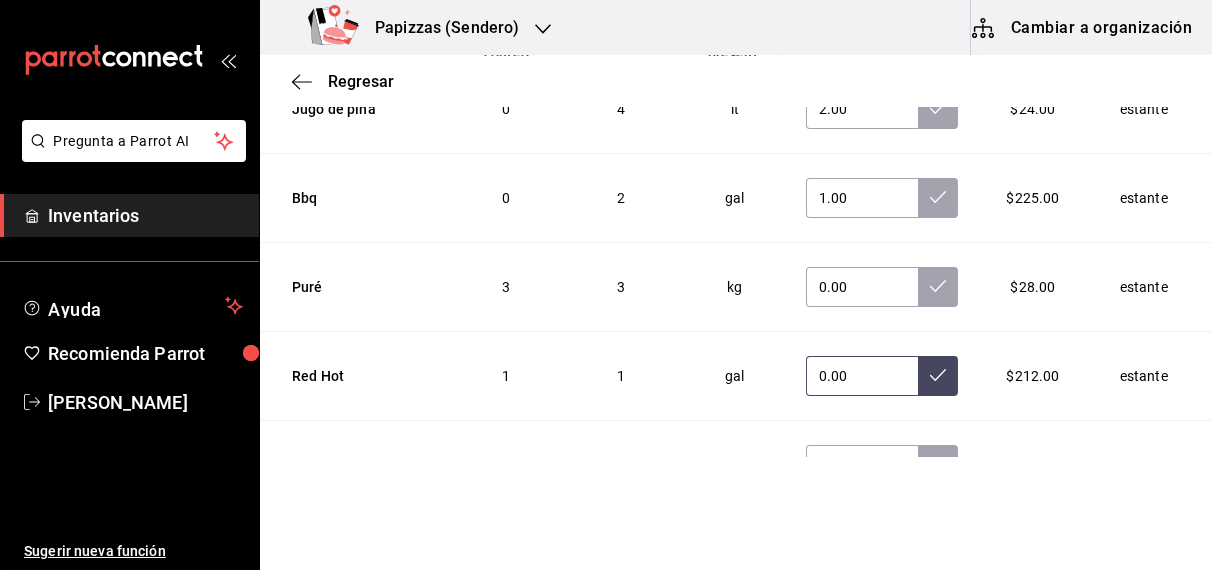 type on "0.00" 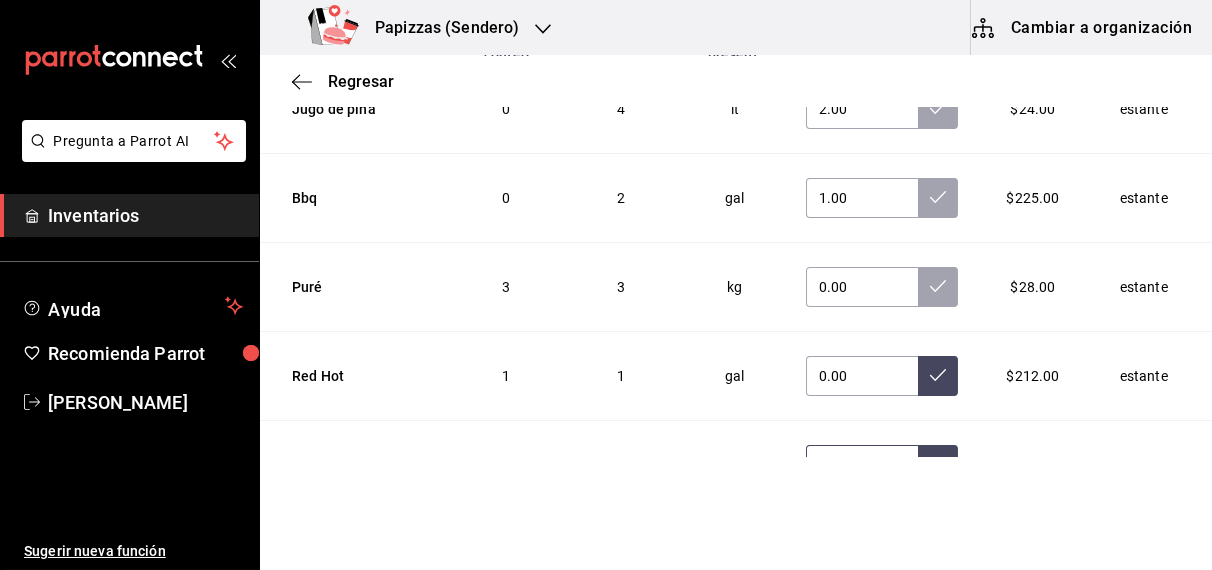 click at bounding box center [862, 465] 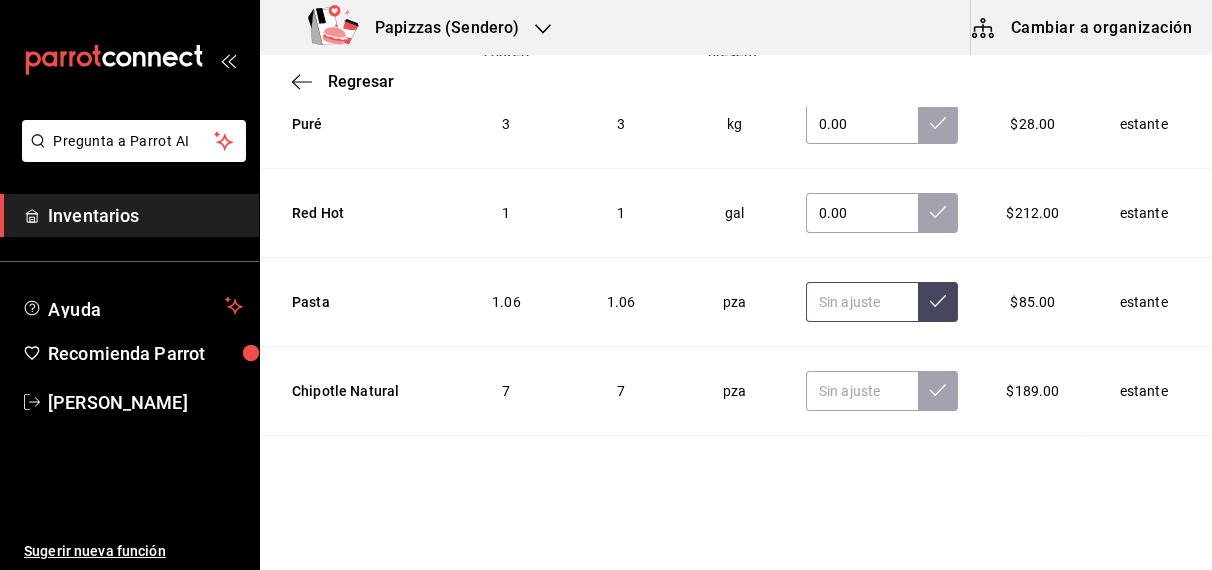 scroll, scrollTop: 7031, scrollLeft: 0, axis: vertical 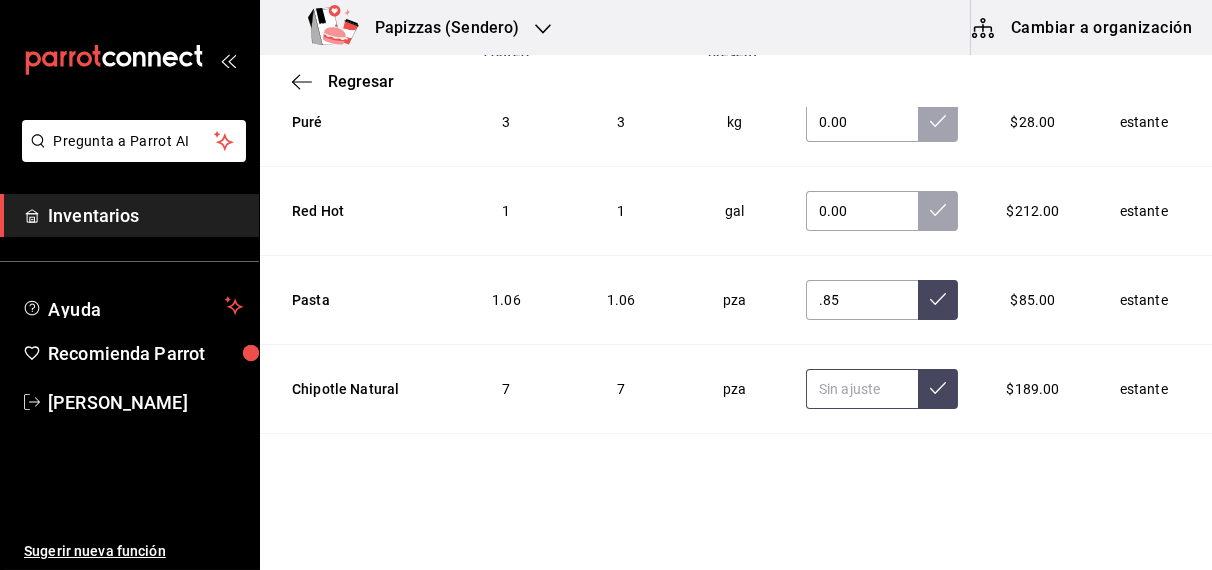 click at bounding box center (862, 389) 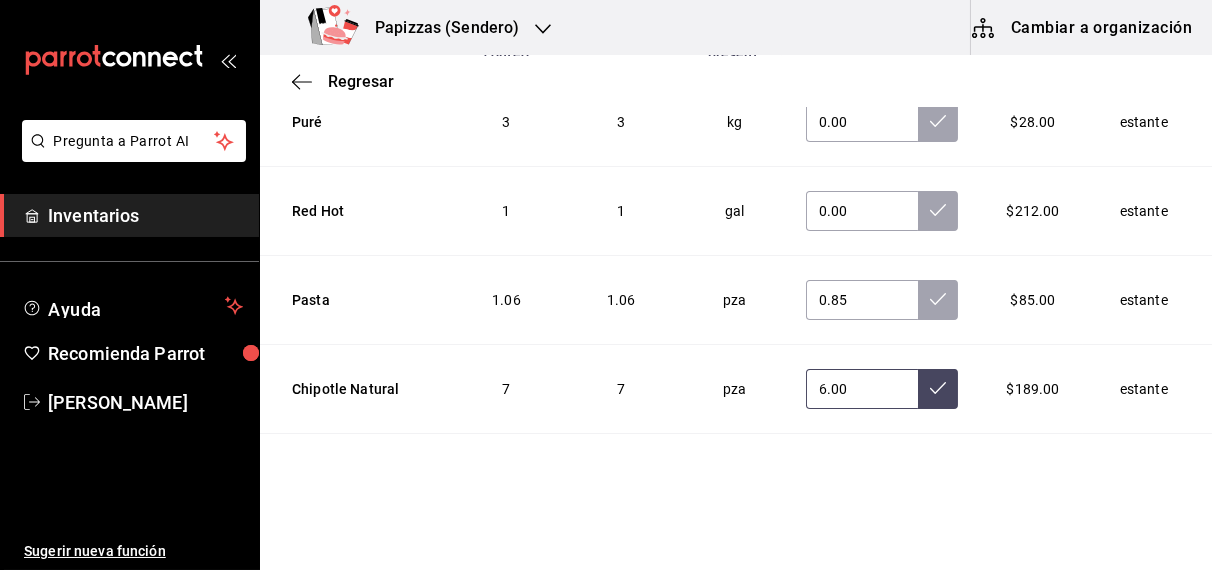 type on "6.00" 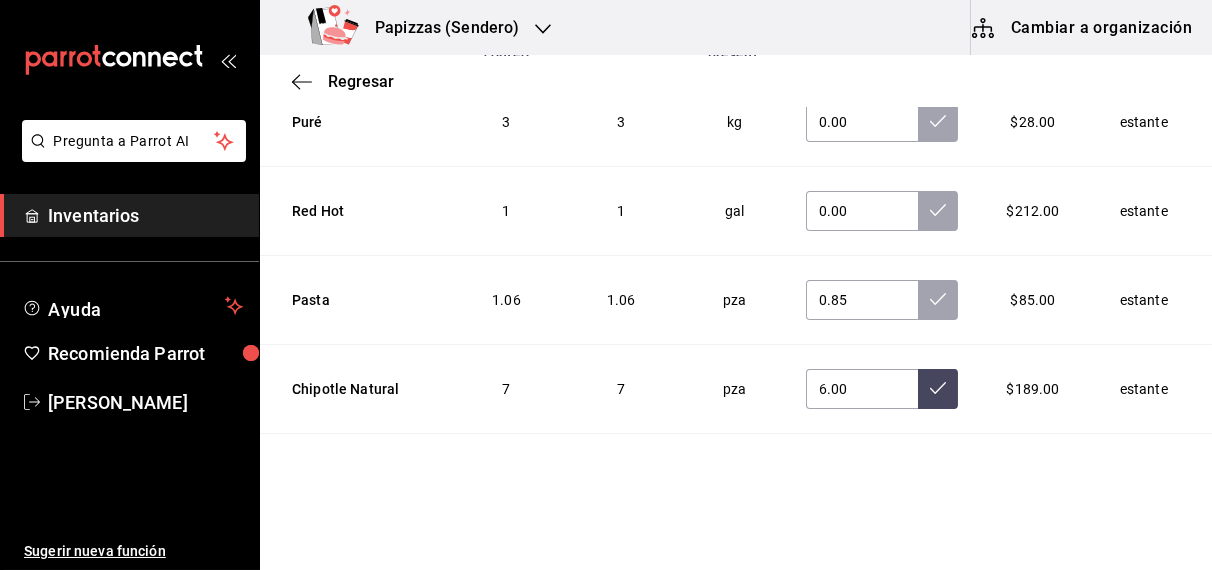click at bounding box center [862, 478] 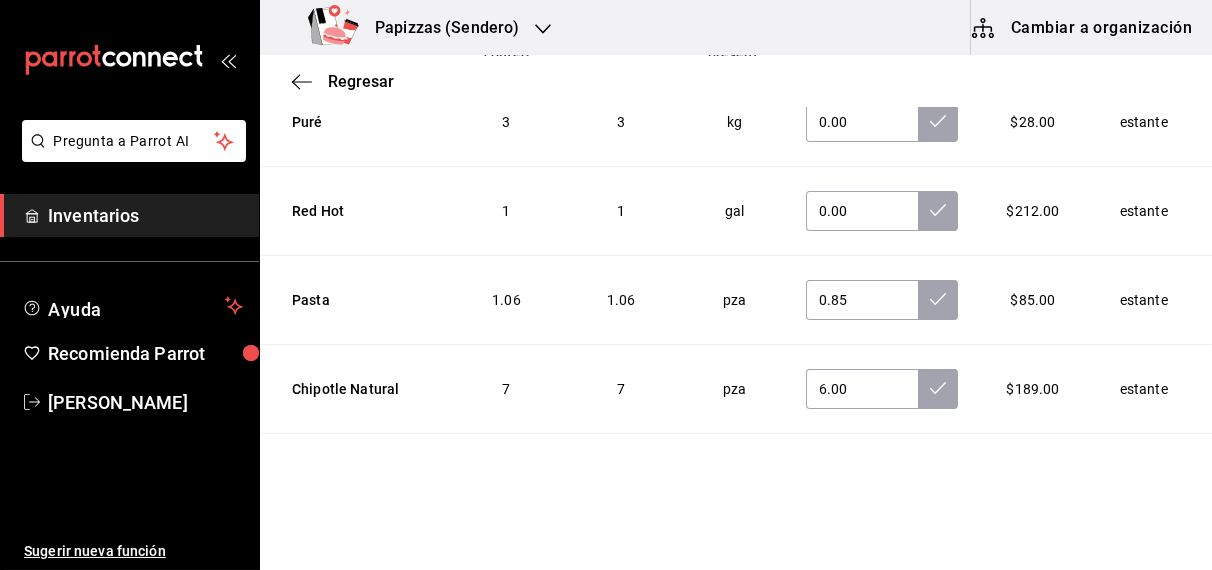 scroll, scrollTop: 330, scrollLeft: 0, axis: vertical 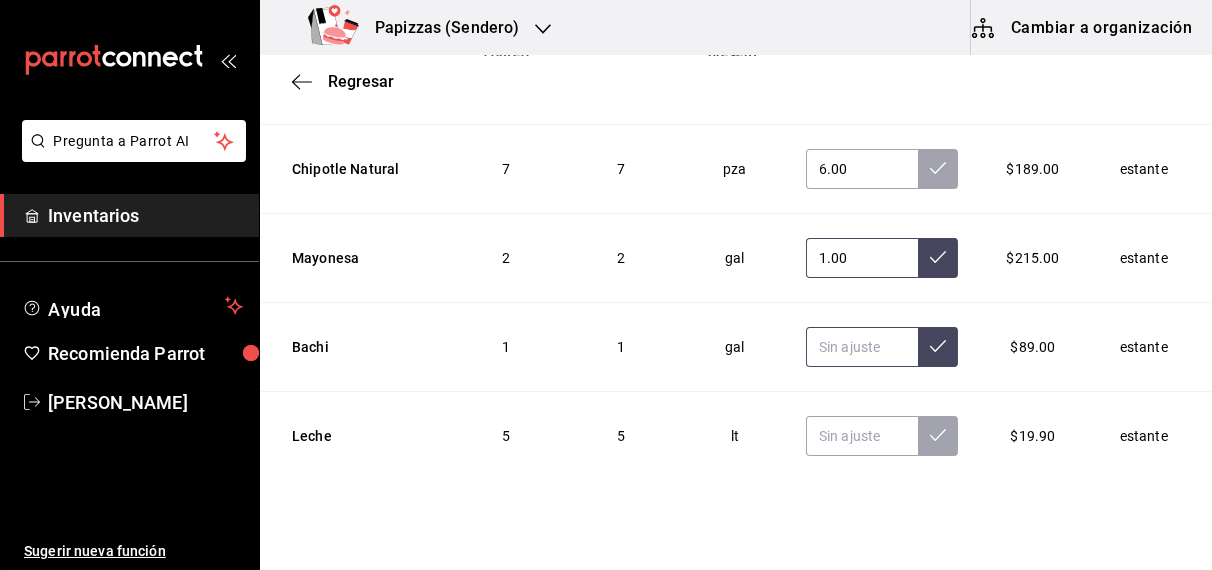 type on "1.00" 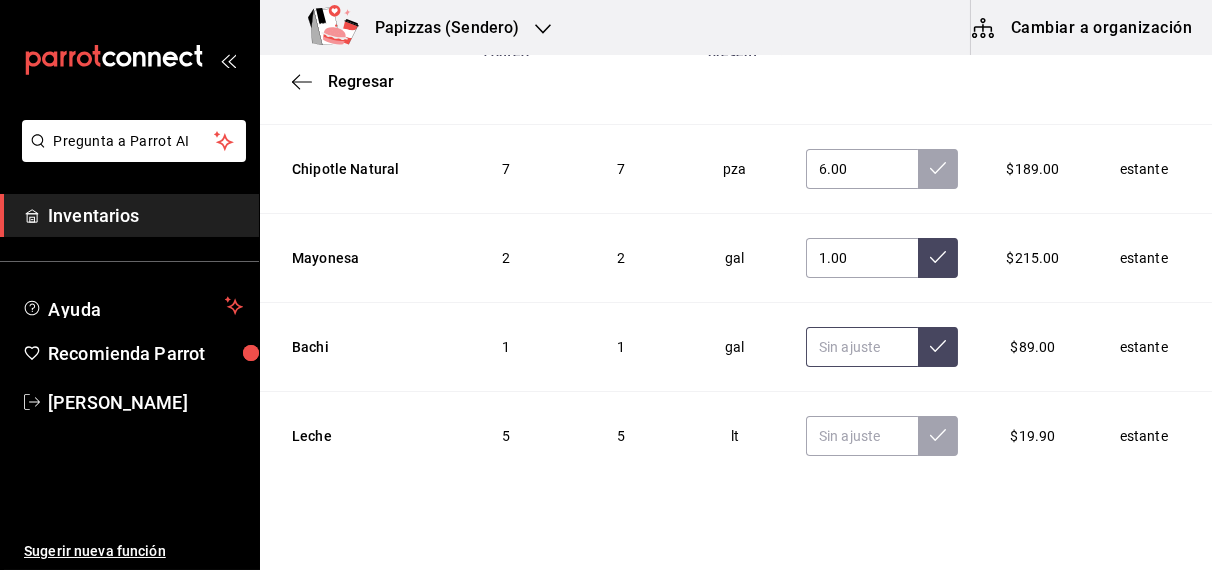 click at bounding box center [862, 347] 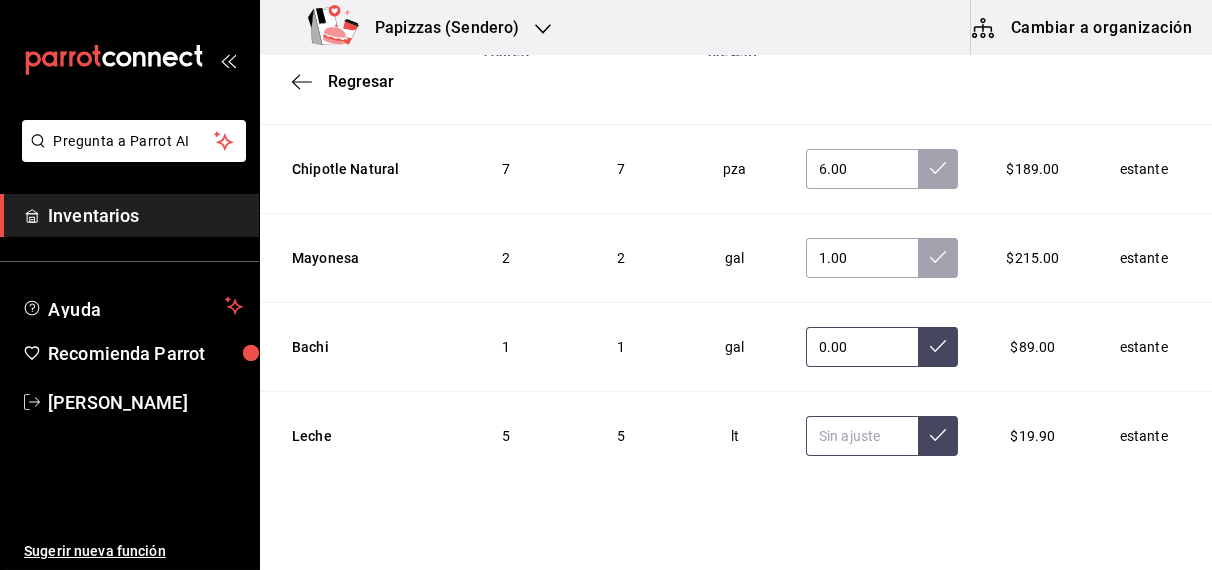 type on "0.00" 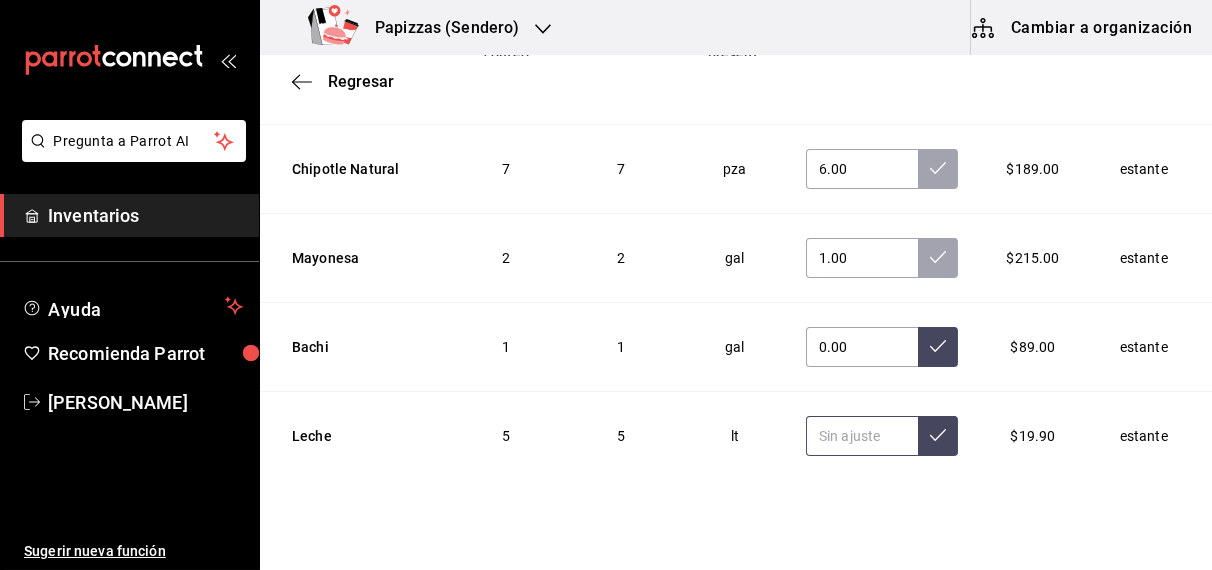click at bounding box center (862, 436) 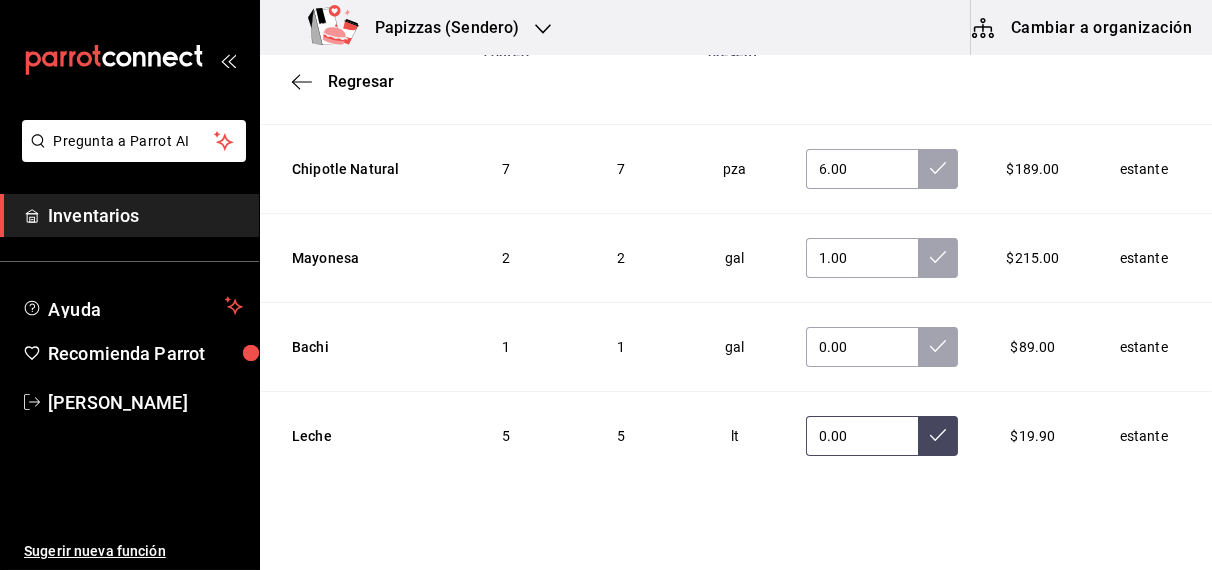 type on "0.00" 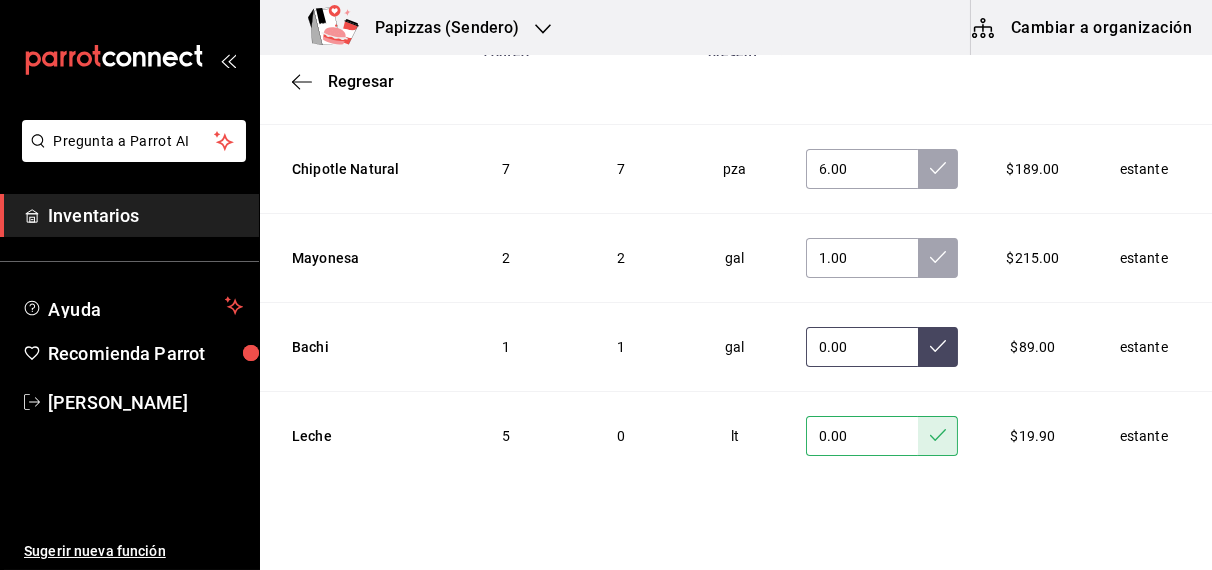 click 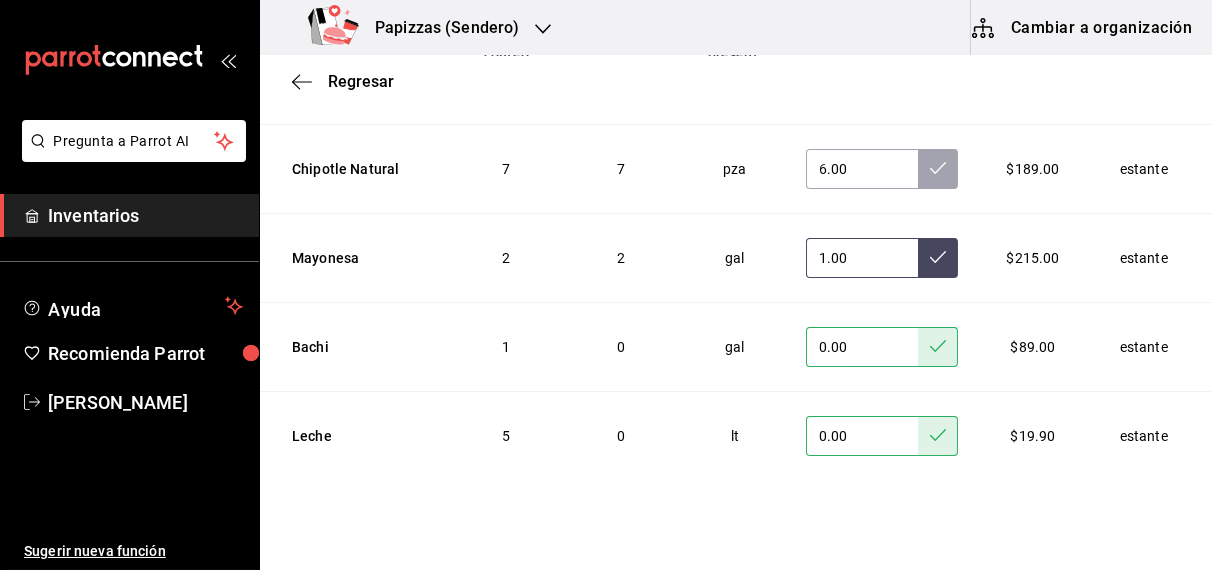 click 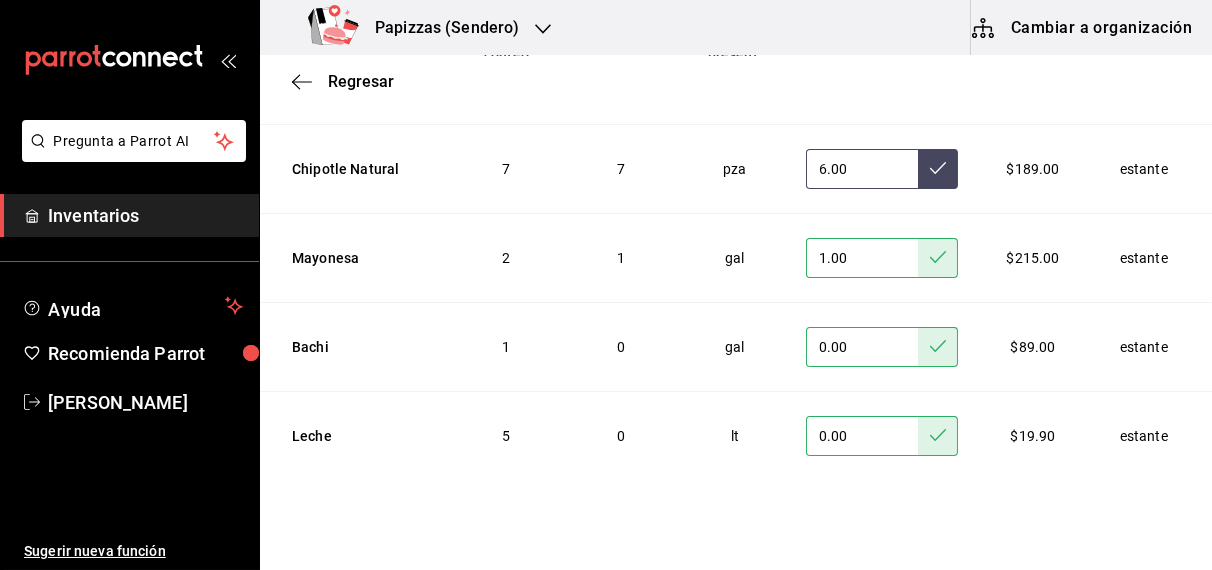 click 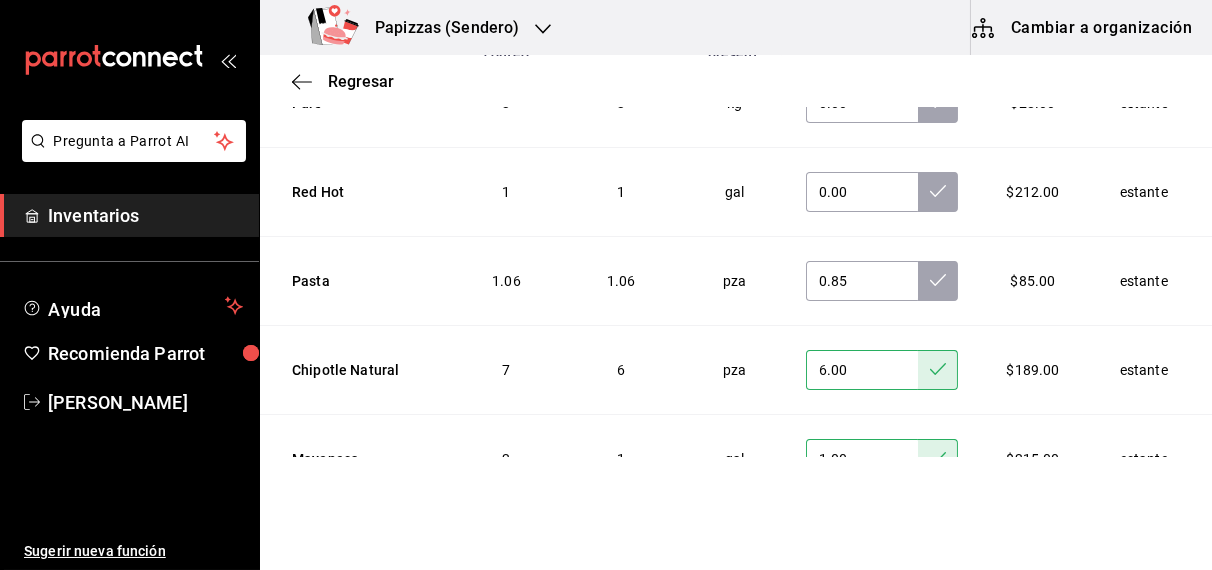 scroll, scrollTop: 7047, scrollLeft: 0, axis: vertical 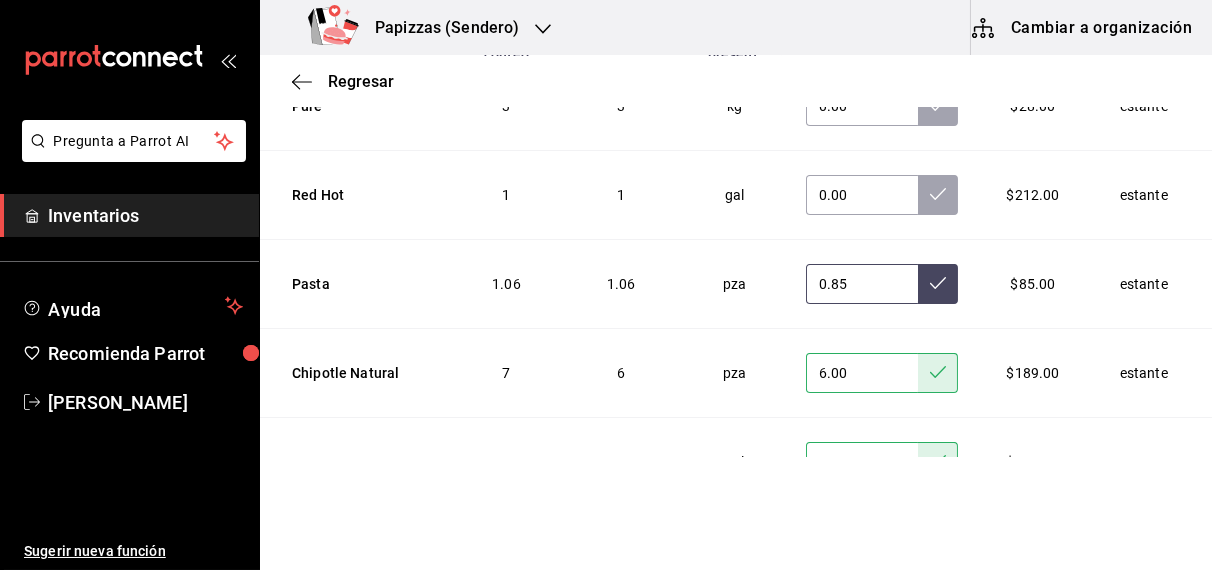 click 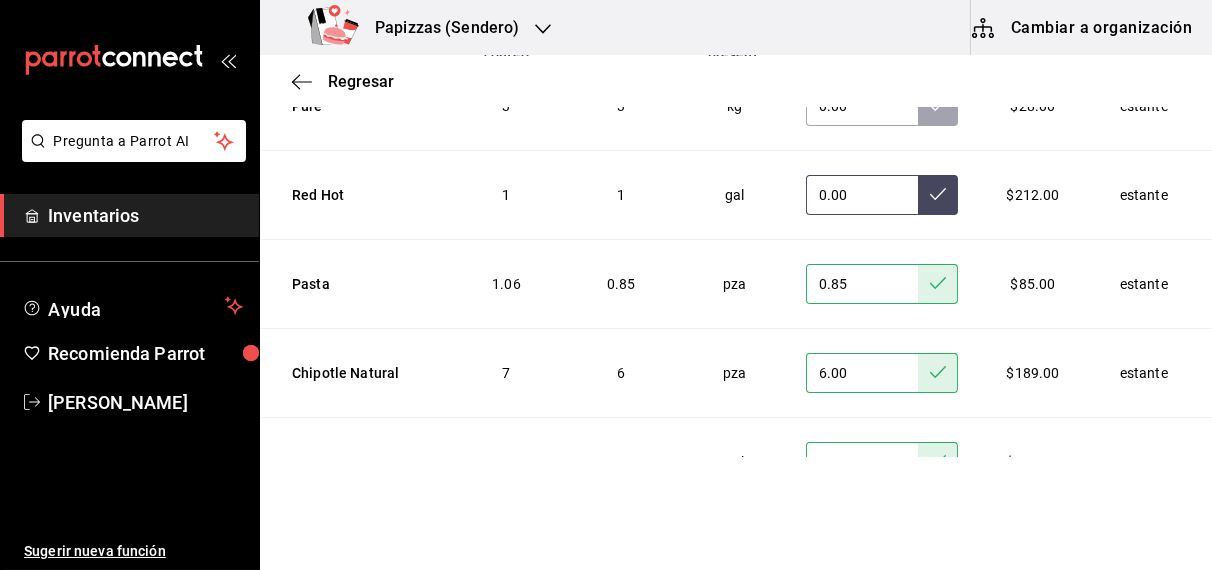 click 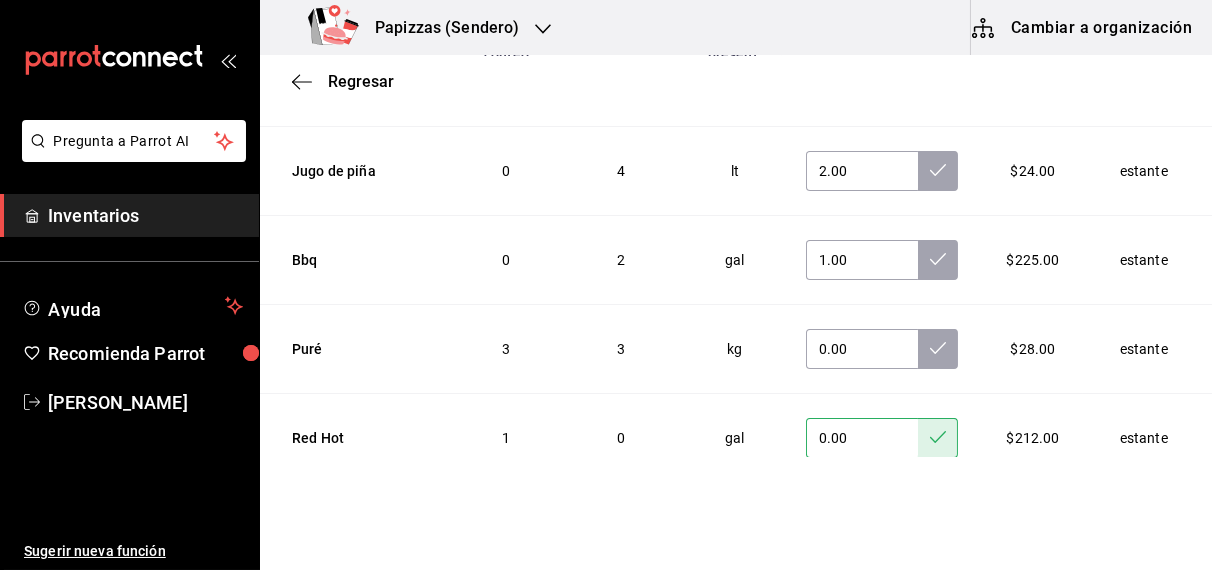 scroll, scrollTop: 6773, scrollLeft: 0, axis: vertical 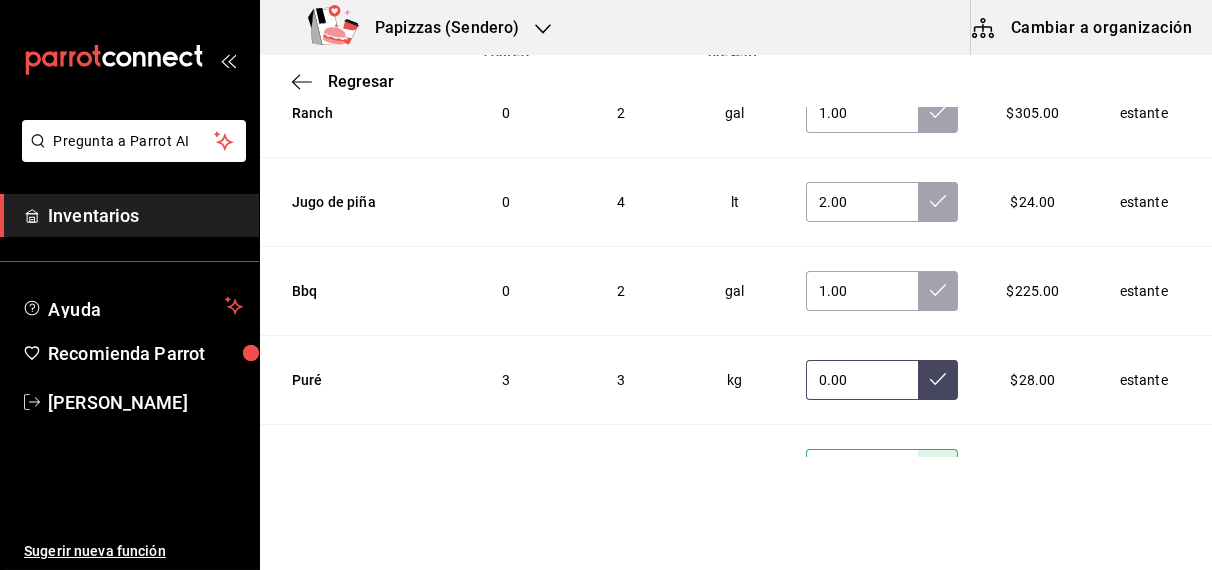 click at bounding box center [938, 380] 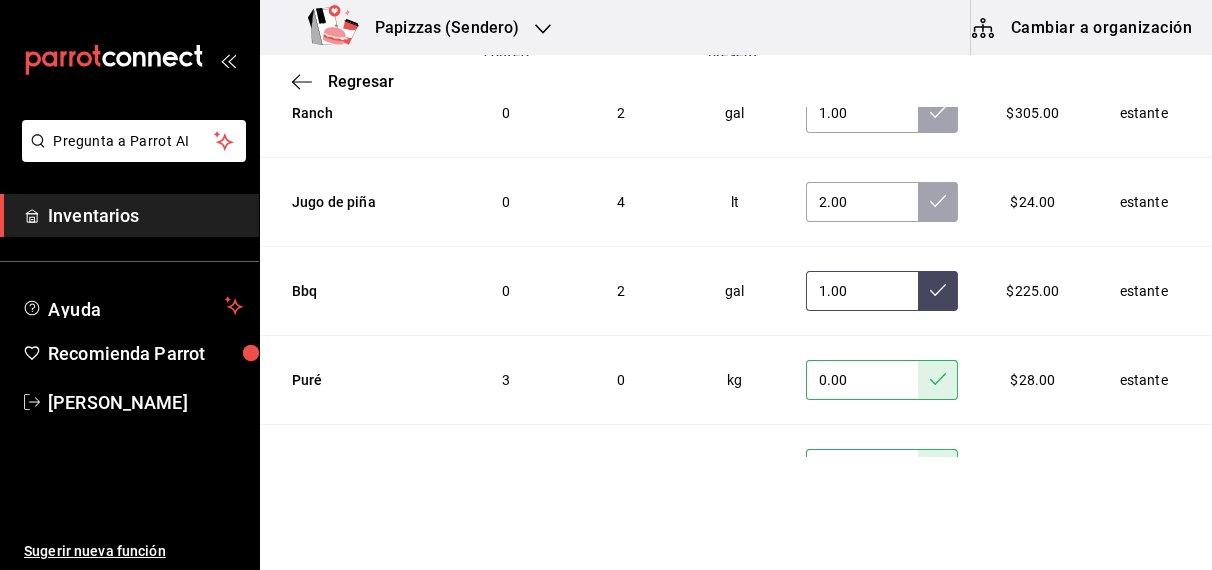 click at bounding box center [938, 291] 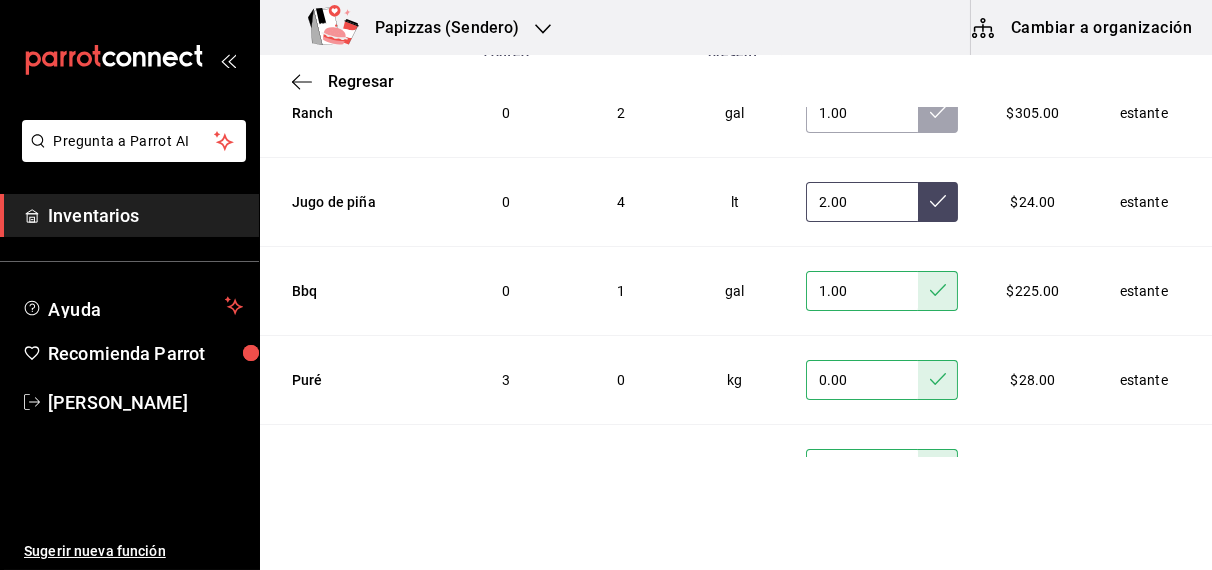 click 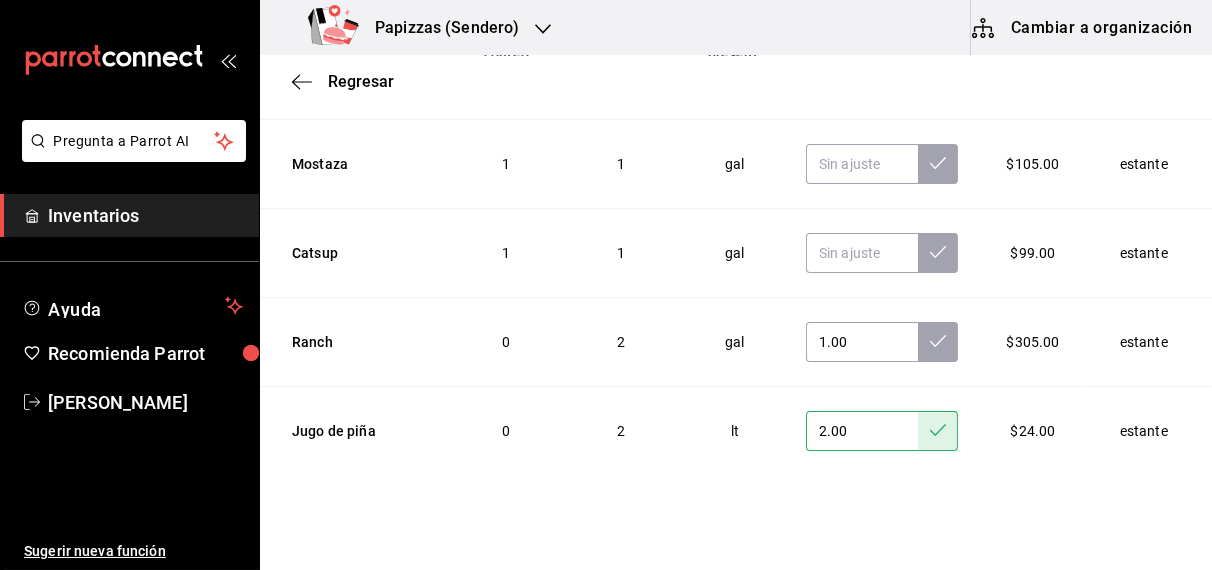 scroll, scrollTop: 6542, scrollLeft: 0, axis: vertical 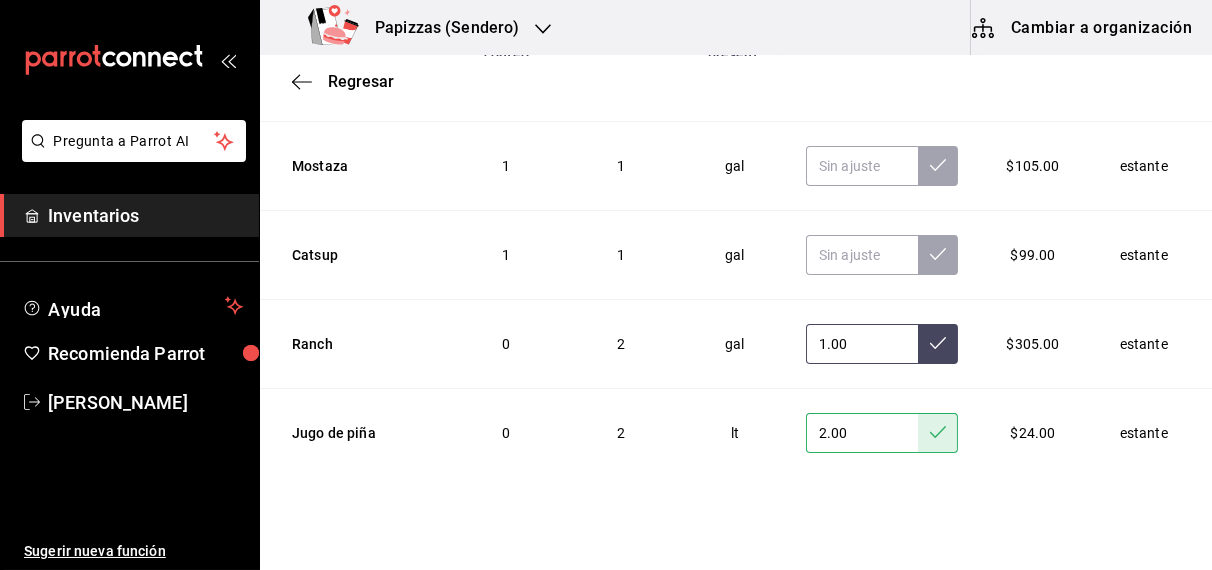 click 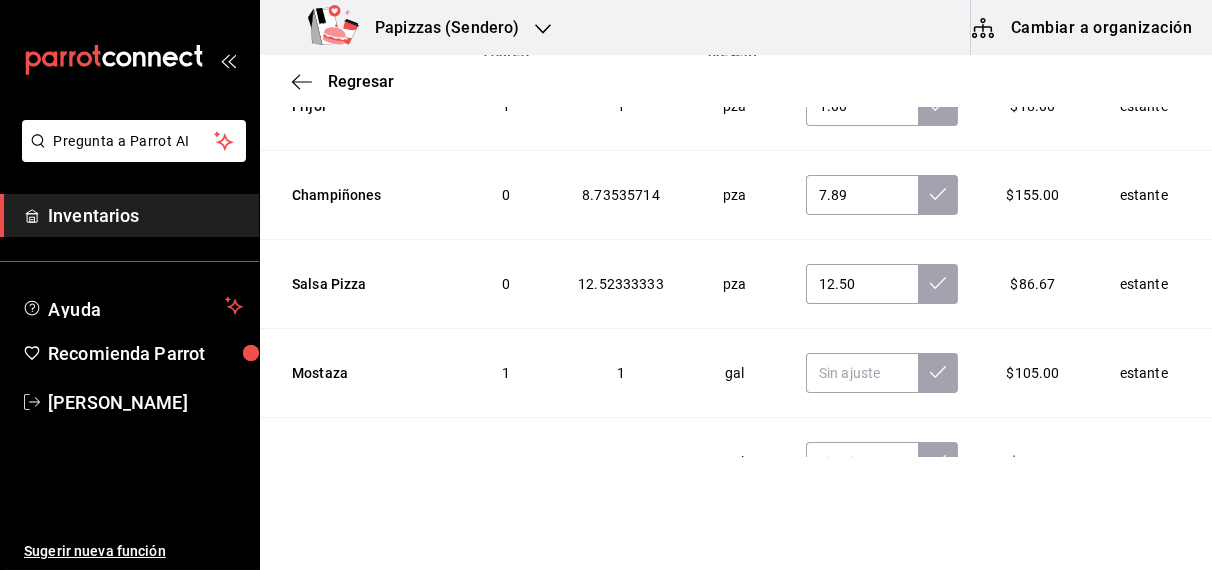 scroll, scrollTop: 6334, scrollLeft: 0, axis: vertical 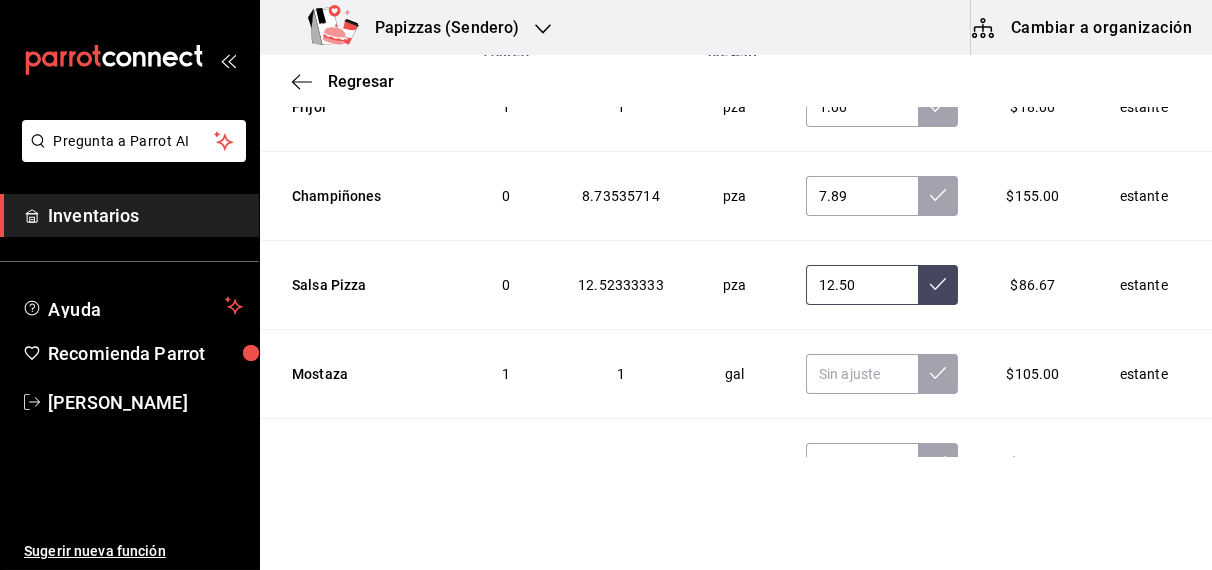 click 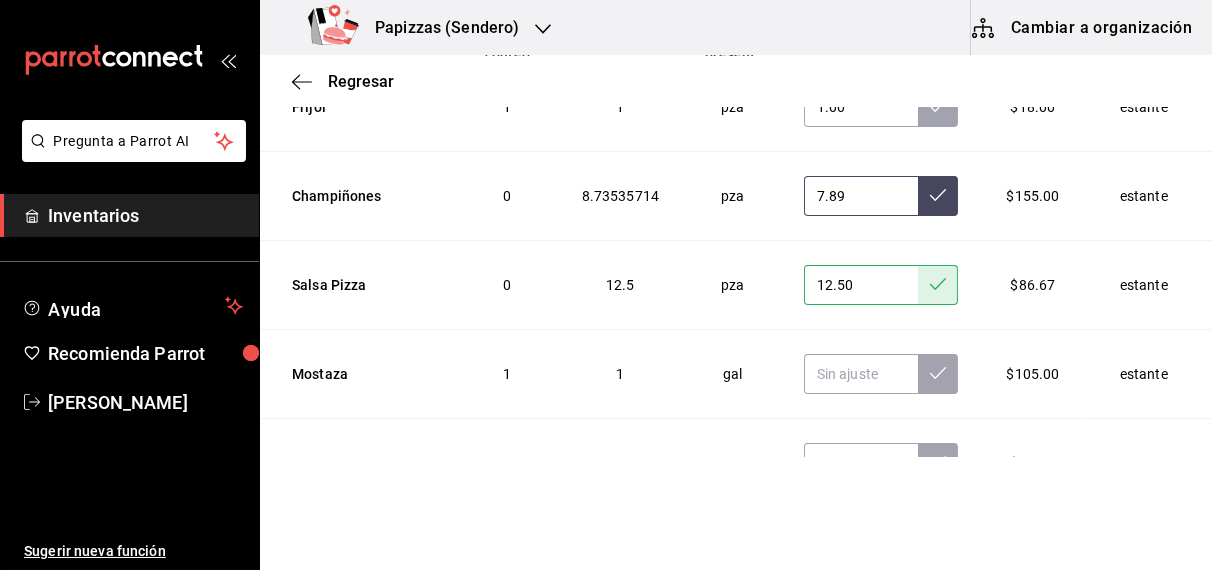 click 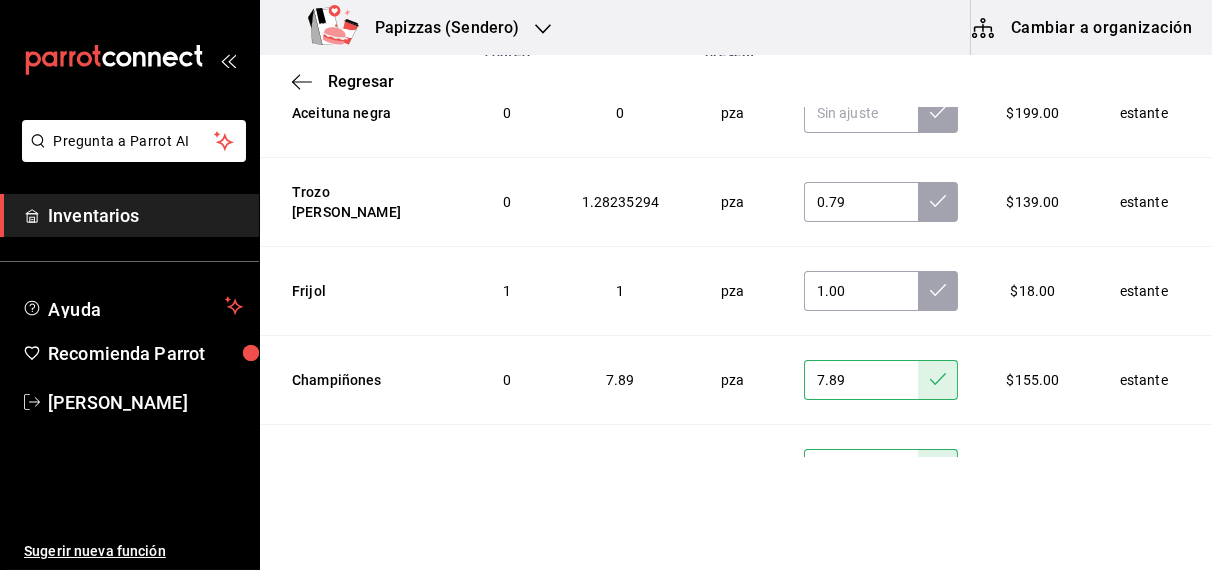 scroll, scrollTop: 6149, scrollLeft: 0, axis: vertical 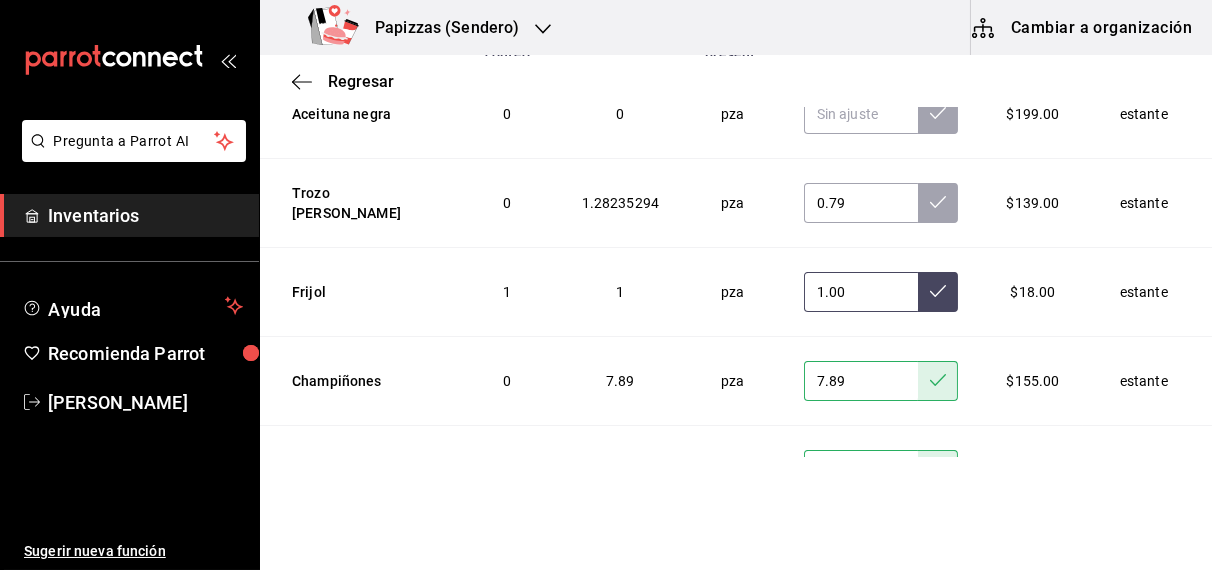 click 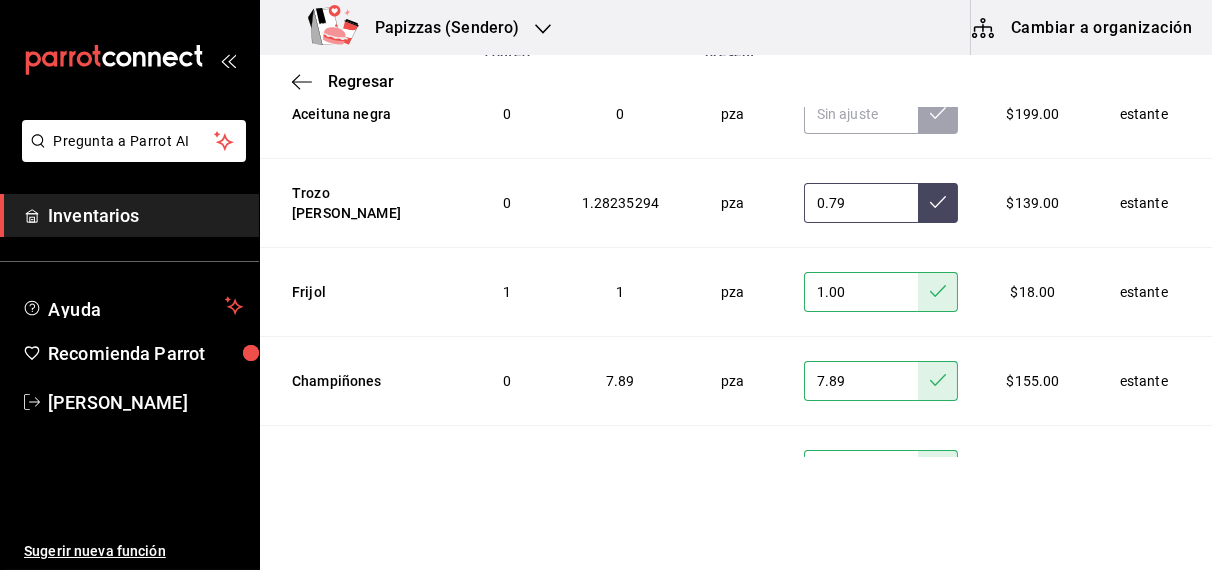 click 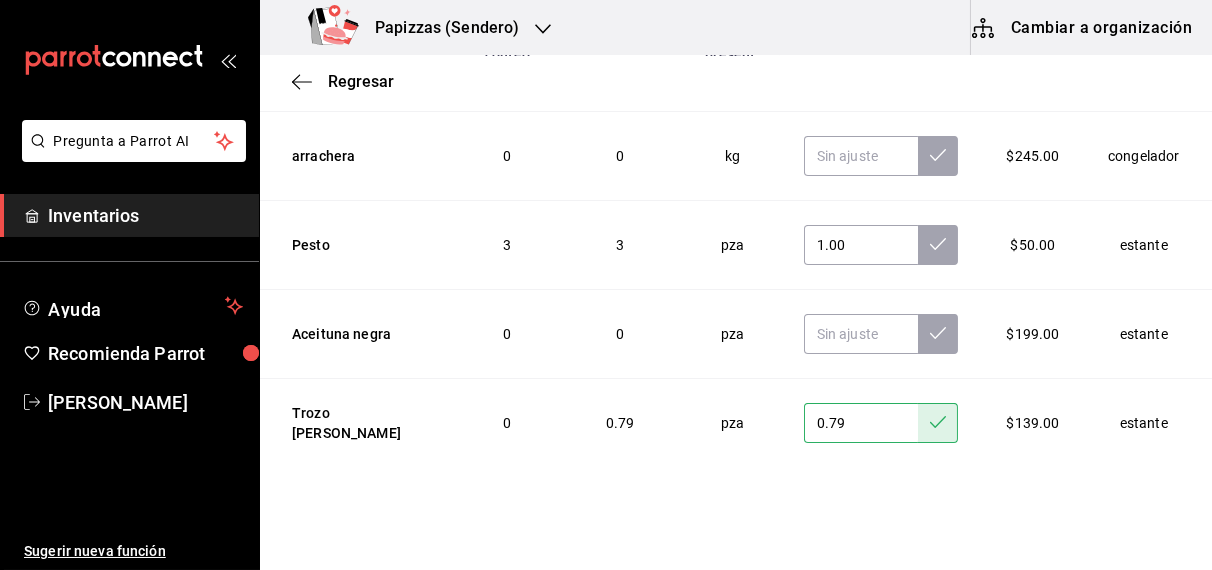 scroll, scrollTop: 5886, scrollLeft: 0, axis: vertical 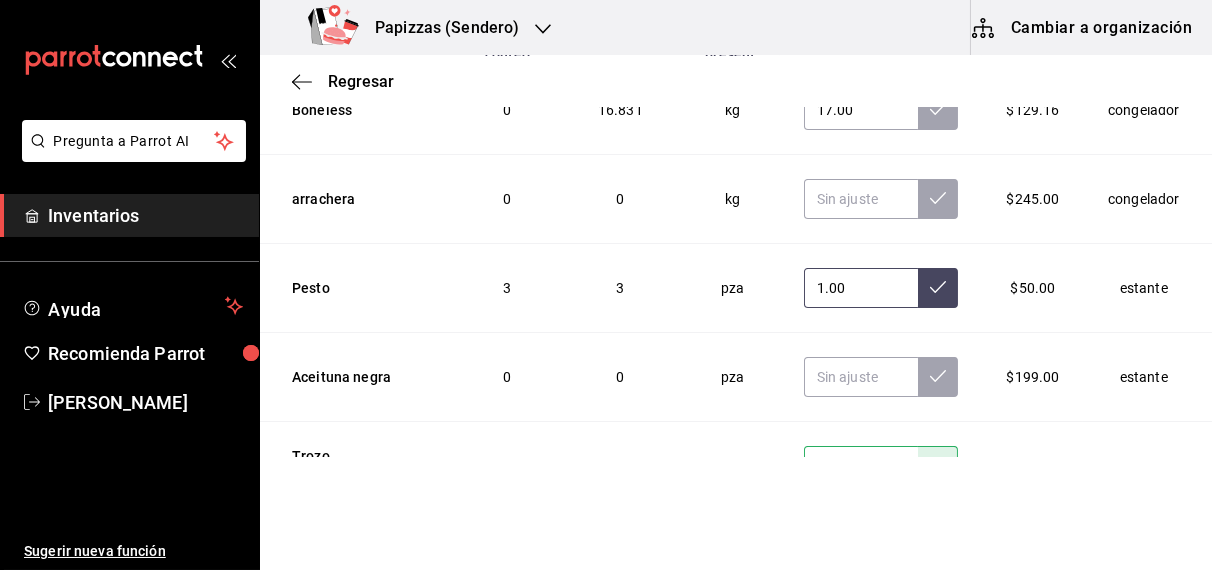 click 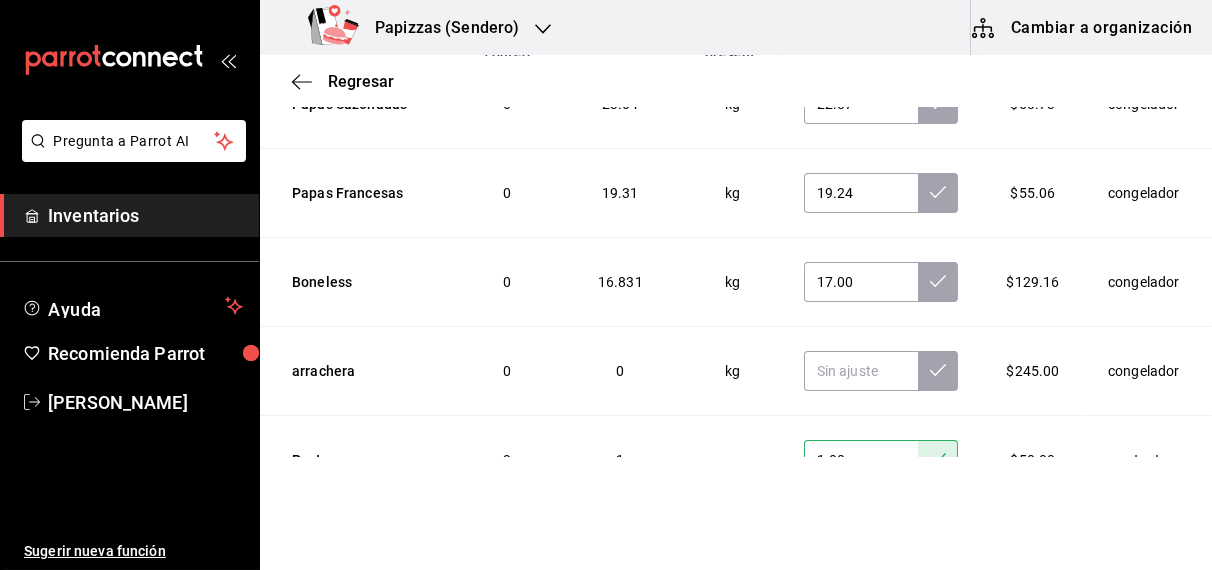 scroll, scrollTop: 5702, scrollLeft: 0, axis: vertical 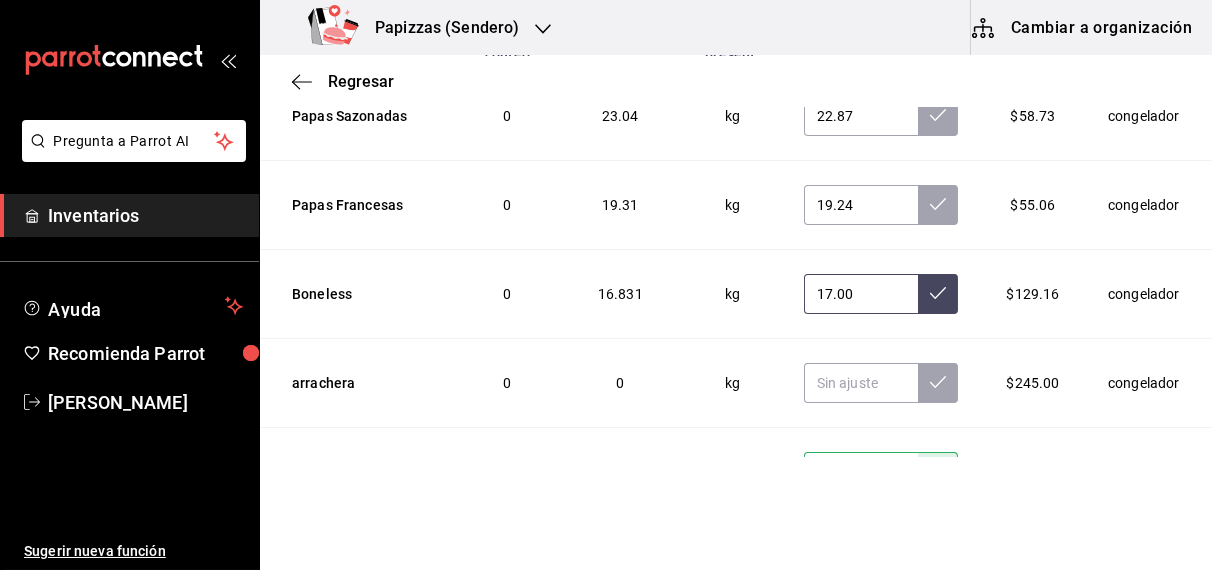 click 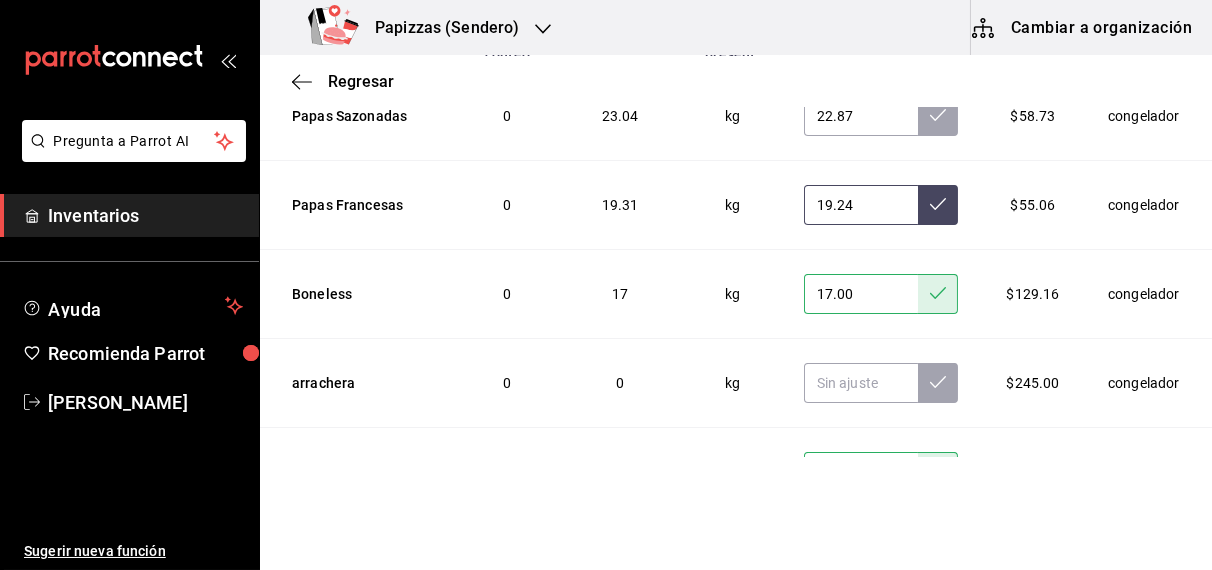 click 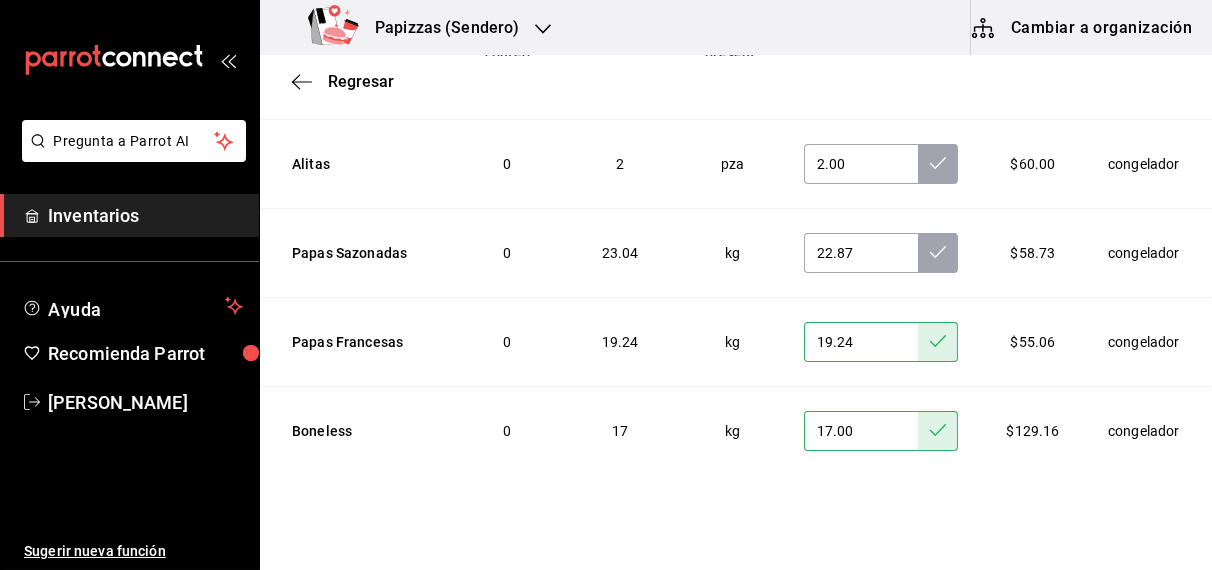 scroll, scrollTop: 5561, scrollLeft: 0, axis: vertical 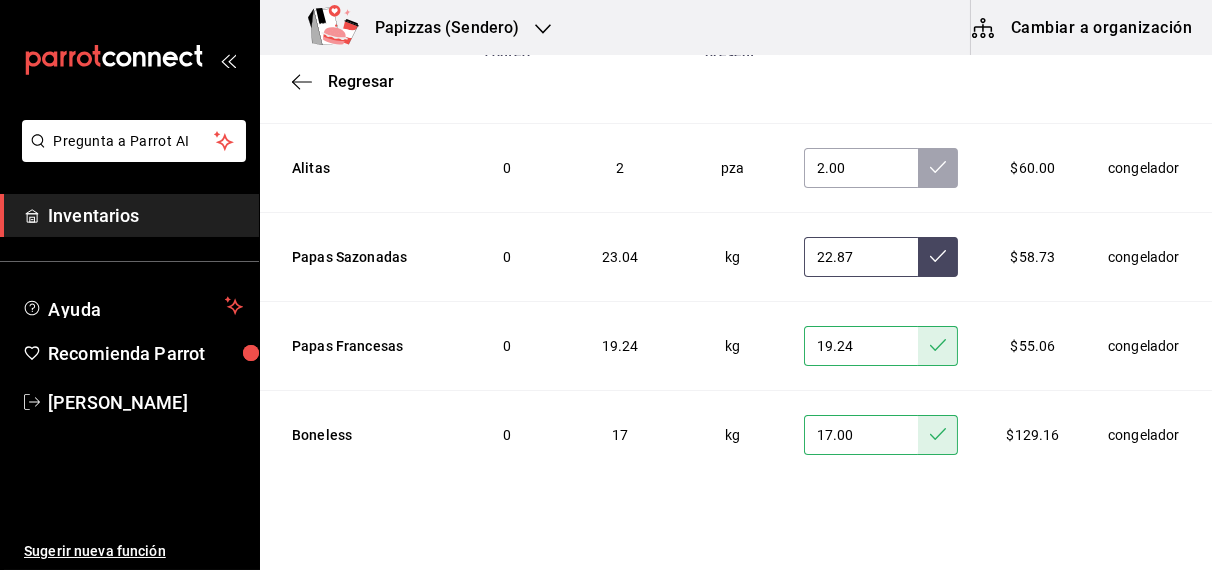 click 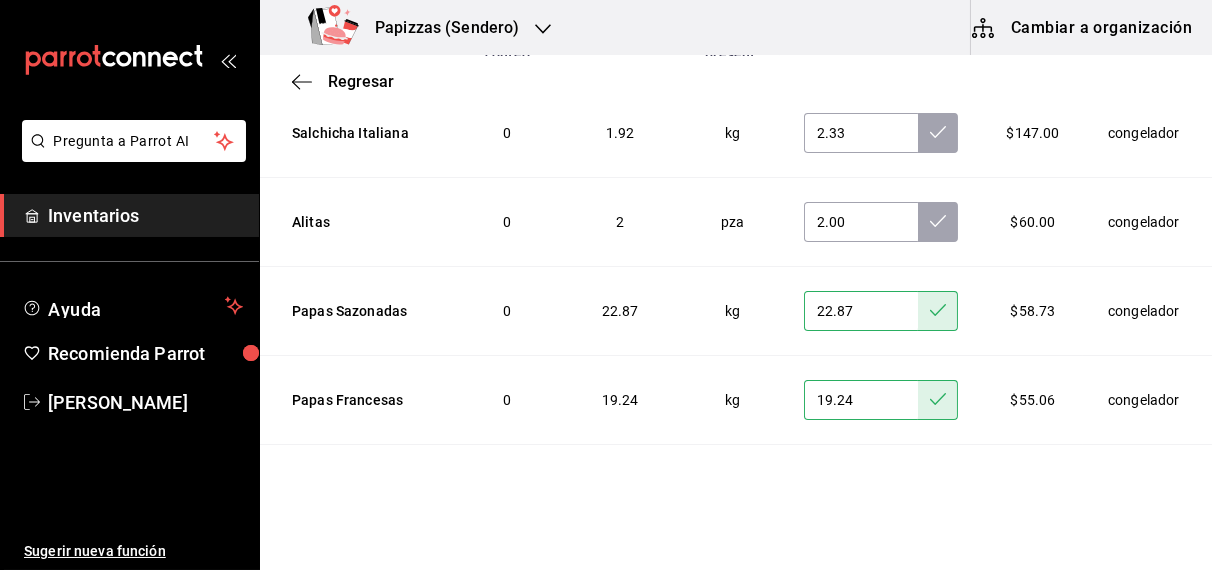 scroll, scrollTop: 5465, scrollLeft: 0, axis: vertical 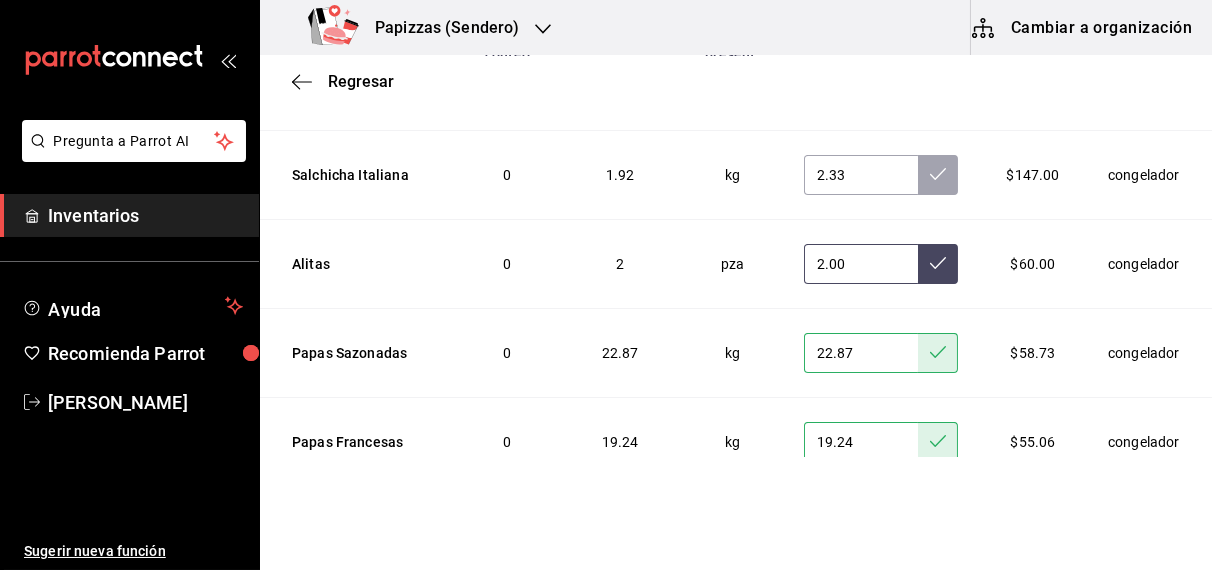 click 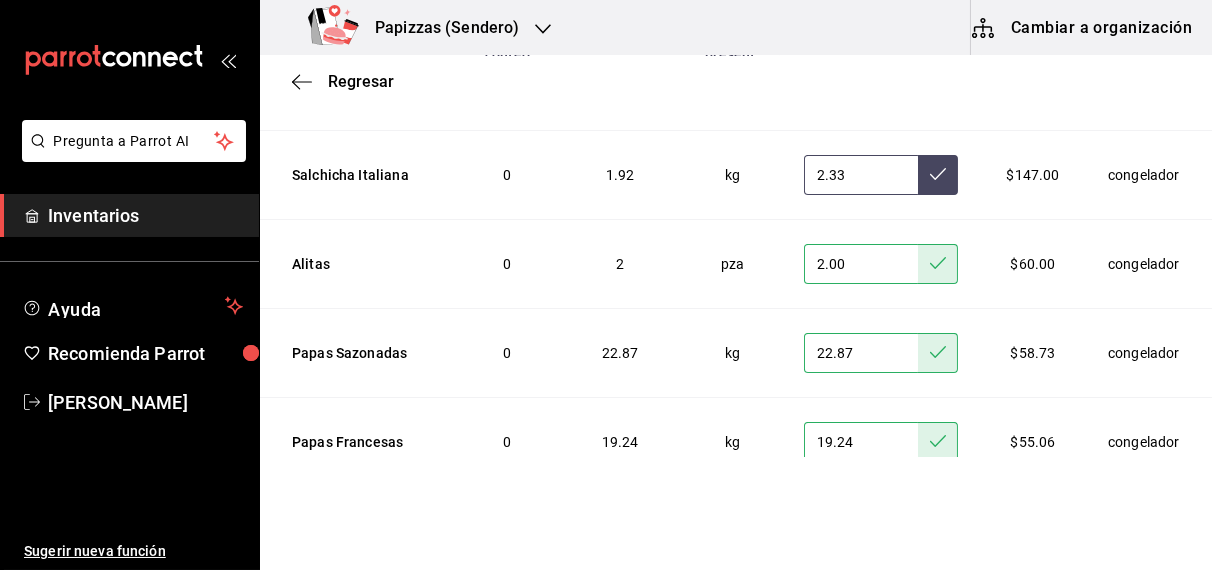 click 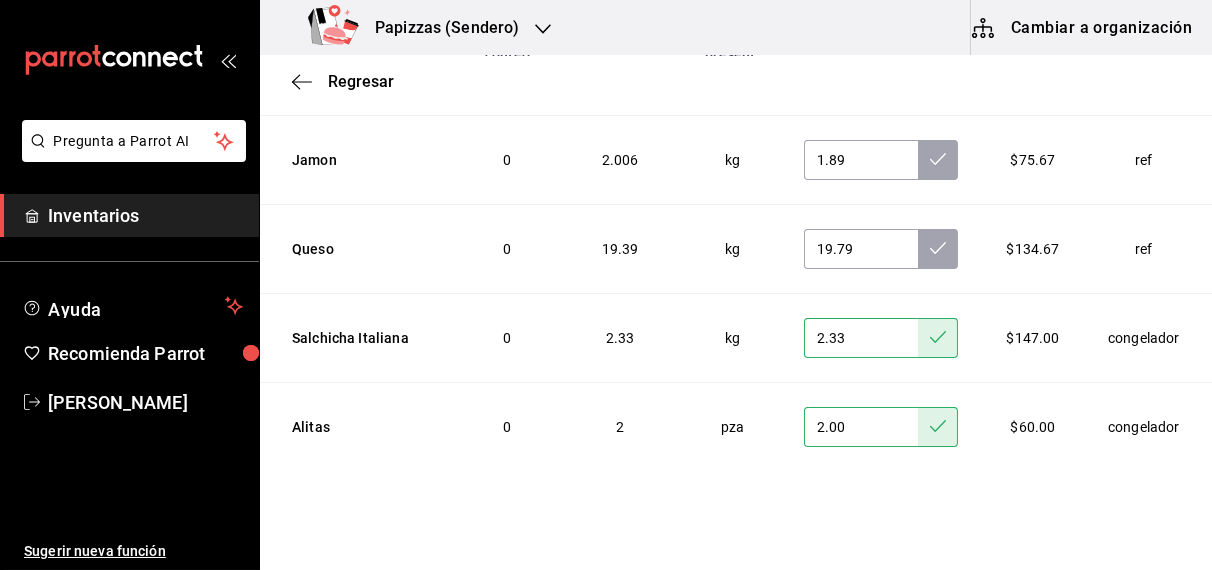 scroll, scrollTop: 5296, scrollLeft: 0, axis: vertical 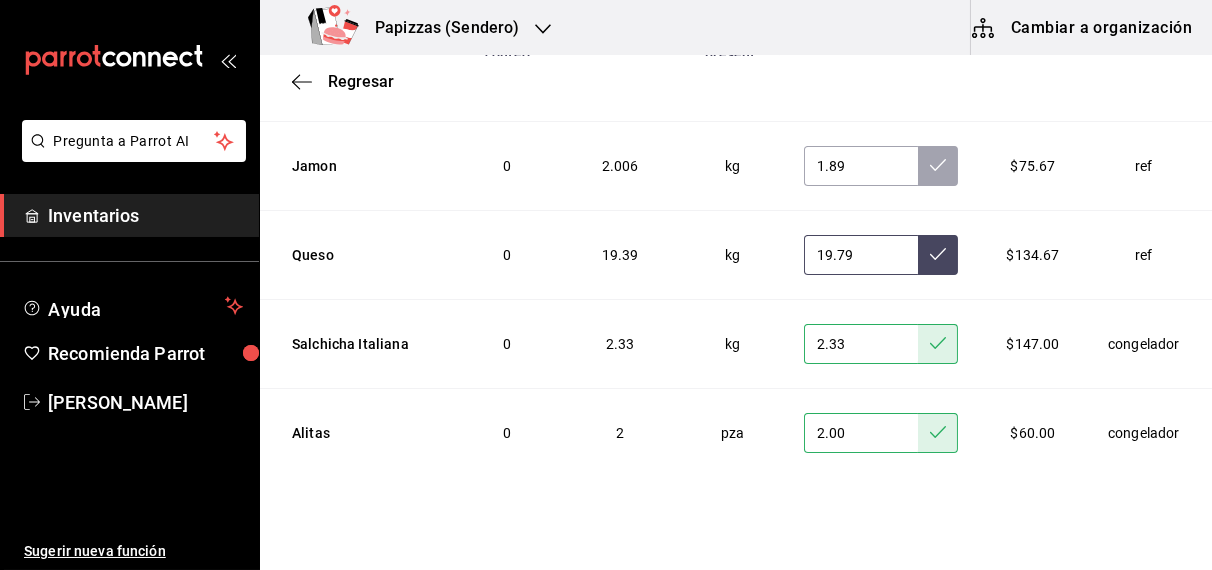 click 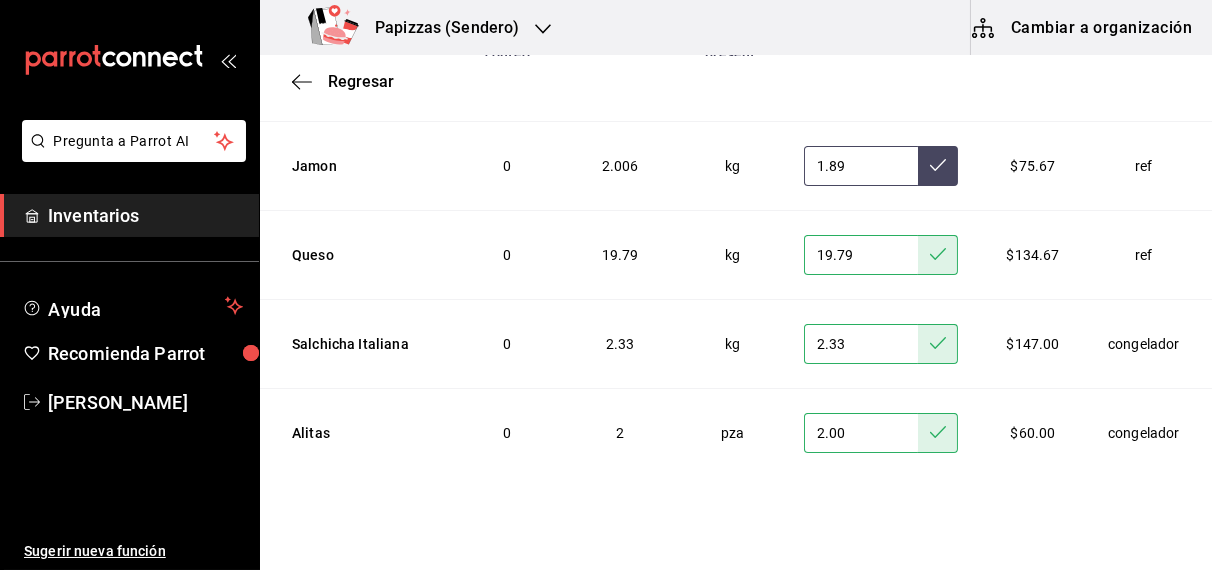 click 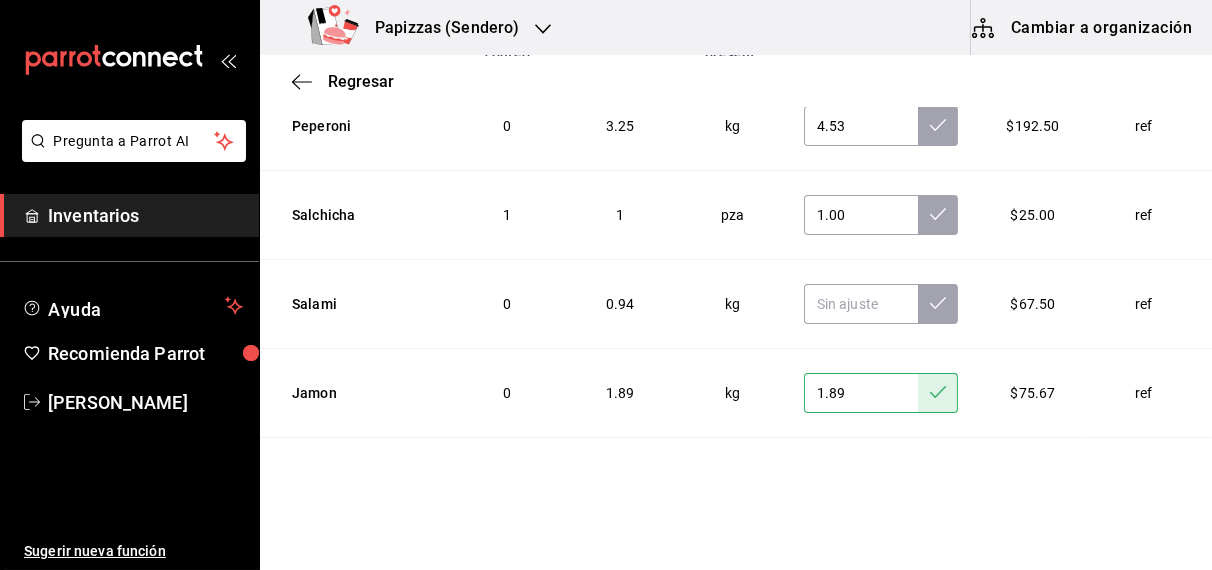 scroll, scrollTop: 5067, scrollLeft: 0, axis: vertical 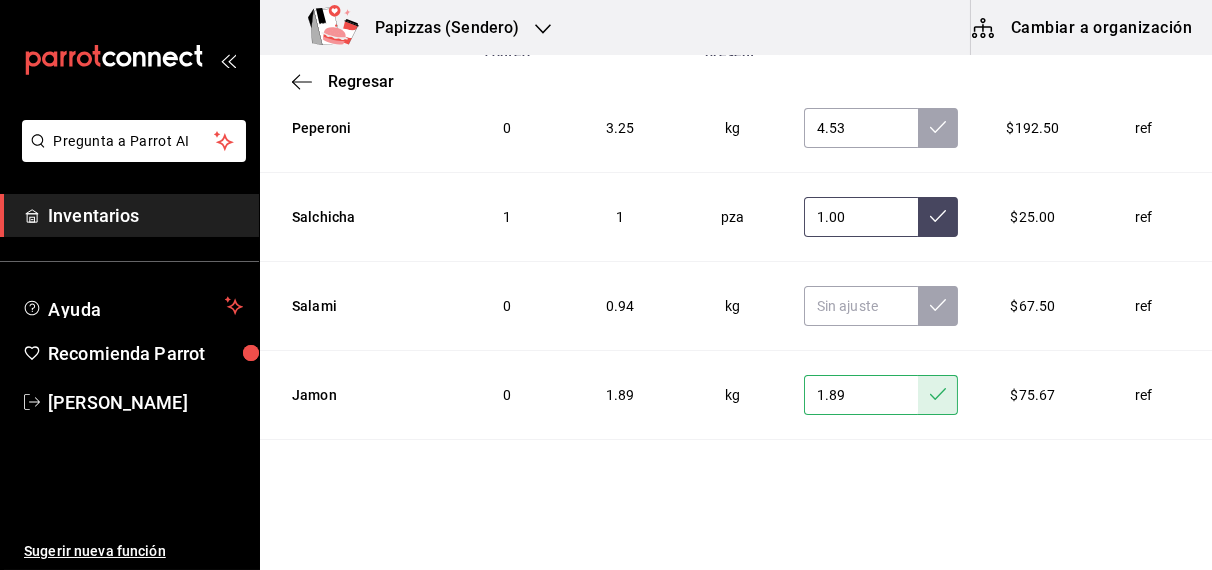 click 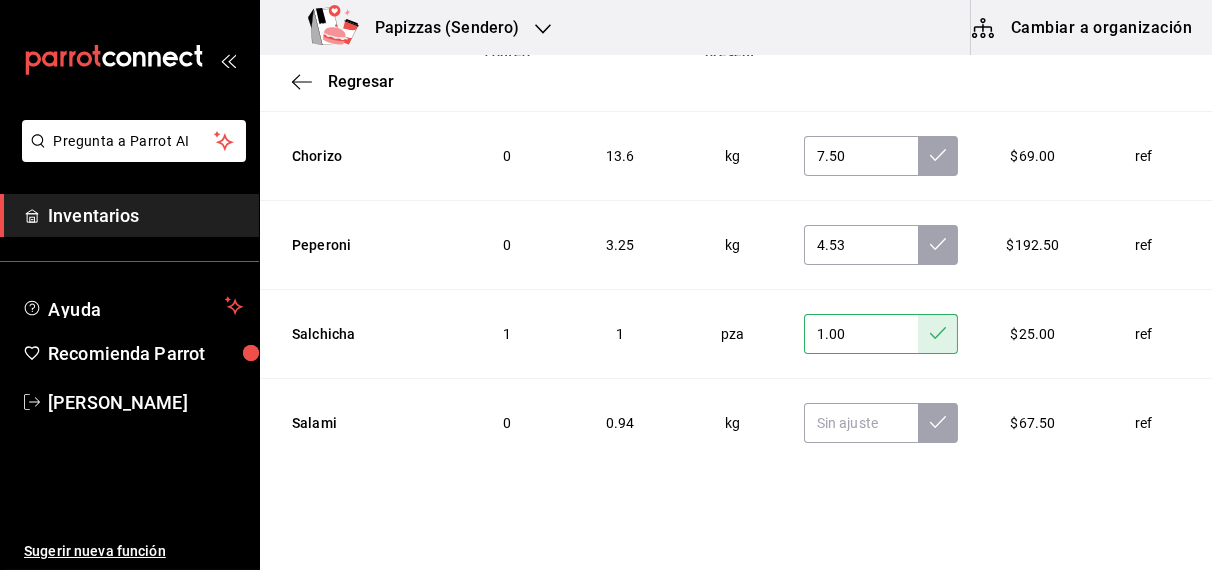 scroll, scrollTop: 4932, scrollLeft: 0, axis: vertical 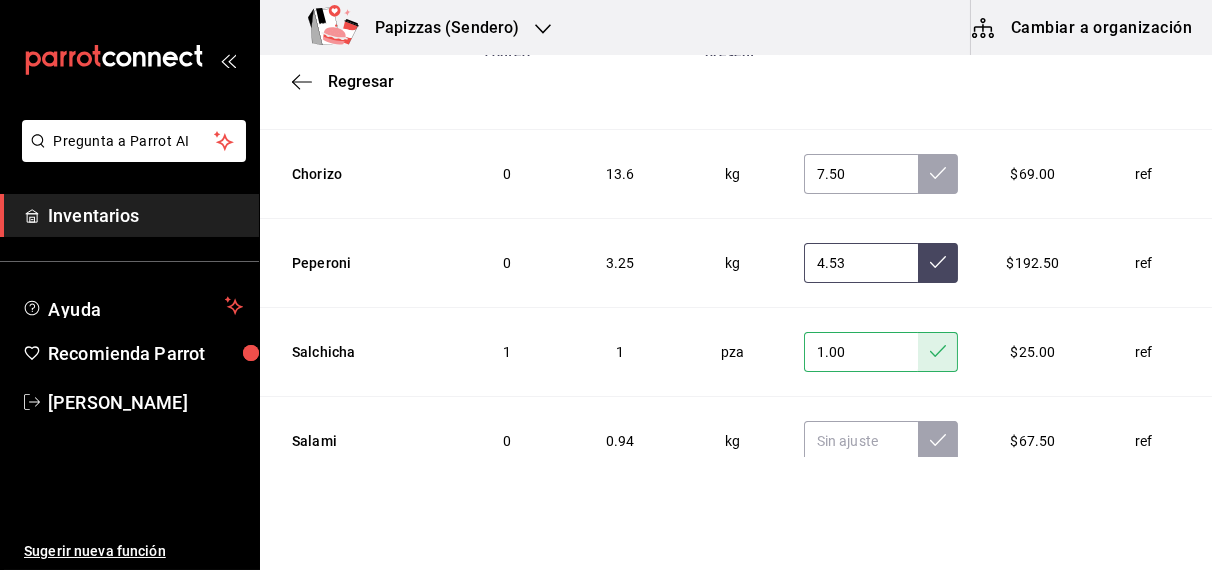 click 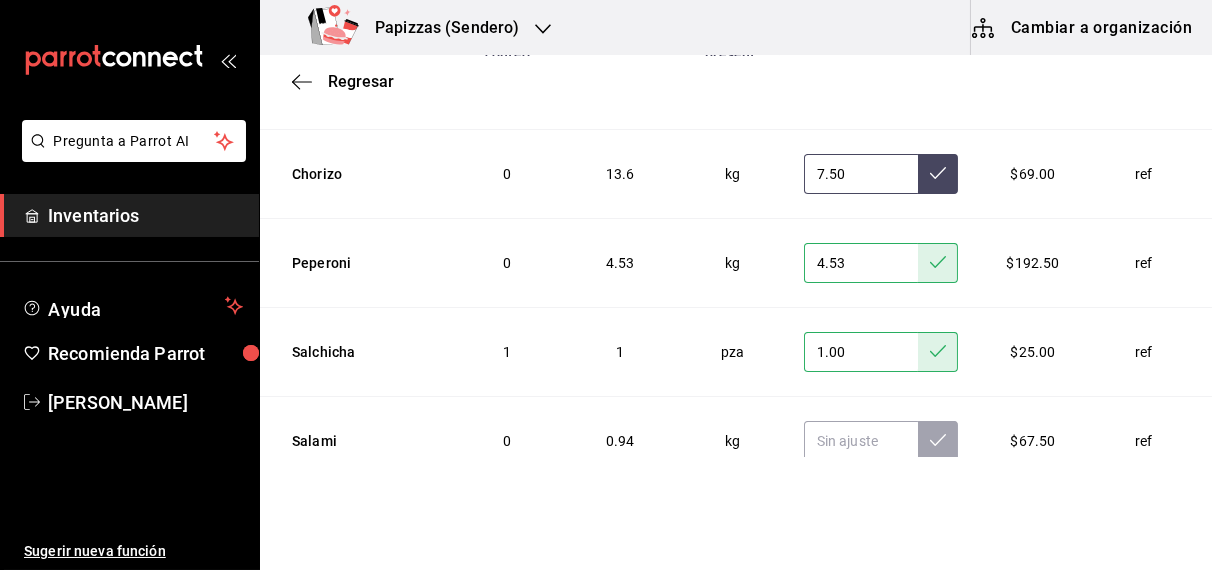 click 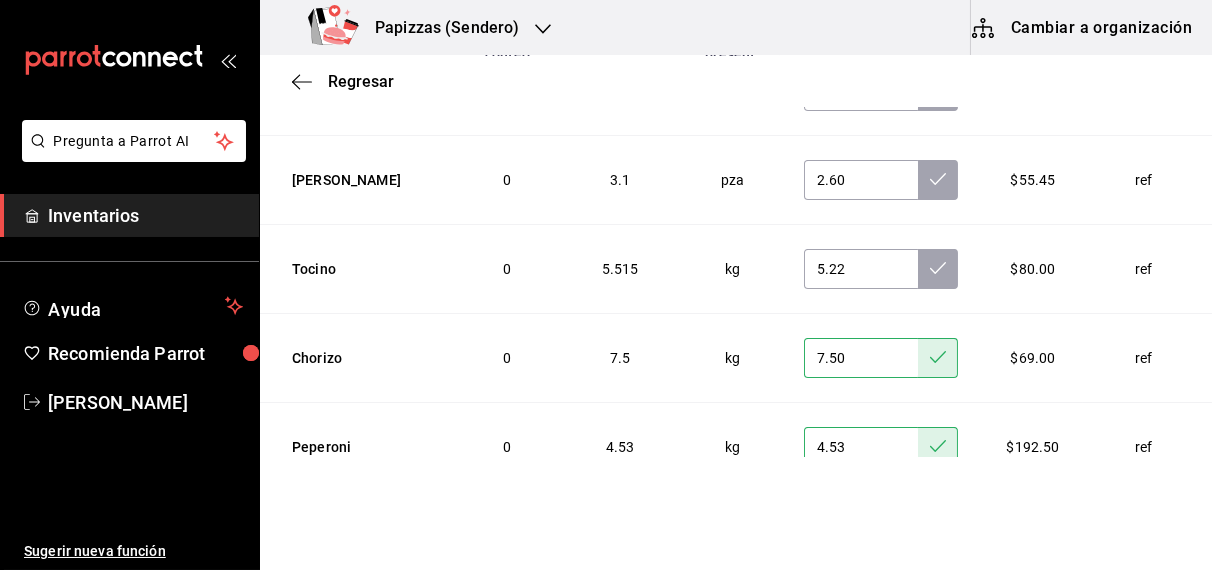 scroll, scrollTop: 4746, scrollLeft: 0, axis: vertical 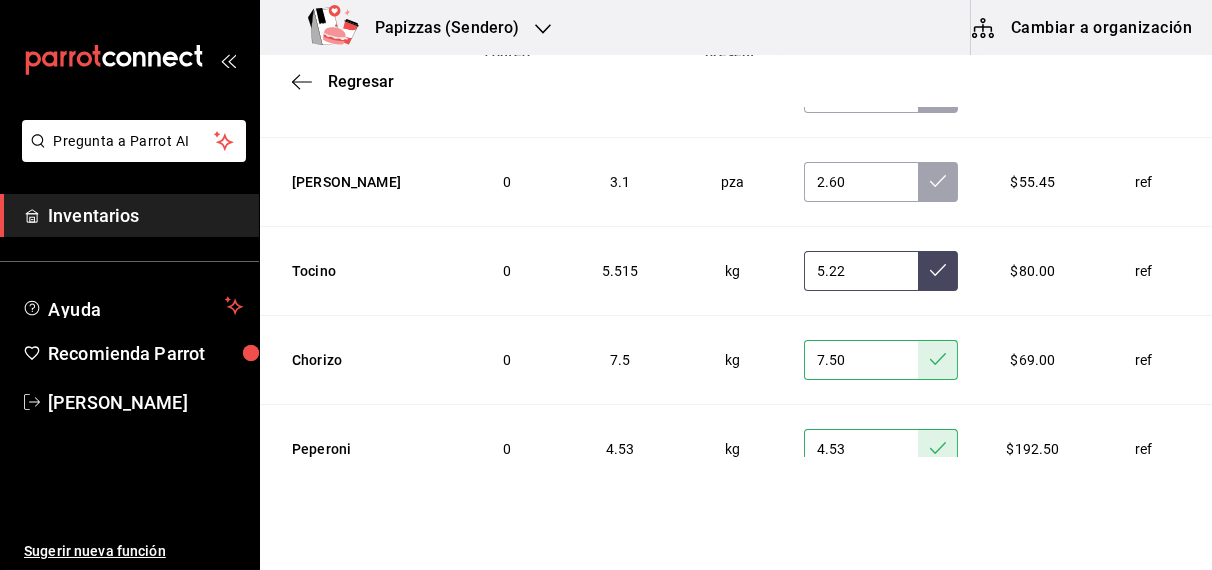 click 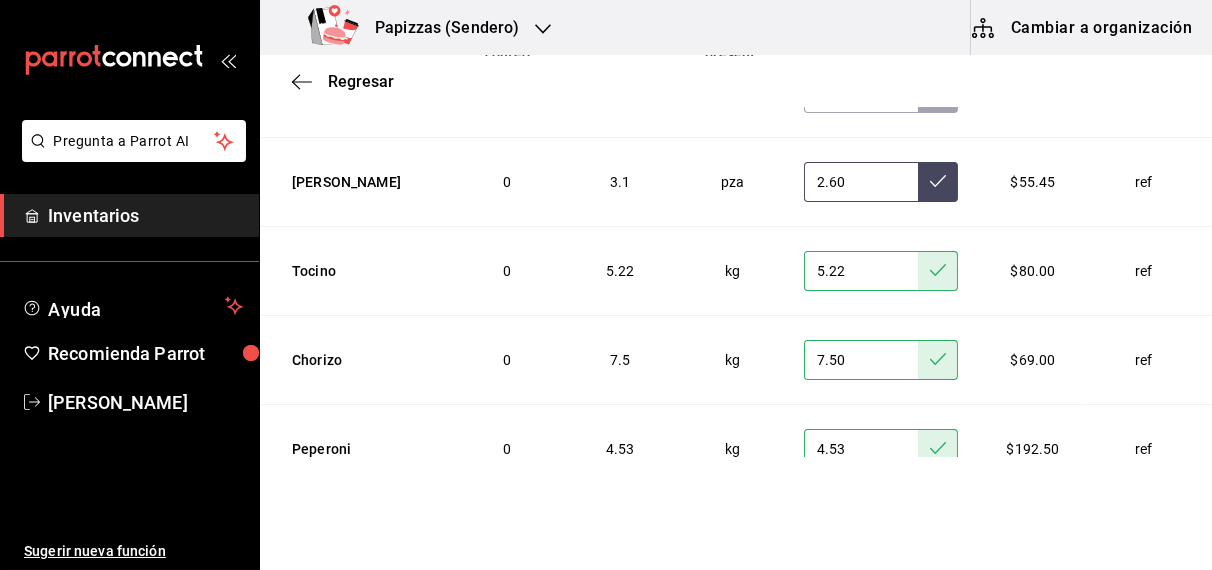 click 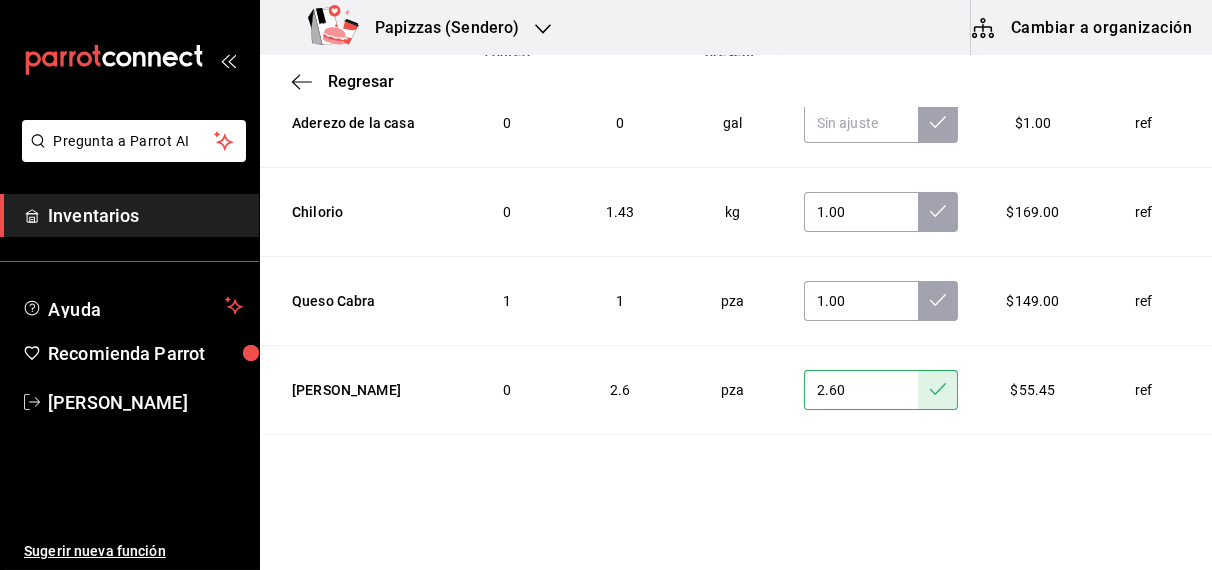 scroll, scrollTop: 4536, scrollLeft: 0, axis: vertical 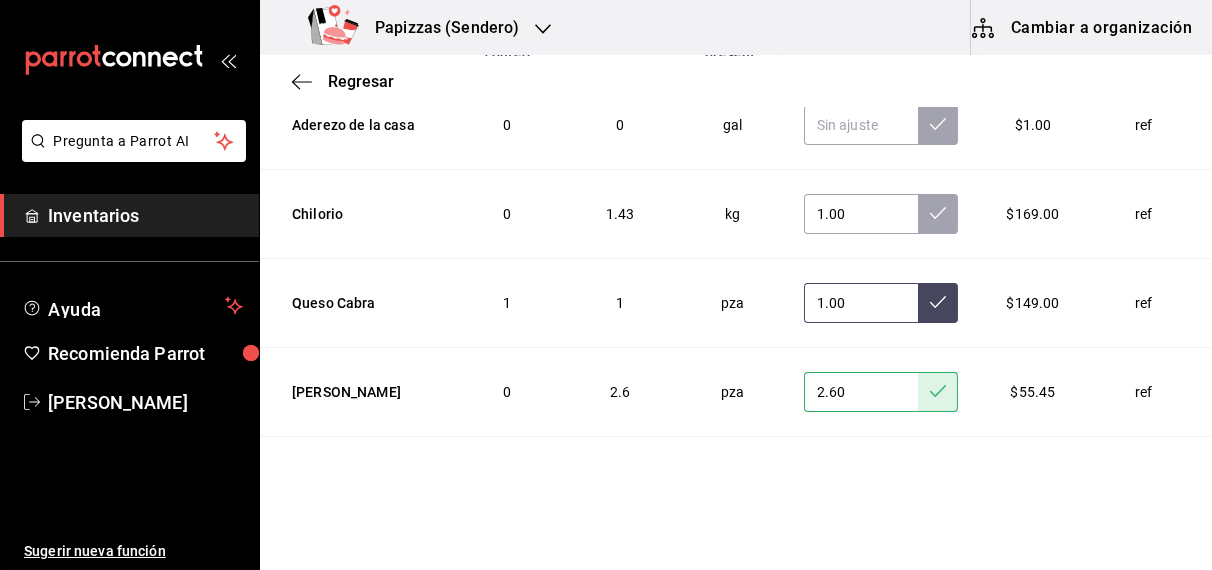 click 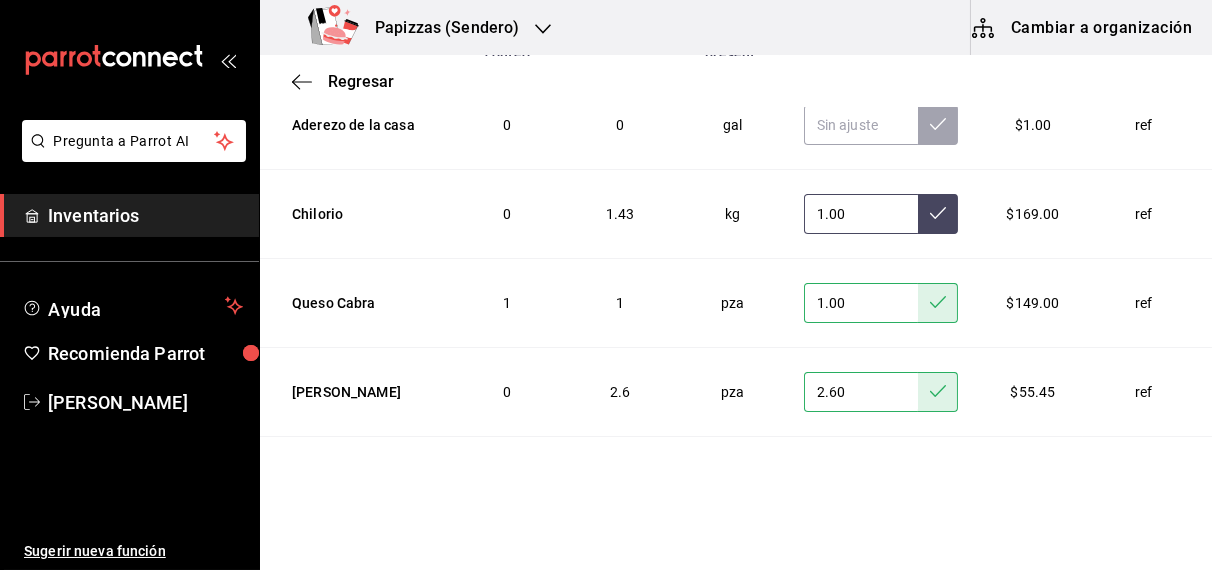 click 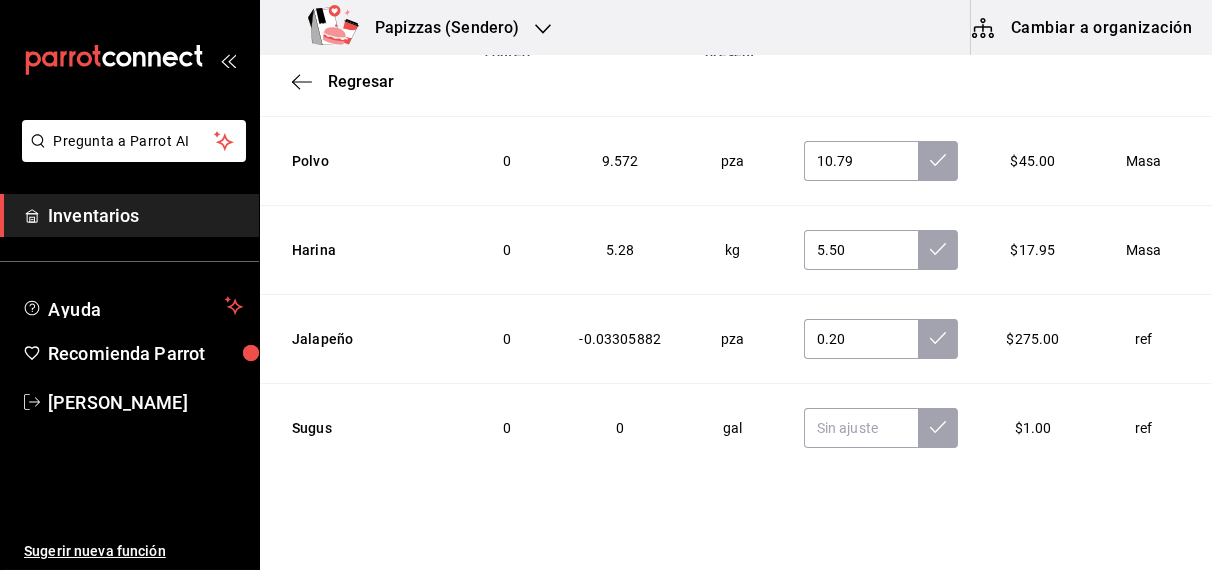 scroll, scrollTop: 3777, scrollLeft: 0, axis: vertical 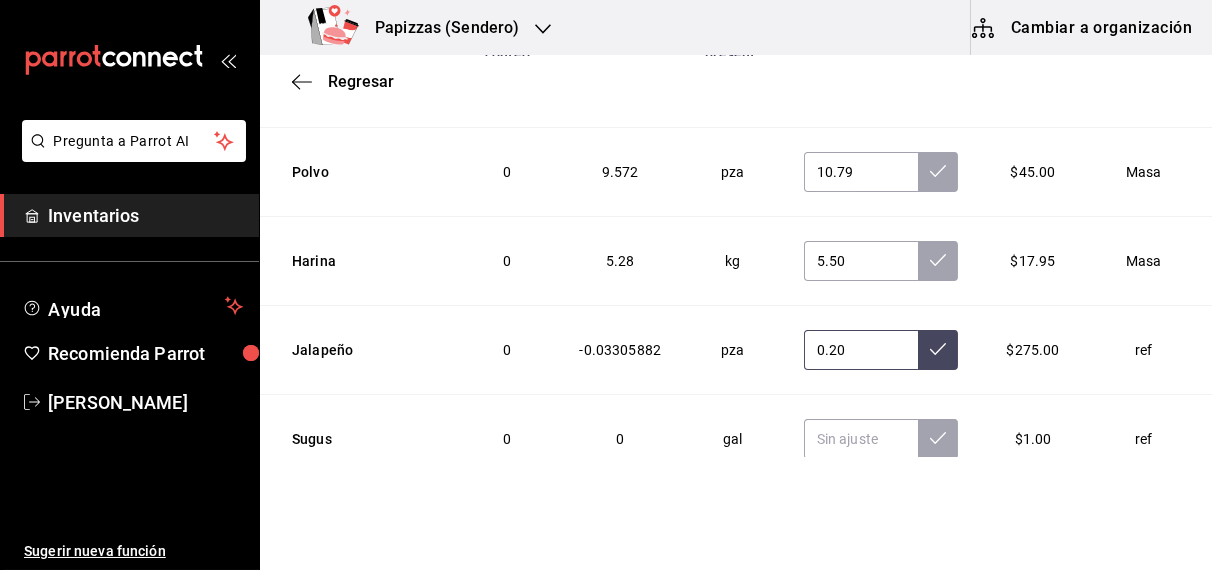 click 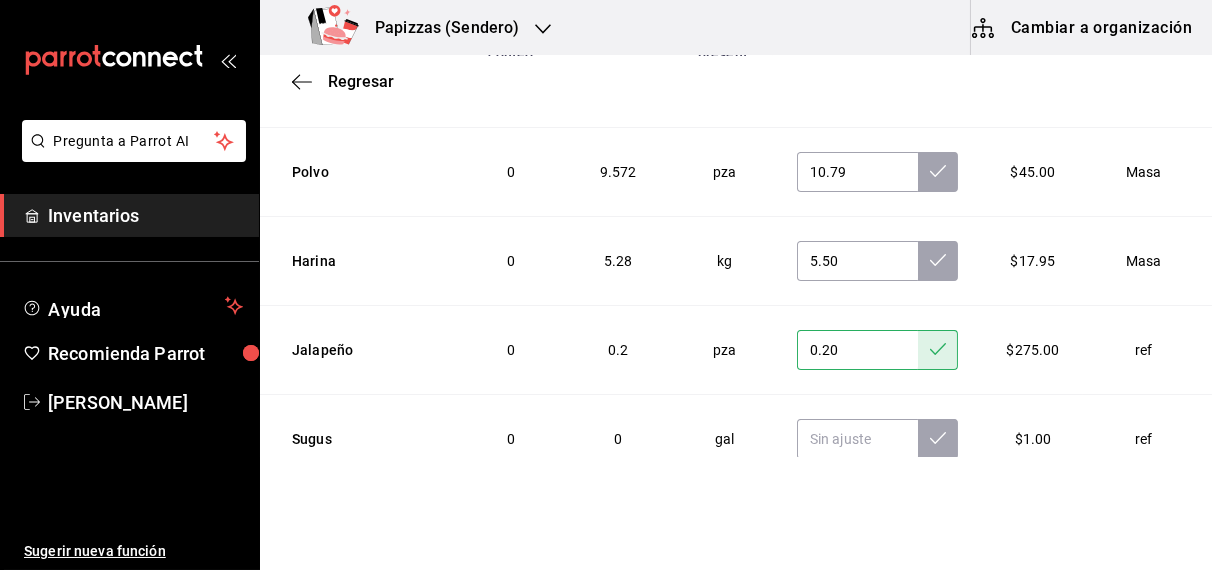 scroll, scrollTop: 3776, scrollLeft: 0, axis: vertical 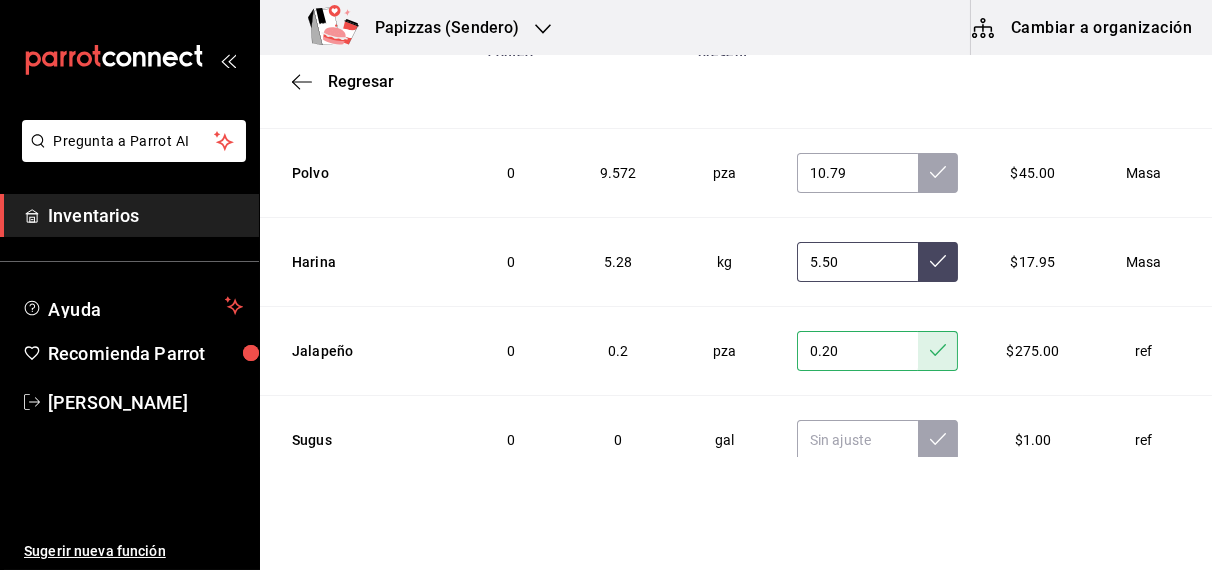 click 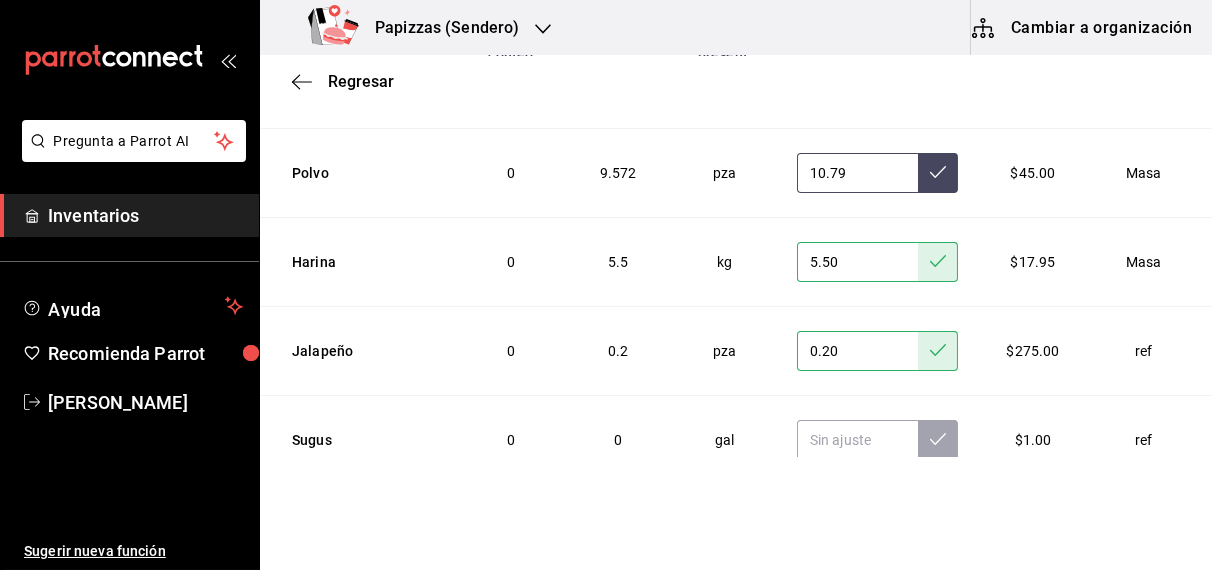 click at bounding box center [938, 173] 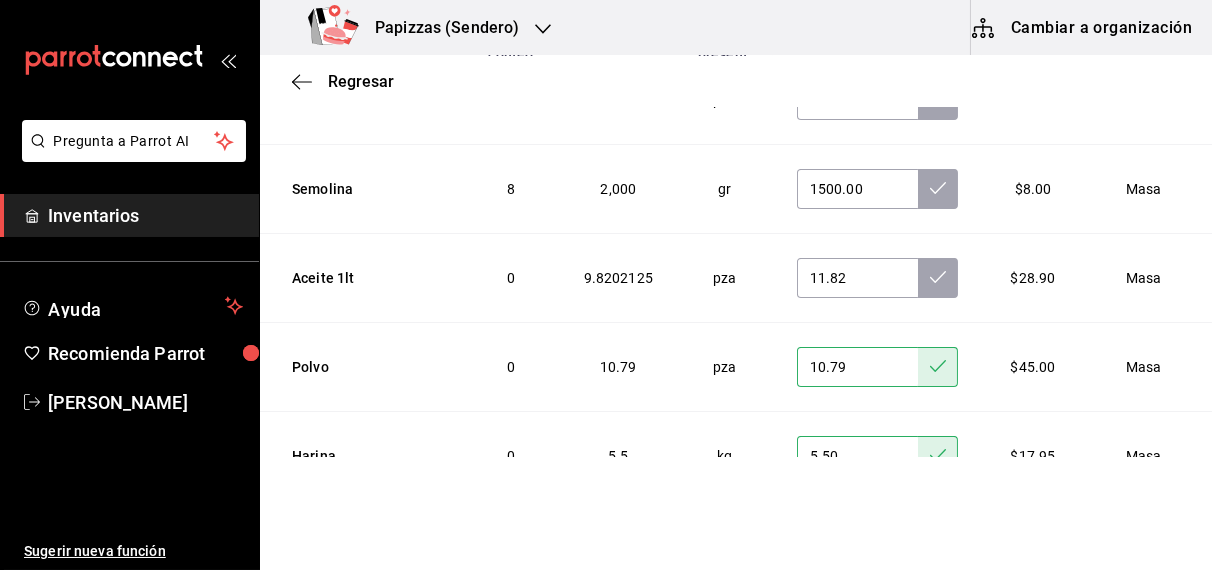 scroll, scrollTop: 3581, scrollLeft: 0, axis: vertical 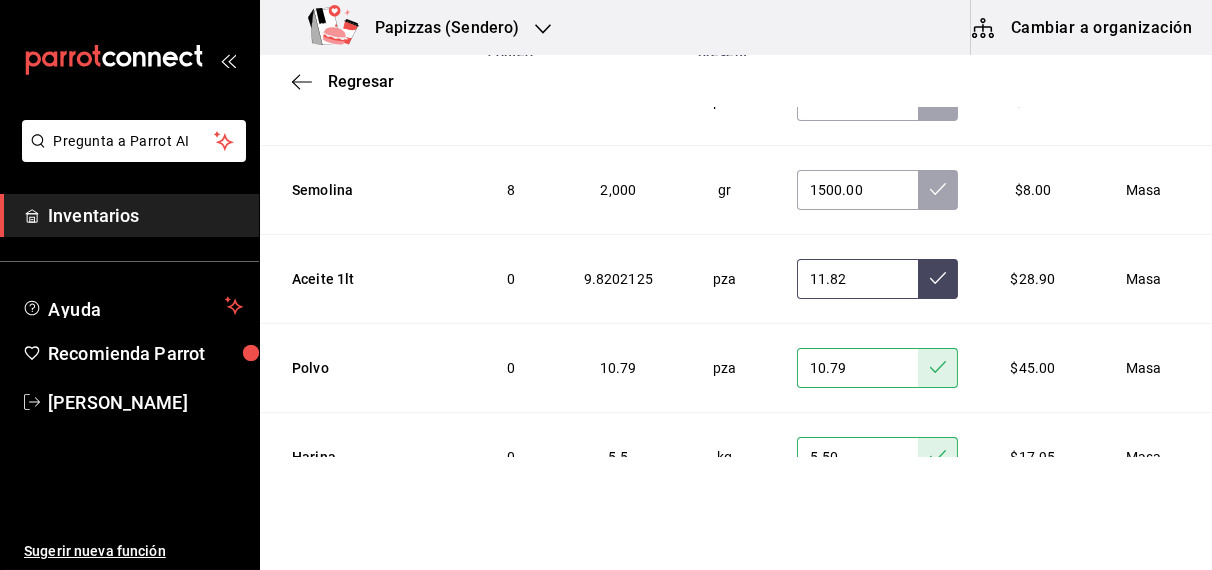 click 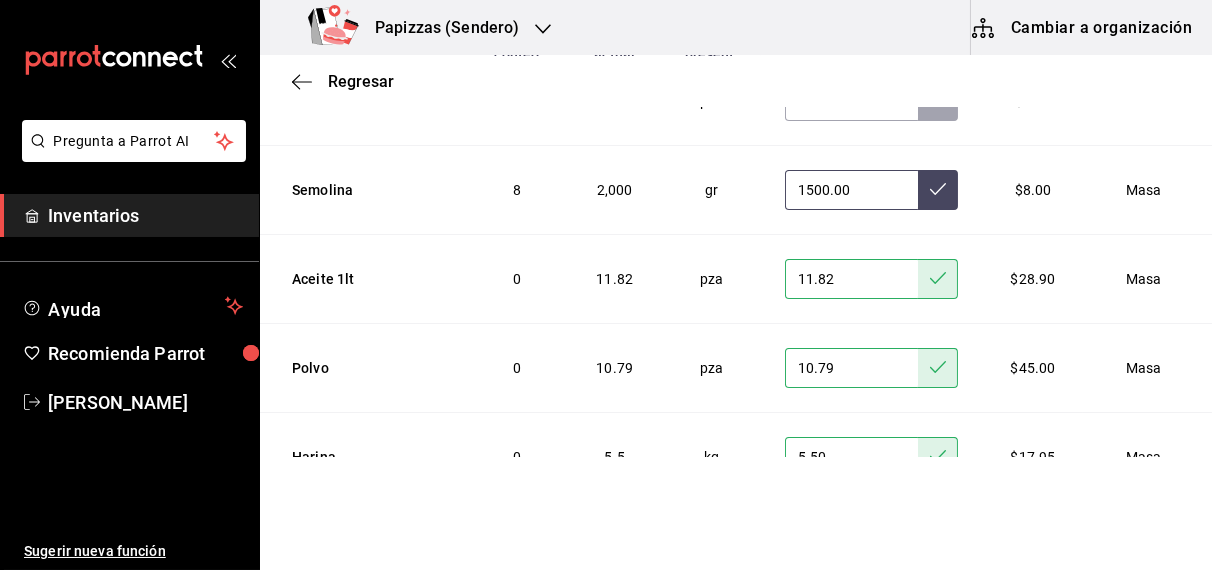 click 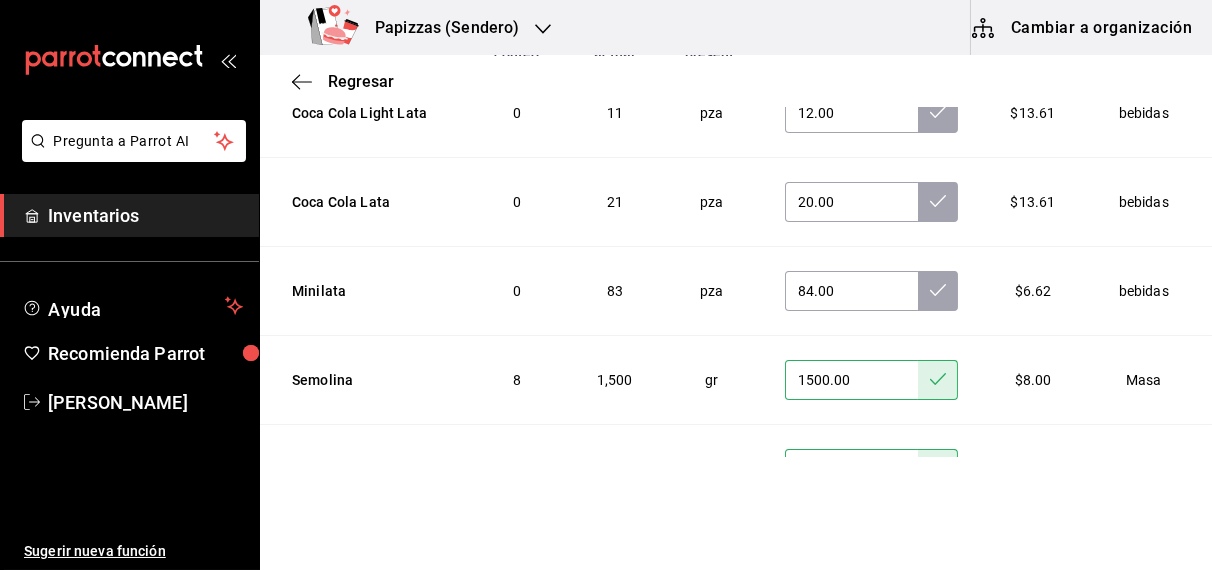 scroll, scrollTop: 3386, scrollLeft: 0, axis: vertical 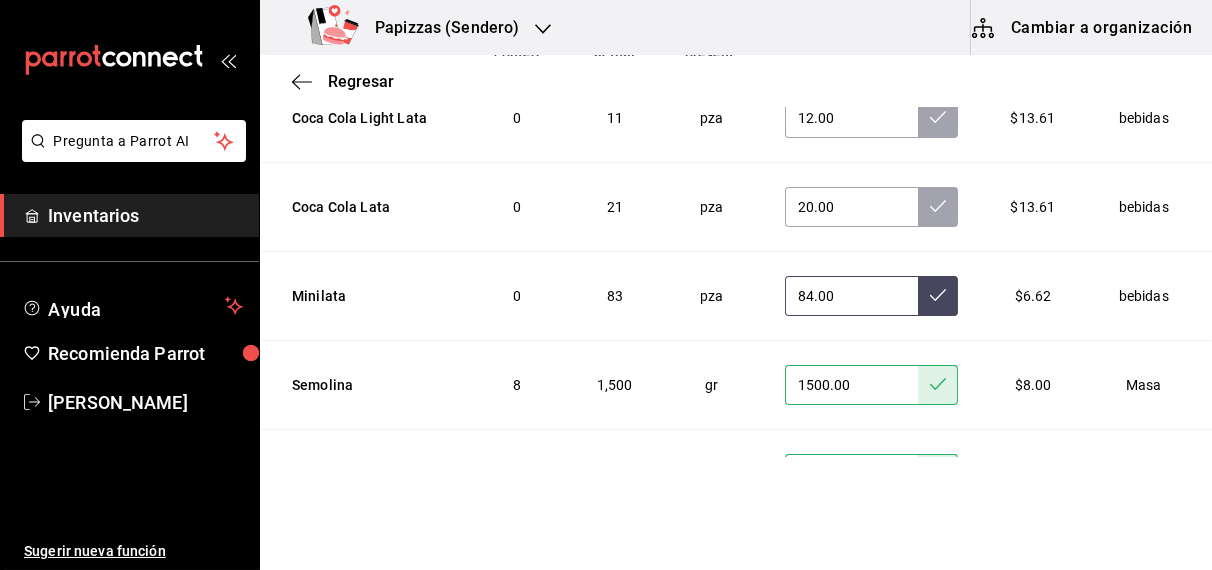 click 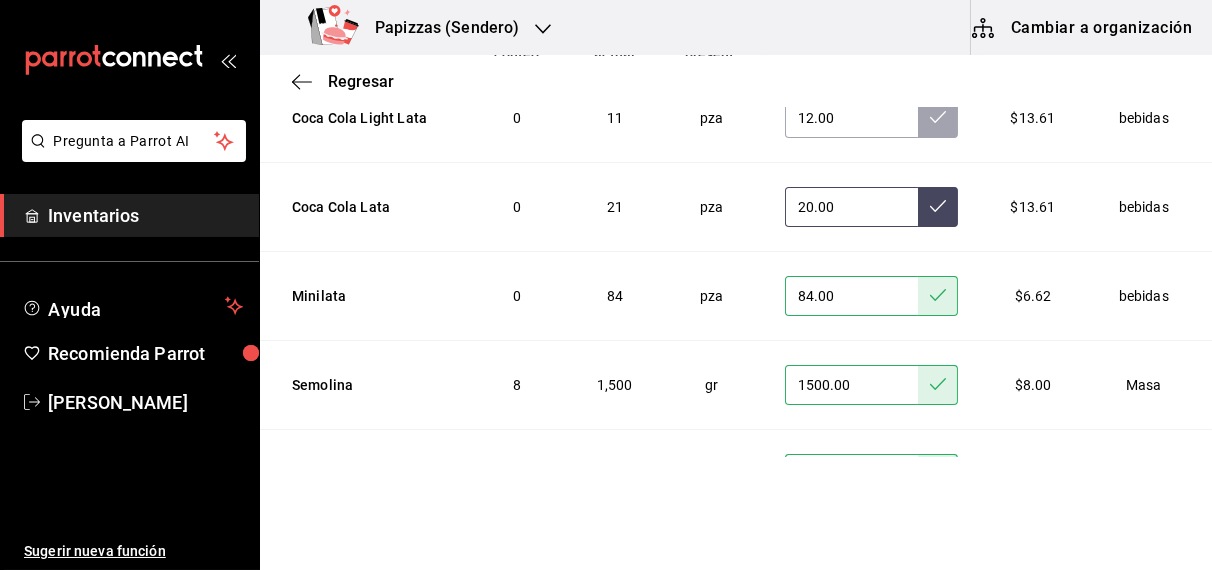click at bounding box center [938, 207] 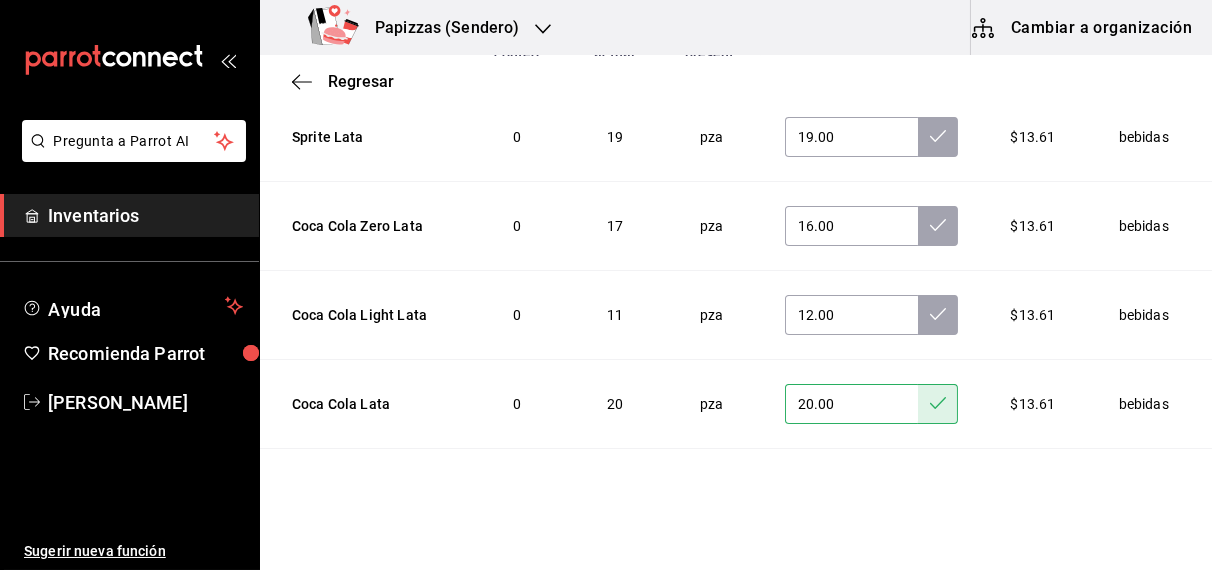 scroll, scrollTop: 3187, scrollLeft: 0, axis: vertical 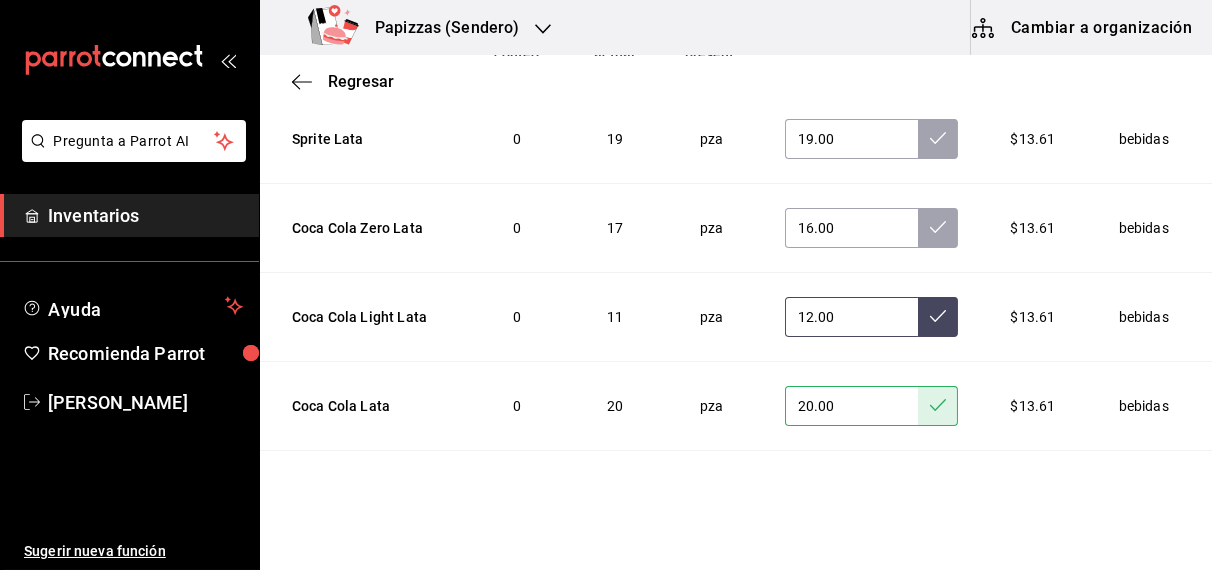 click 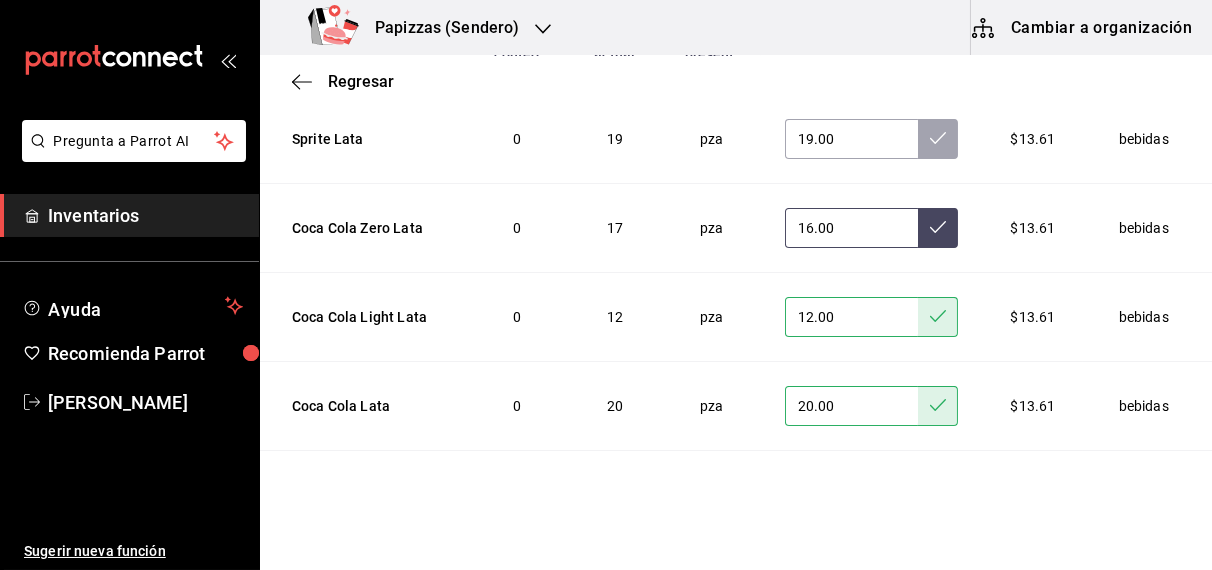 click 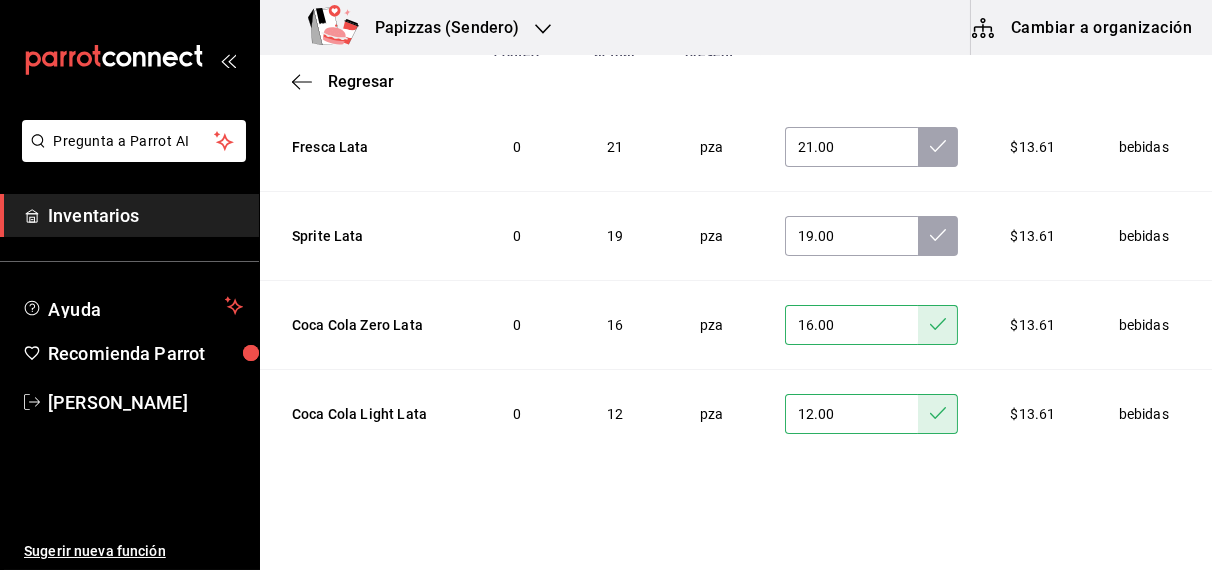 scroll, scrollTop: 3088, scrollLeft: 0, axis: vertical 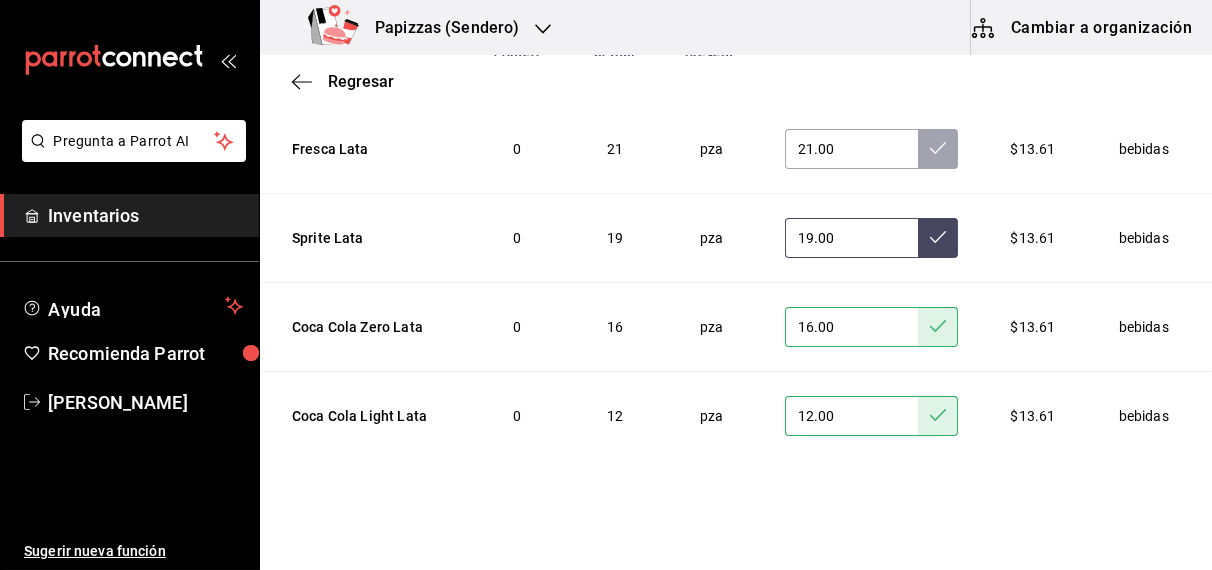 click 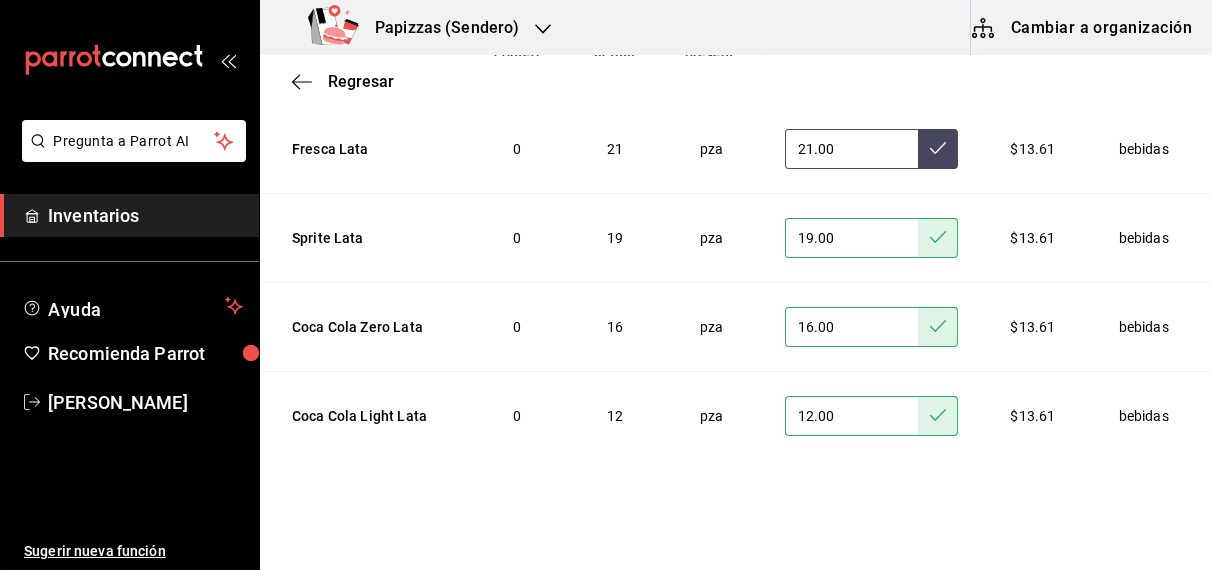 click 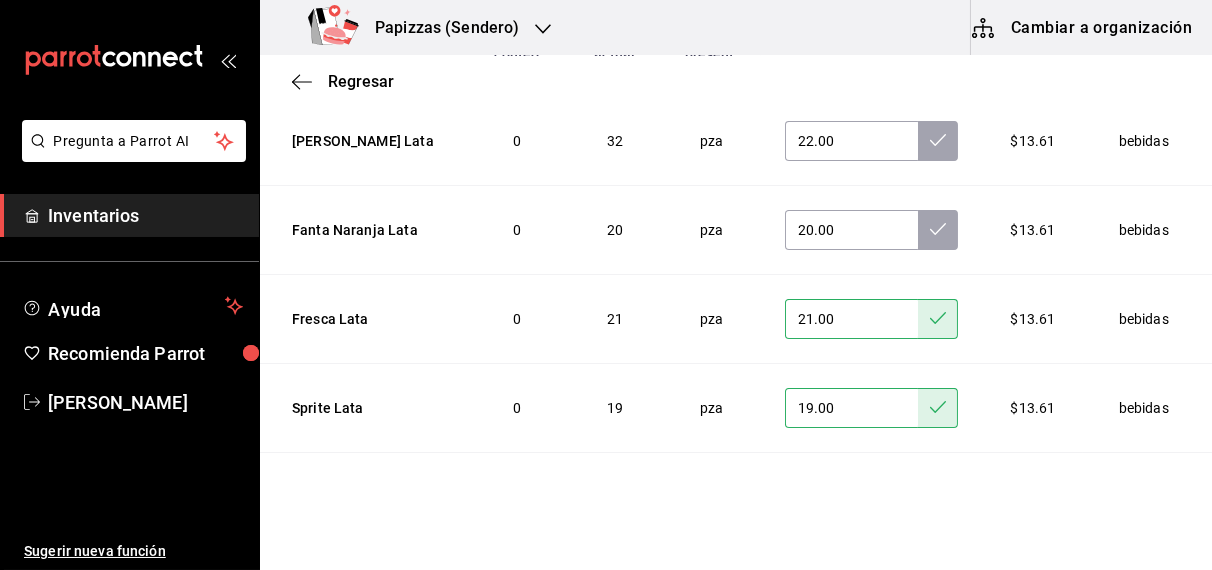 scroll, scrollTop: 2889, scrollLeft: 0, axis: vertical 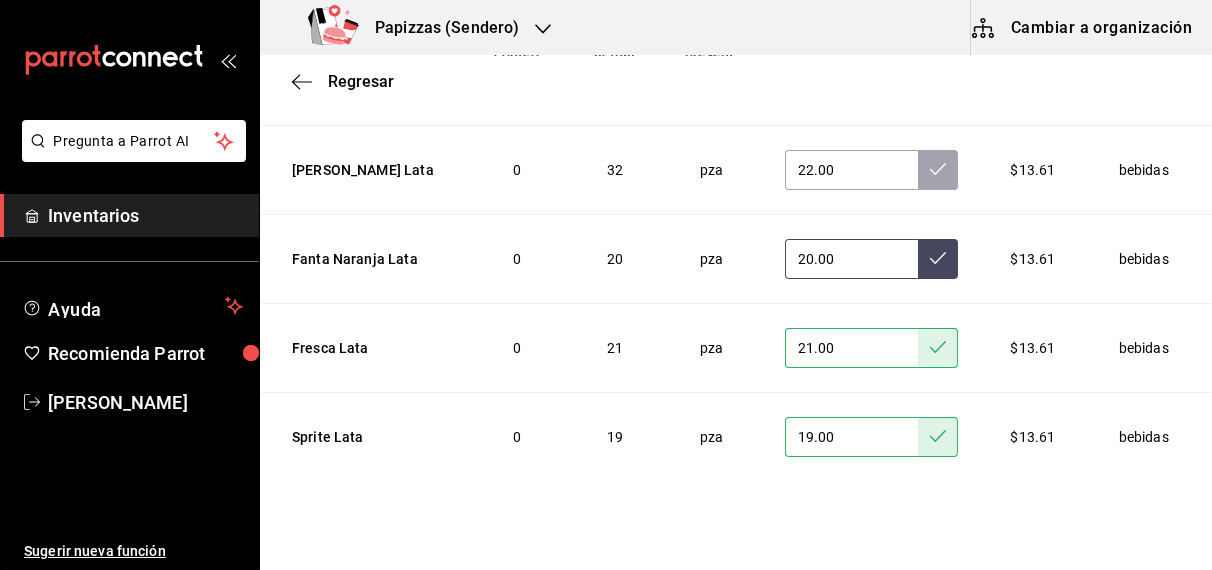 click 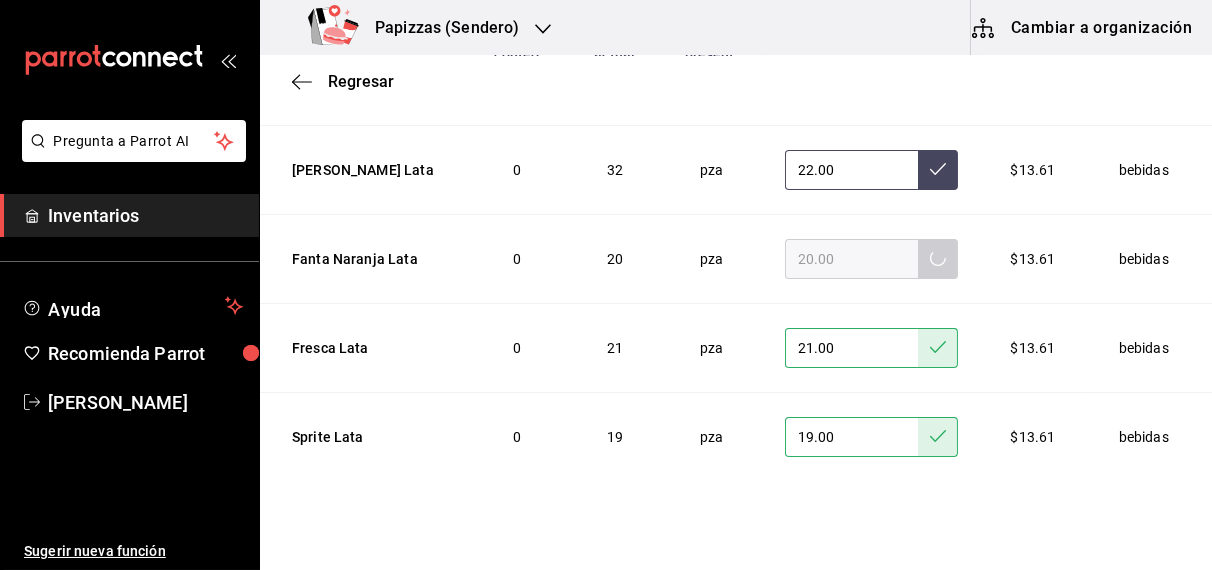 click 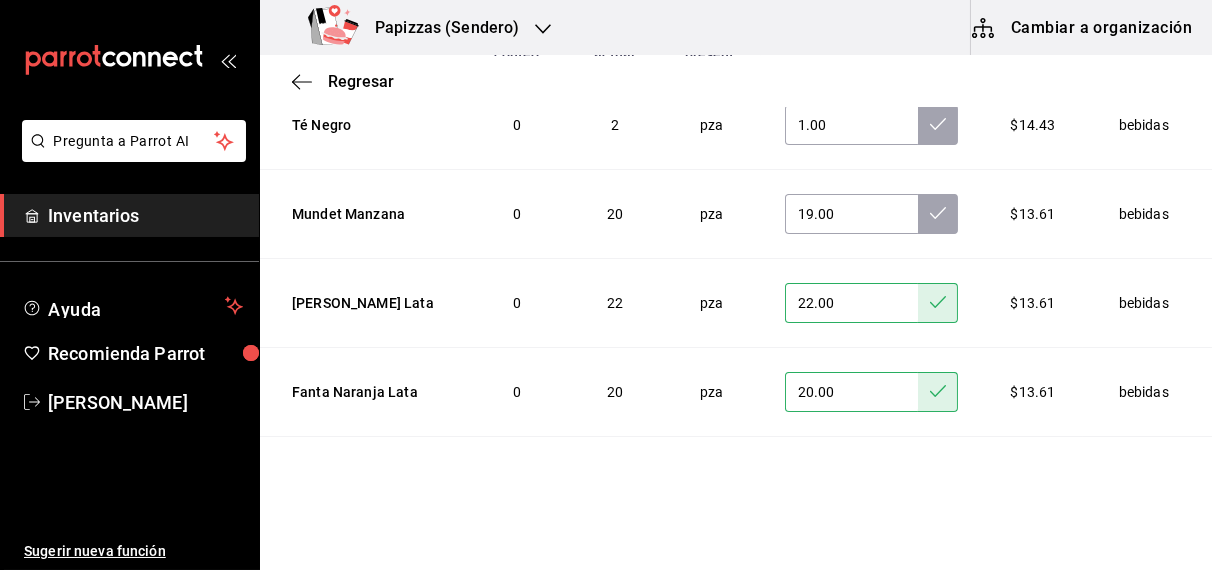 scroll, scrollTop: 2754, scrollLeft: 0, axis: vertical 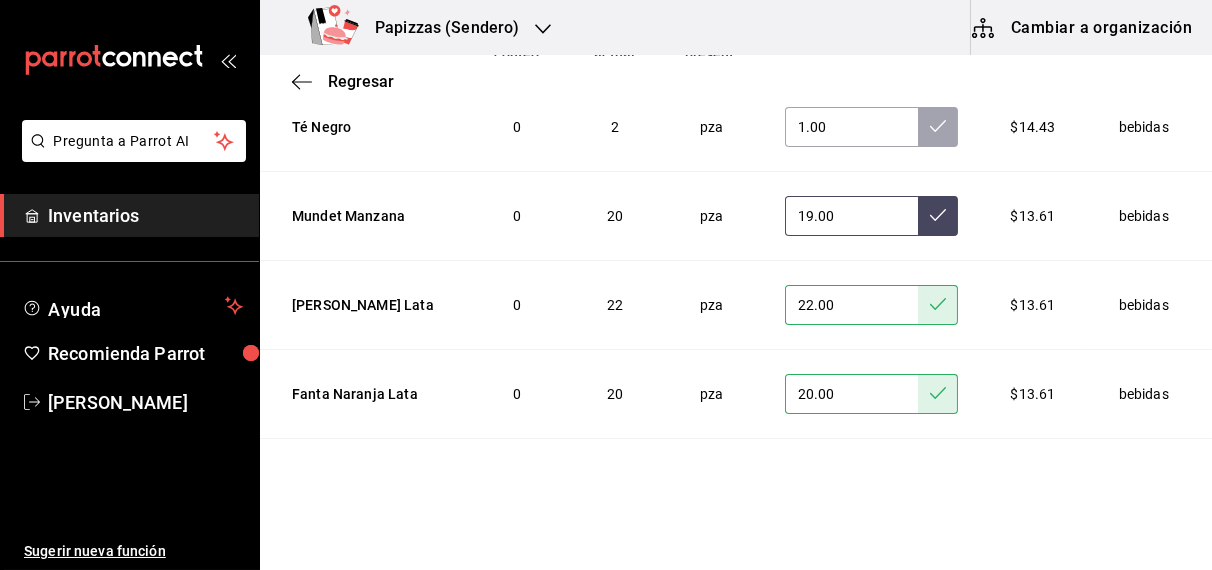 click 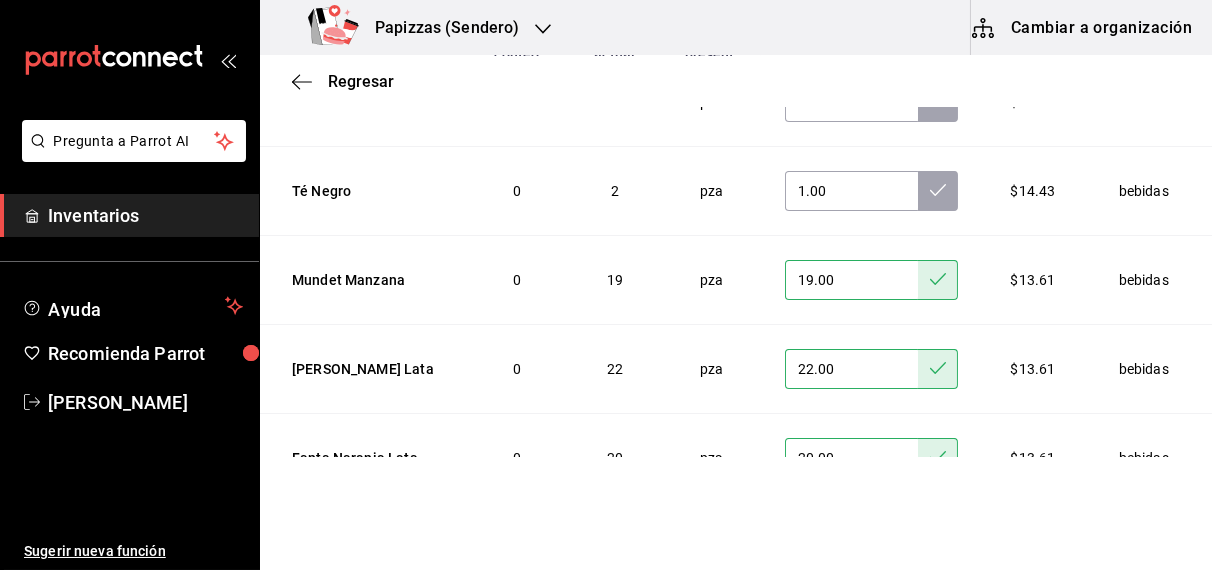 scroll, scrollTop: 2632, scrollLeft: 0, axis: vertical 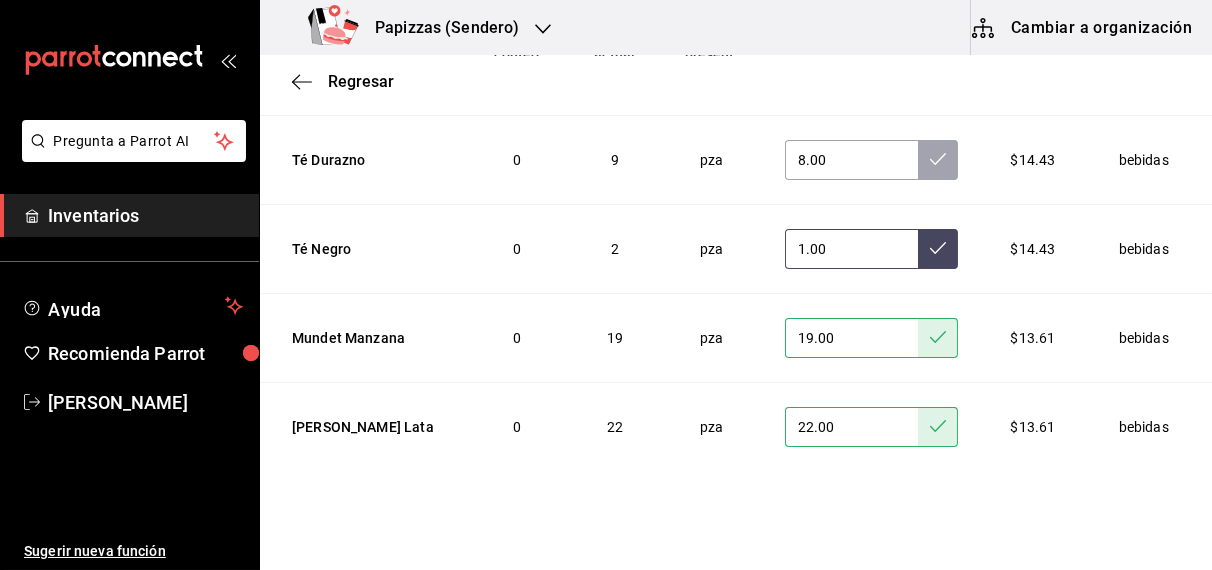click 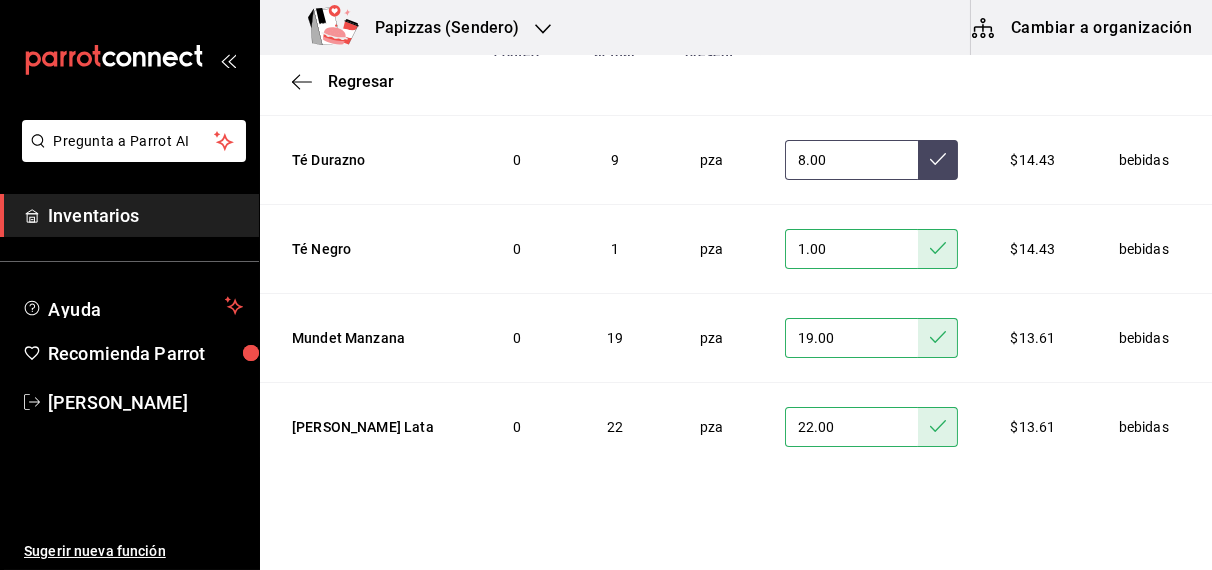 click 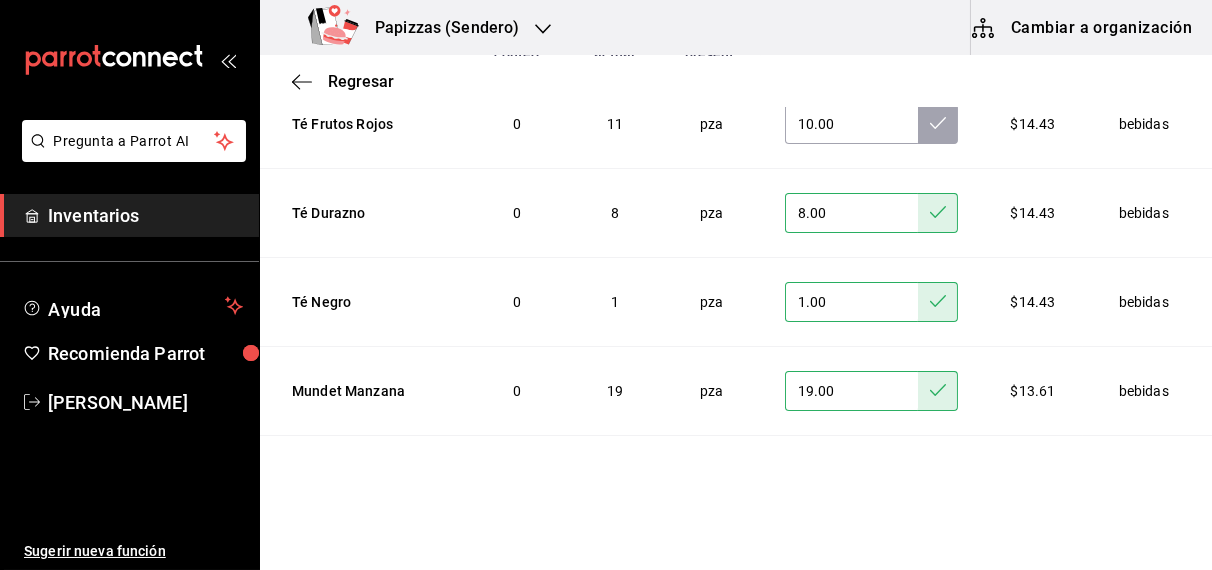 scroll, scrollTop: 2537, scrollLeft: 0, axis: vertical 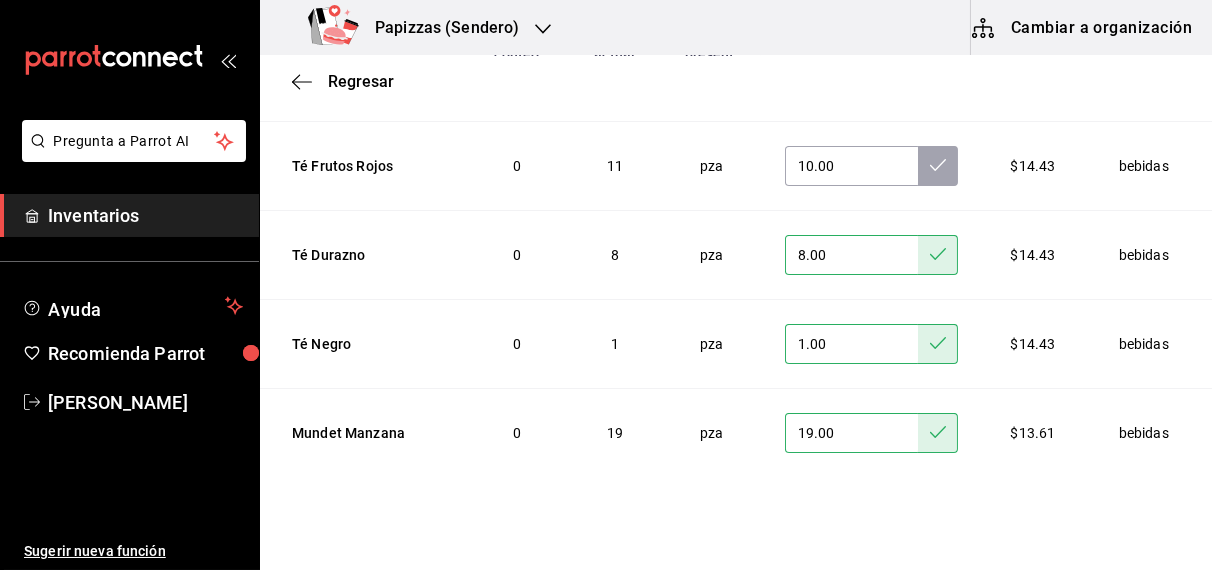 click 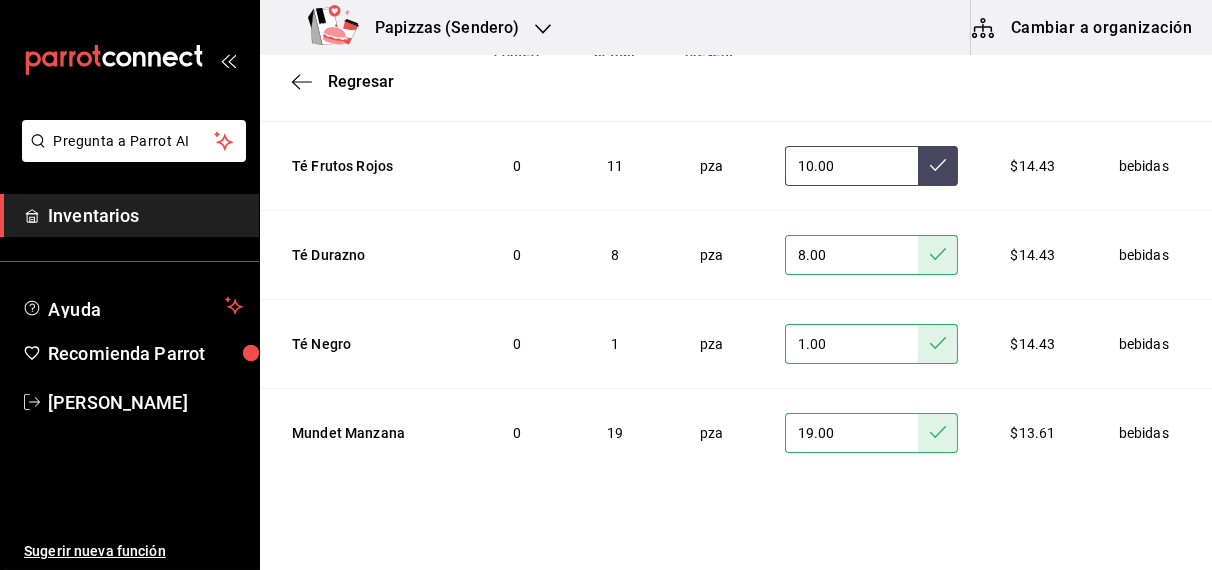 click 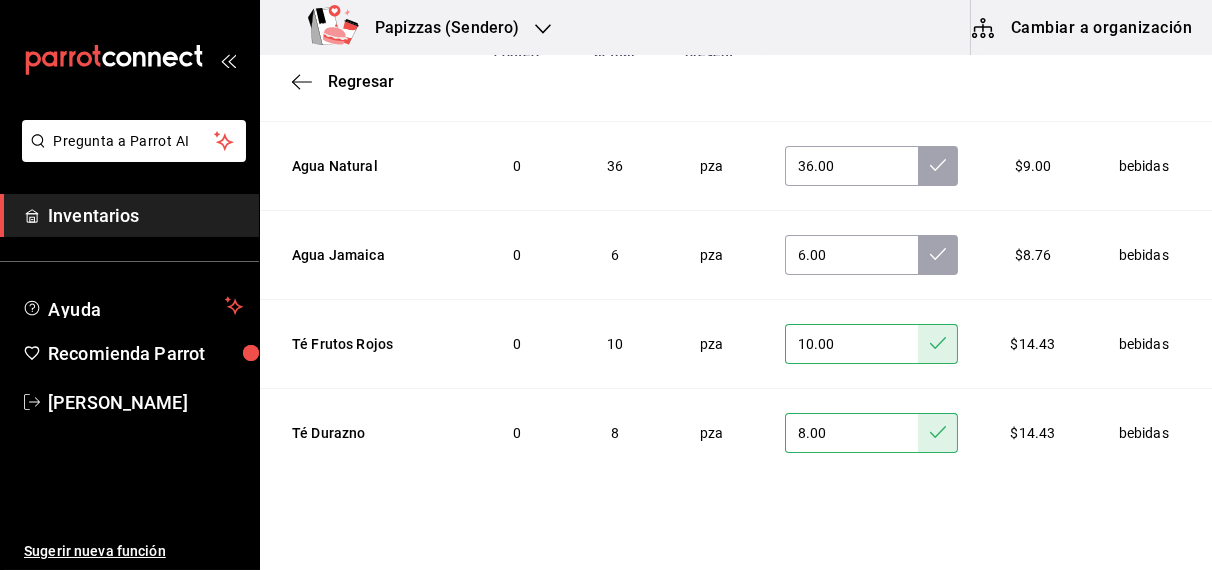scroll, scrollTop: 2347, scrollLeft: 0, axis: vertical 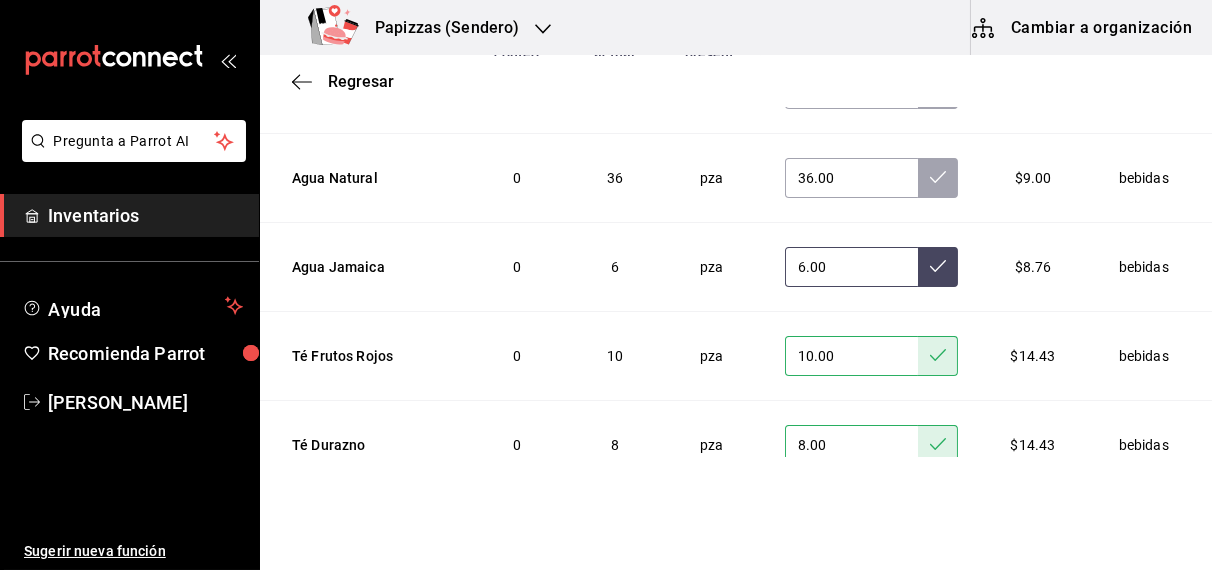 click 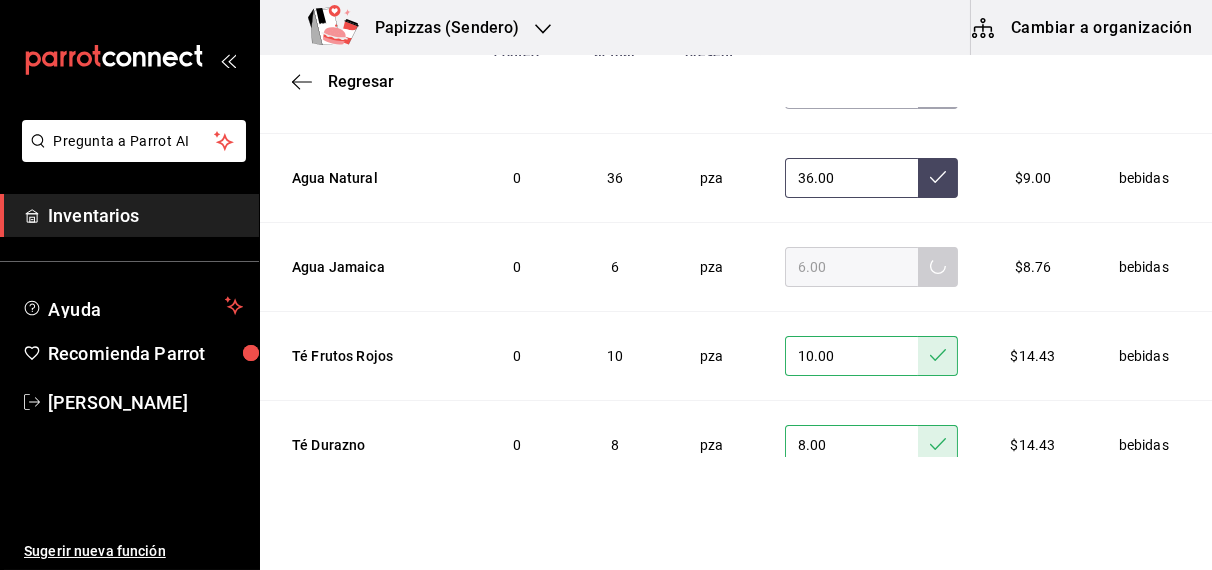 click 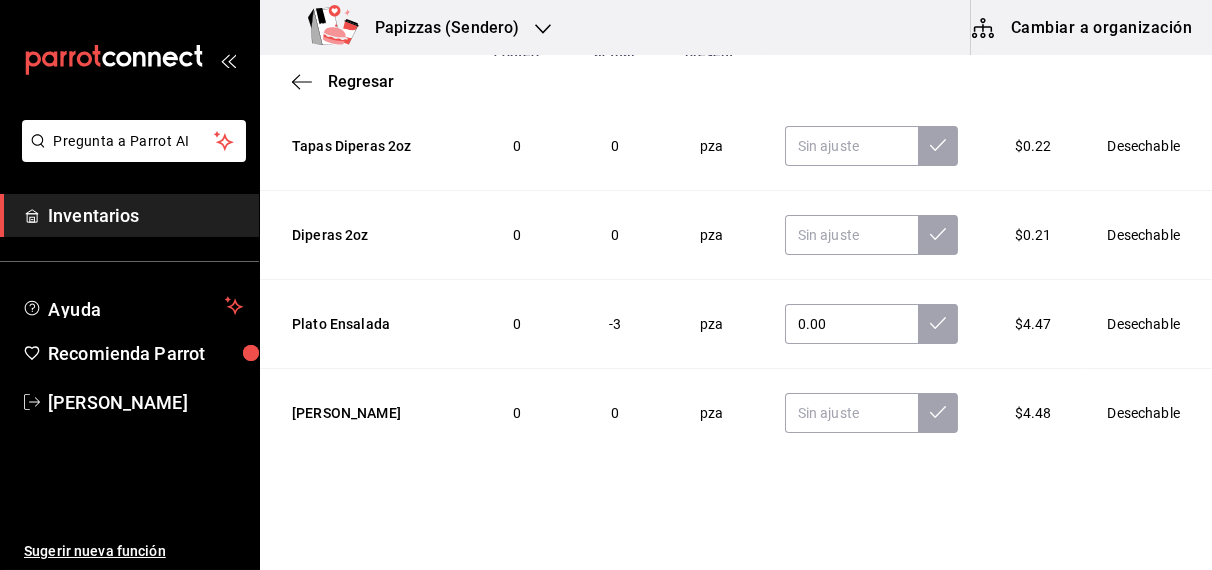 scroll, scrollTop: 1219, scrollLeft: 0, axis: vertical 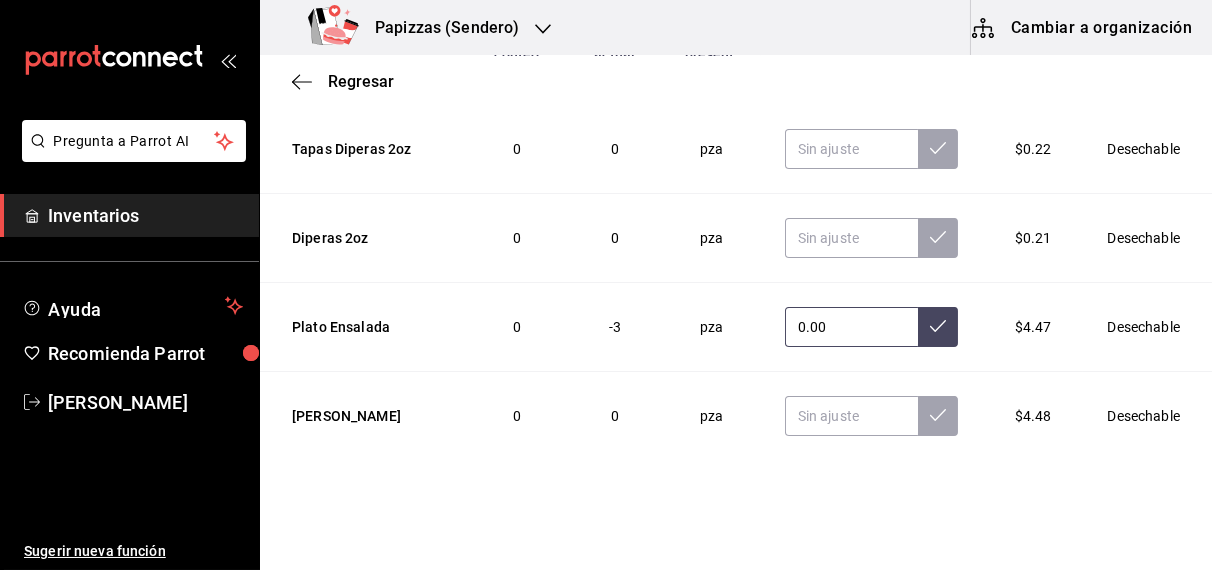 click 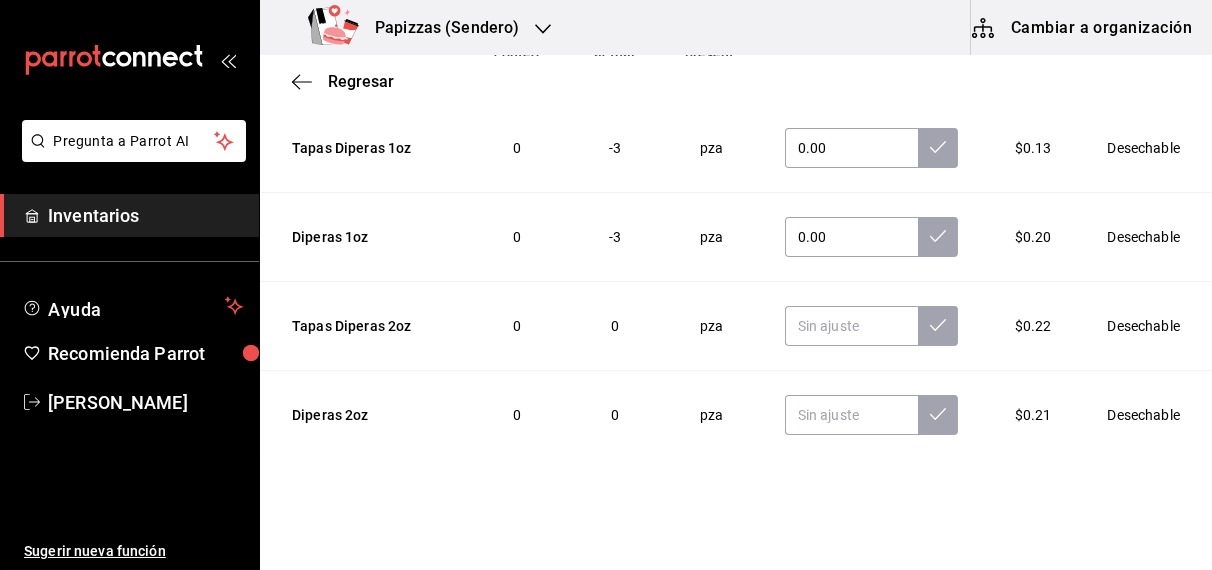 scroll, scrollTop: 1041, scrollLeft: 0, axis: vertical 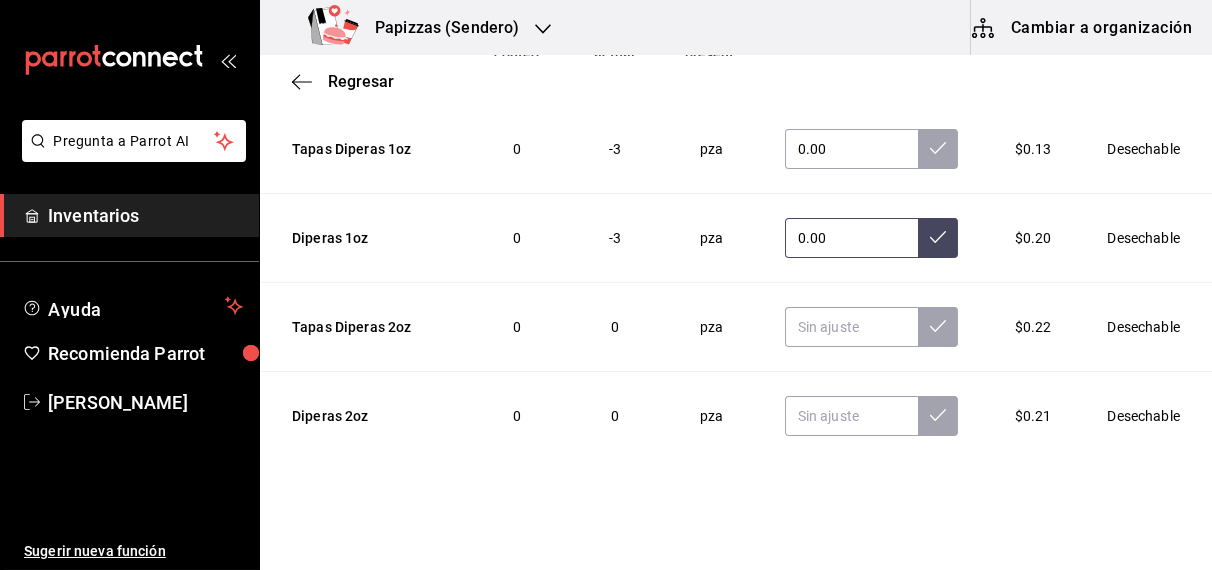 click at bounding box center [938, 238] 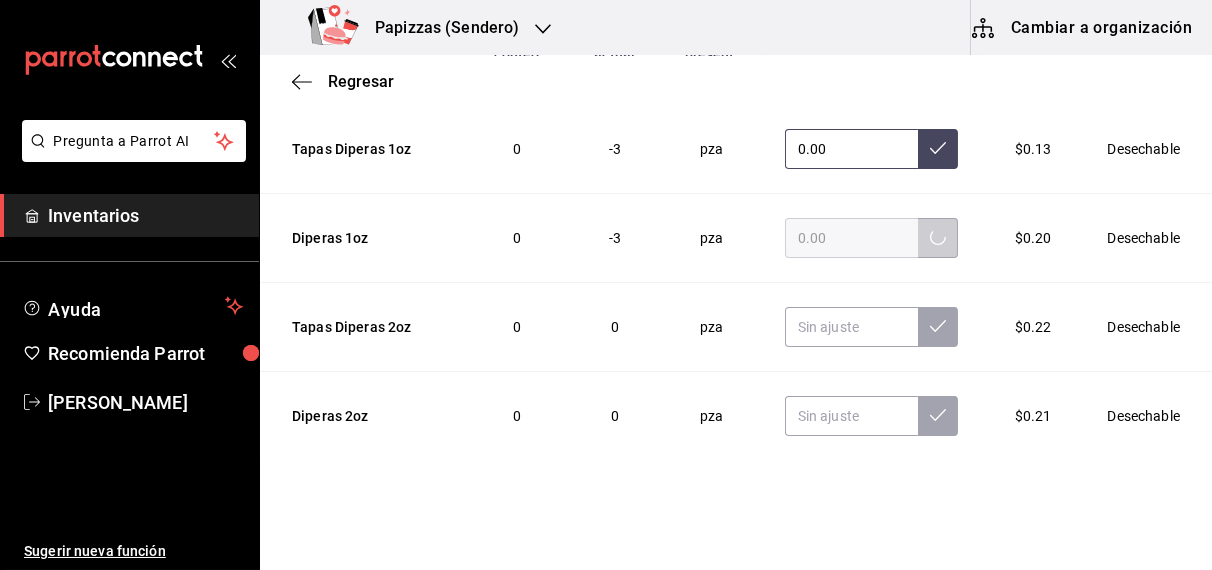 click 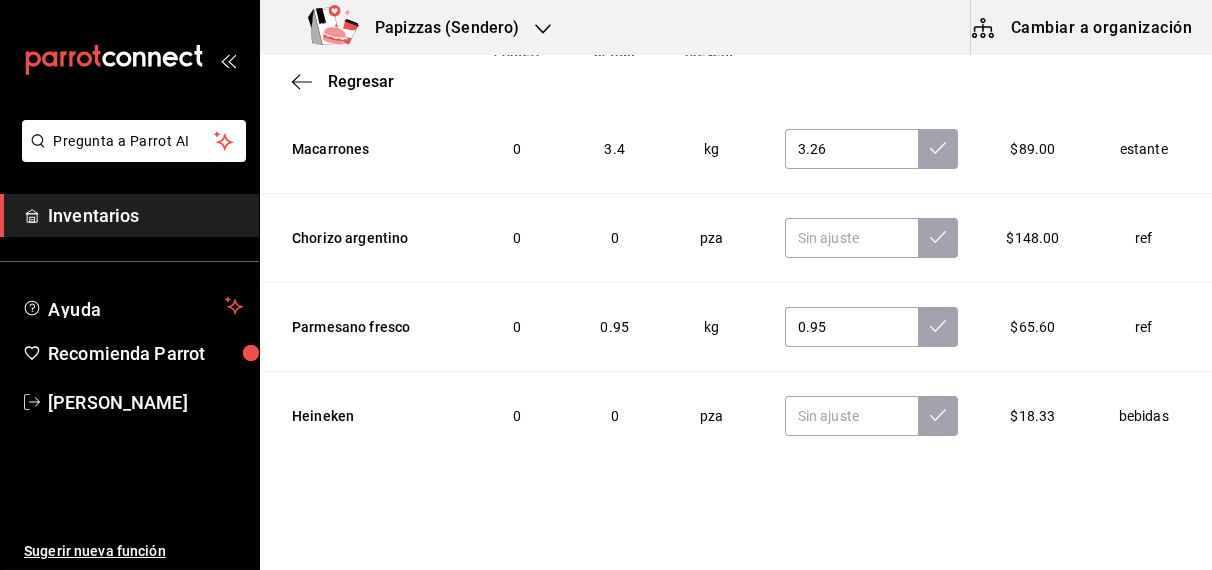 scroll, scrollTop: 146, scrollLeft: 0, axis: vertical 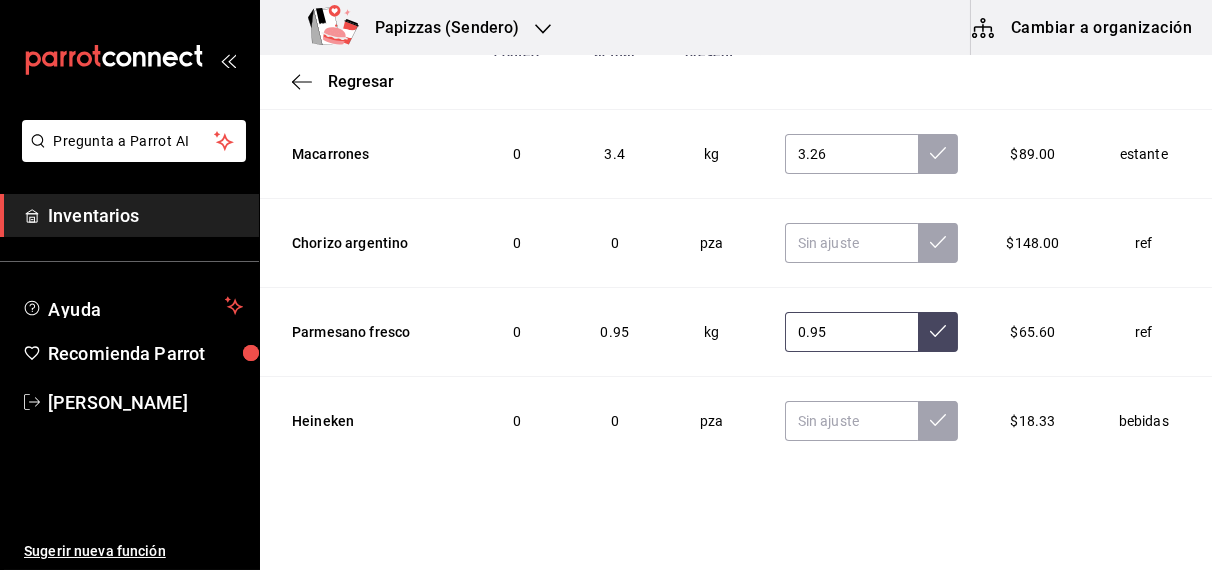 click 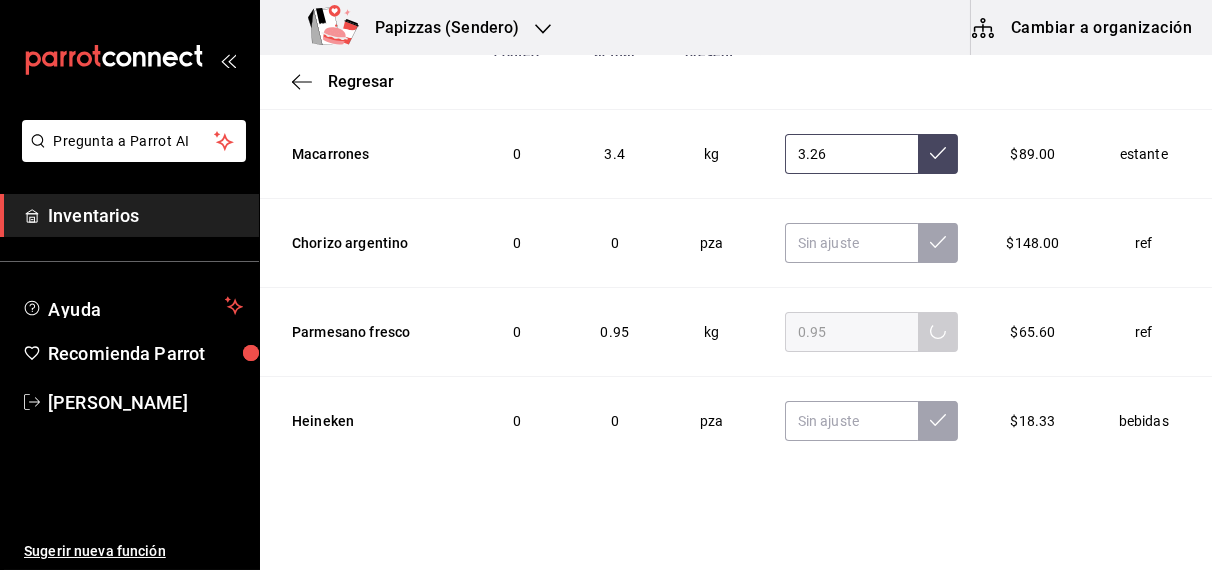 click 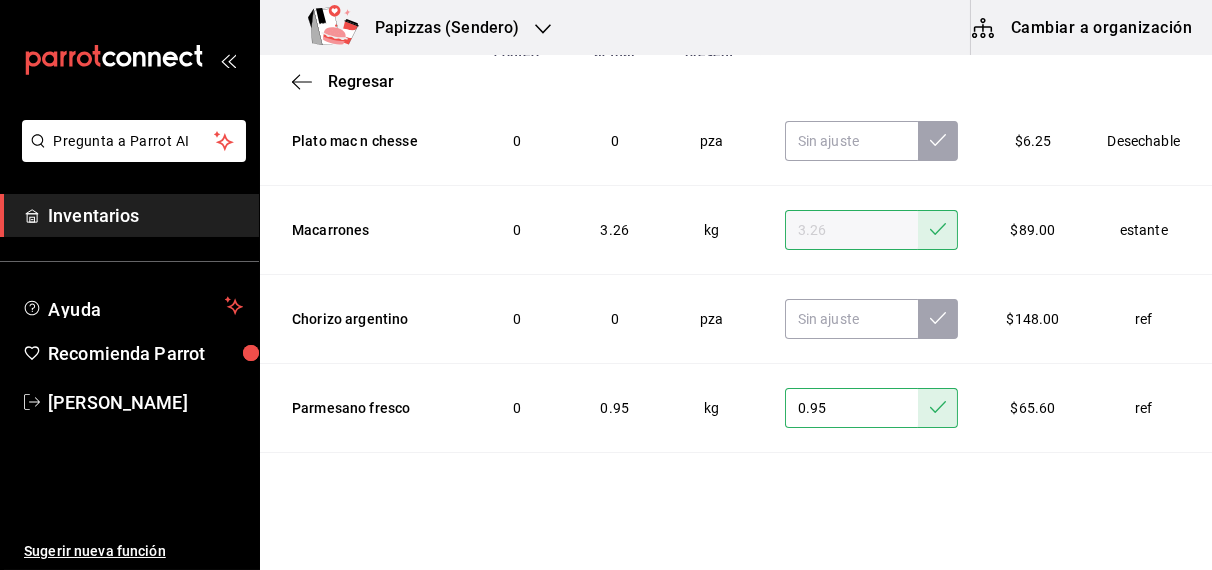scroll, scrollTop: 0, scrollLeft: 0, axis: both 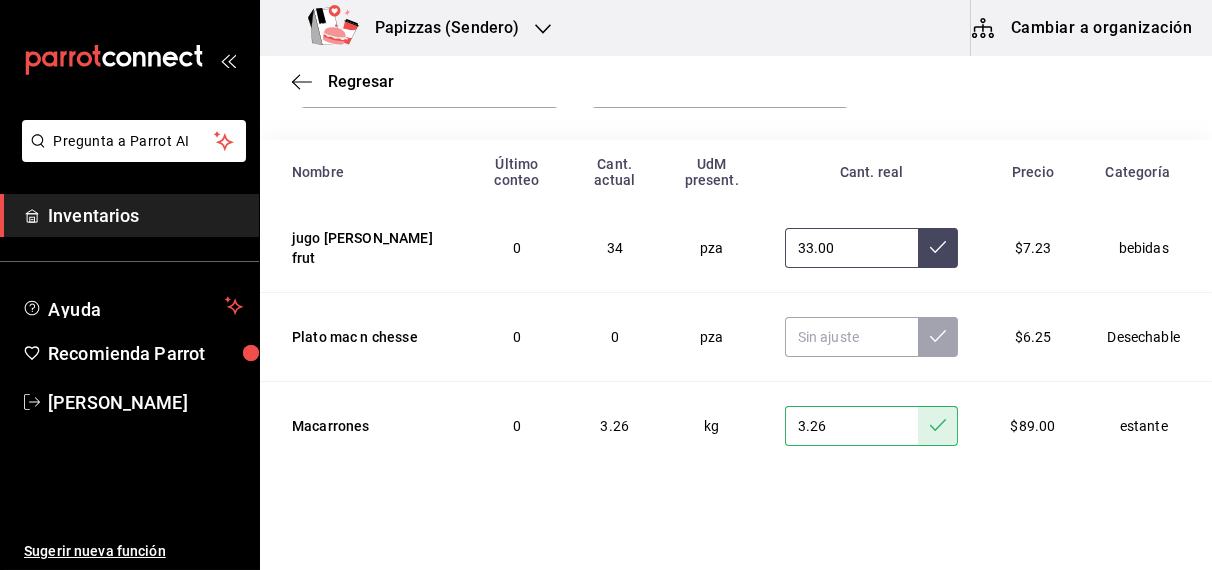 click 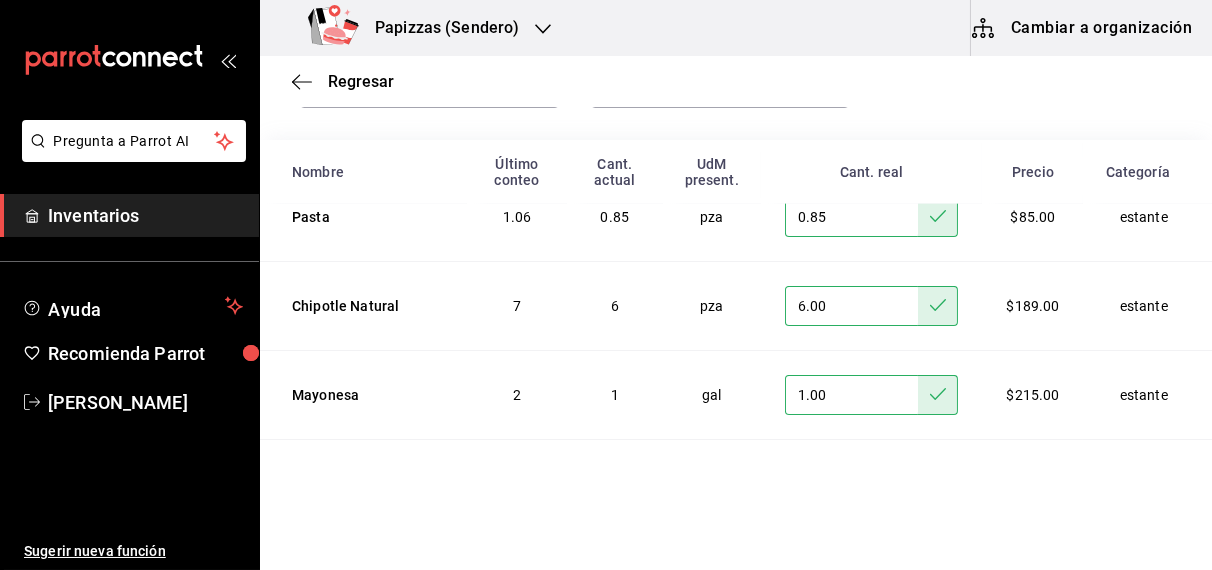 scroll, scrollTop: 7251, scrollLeft: 0, axis: vertical 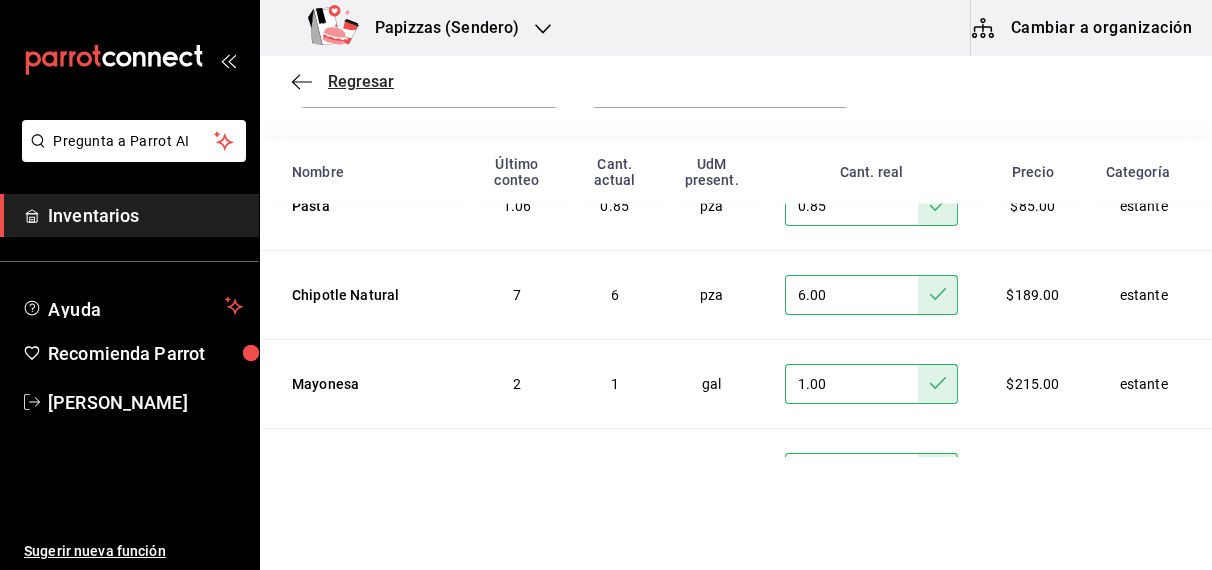 click on "Regresar" at bounding box center [361, 81] 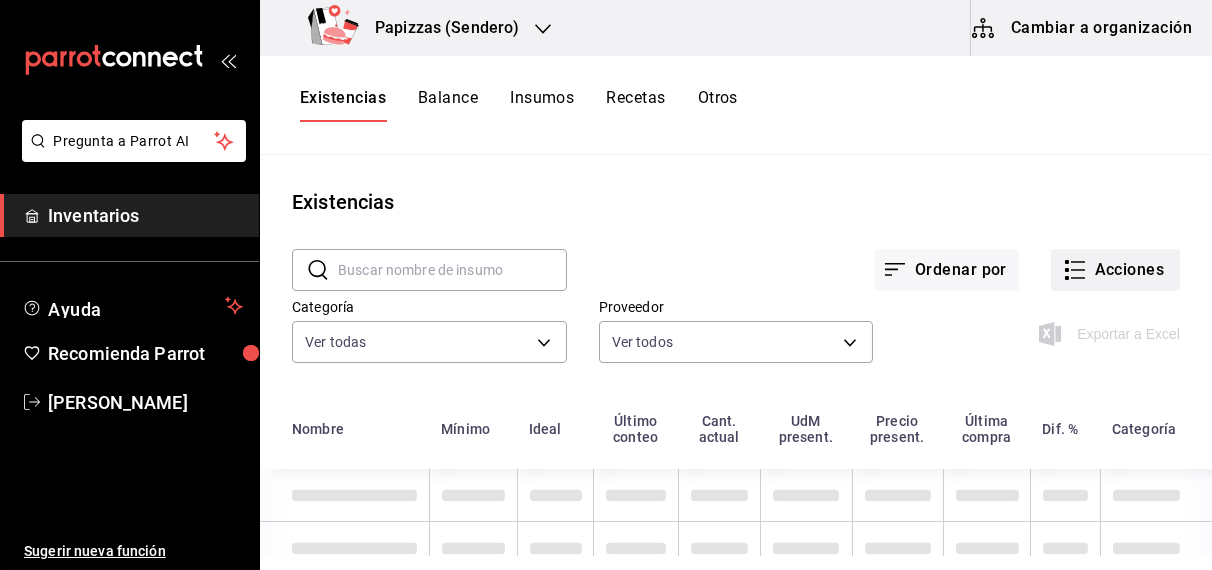 click on "Acciones" at bounding box center [1115, 270] 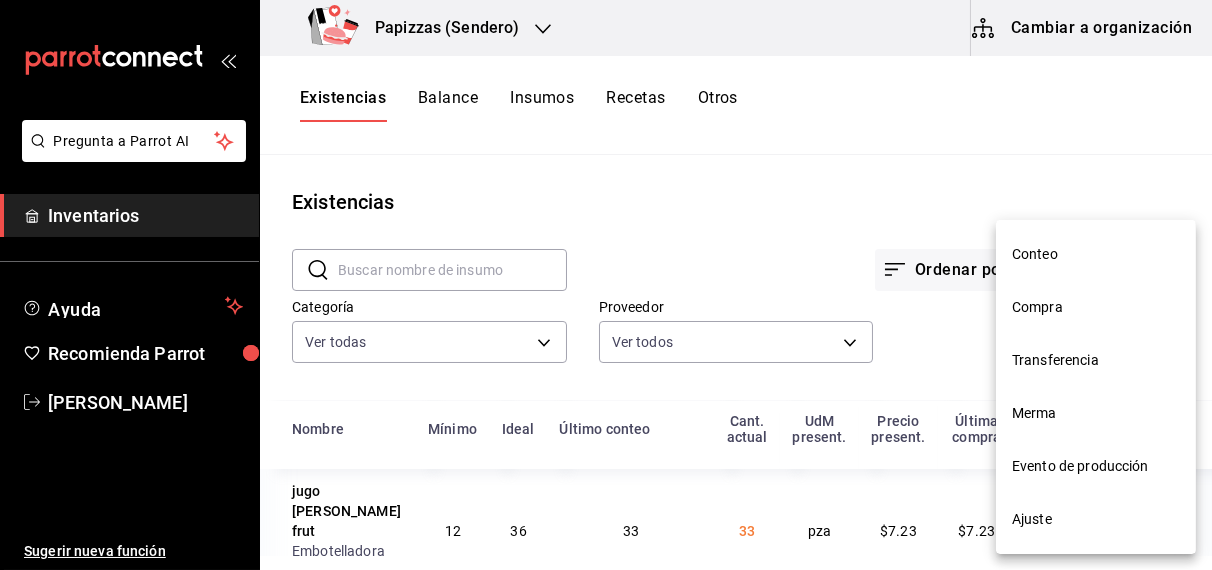 click on "Merma" at bounding box center (1096, 413) 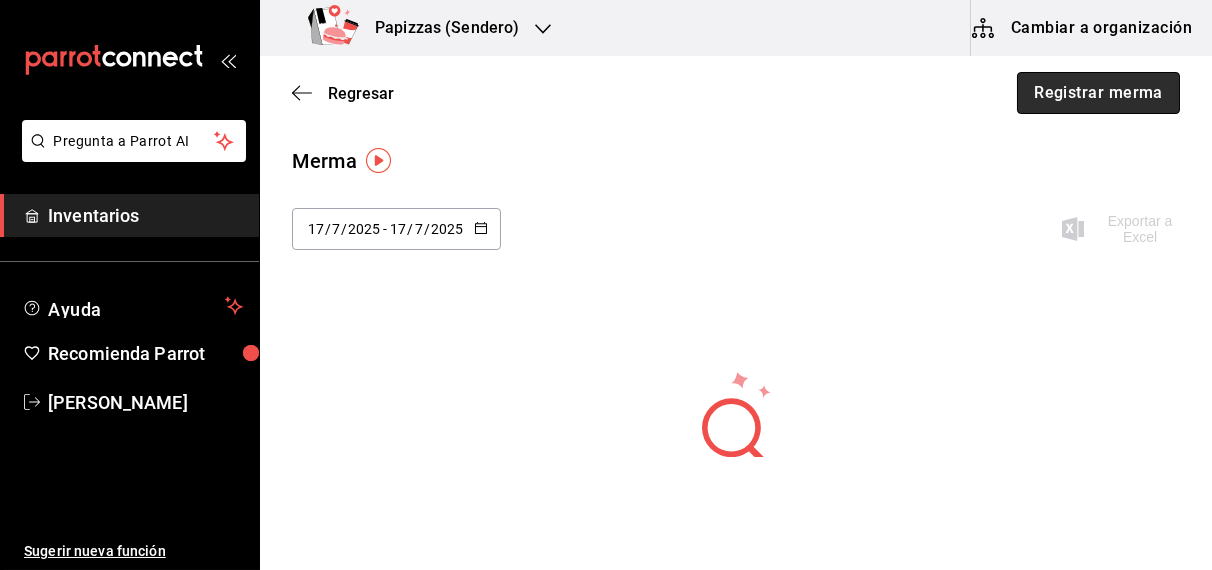click on "Registrar merma" at bounding box center (1098, 93) 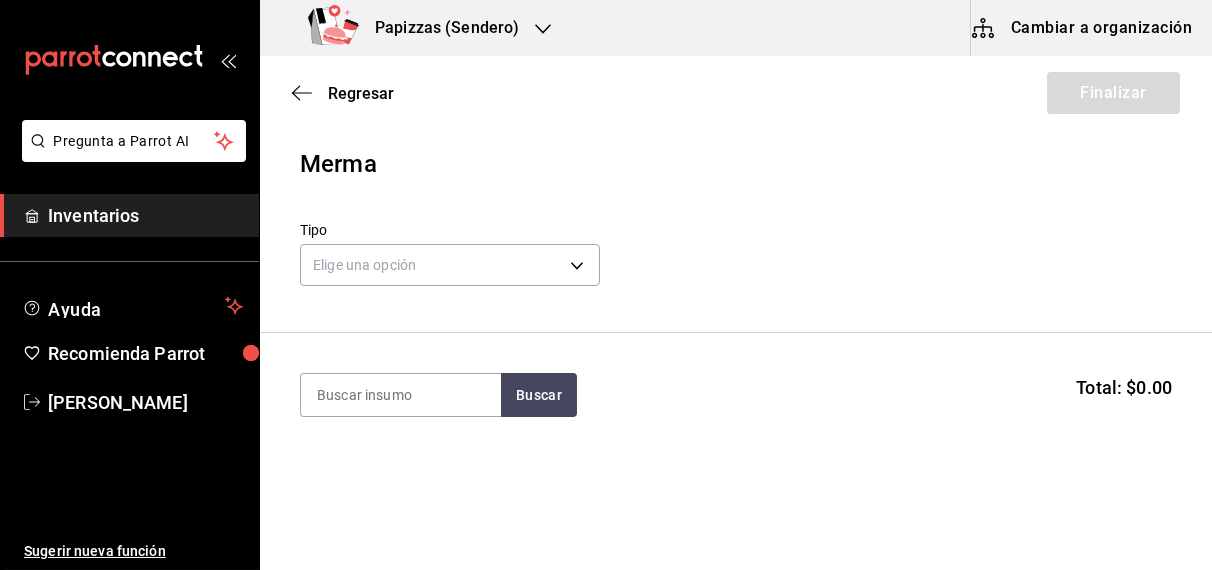 click on "Elige una opción default" at bounding box center (450, 262) 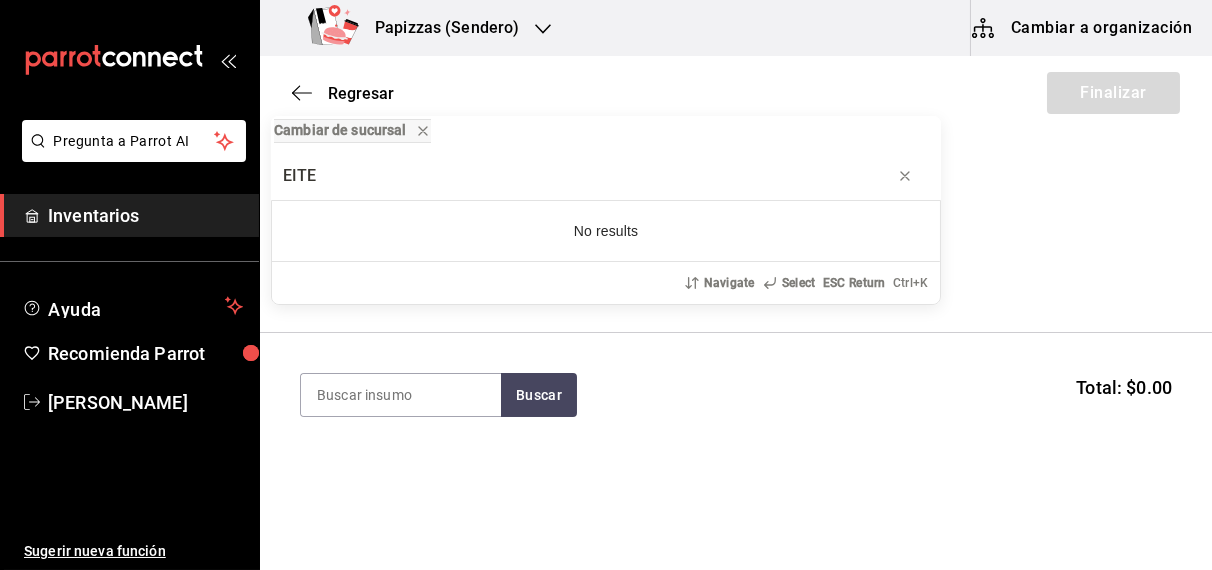 type on "EITE" 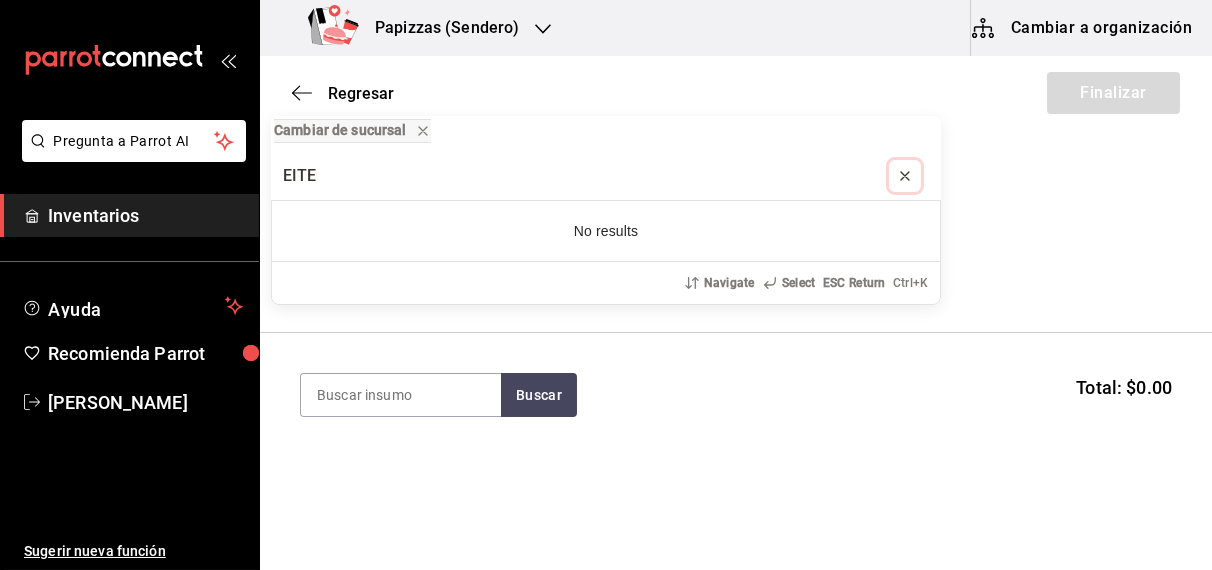 click 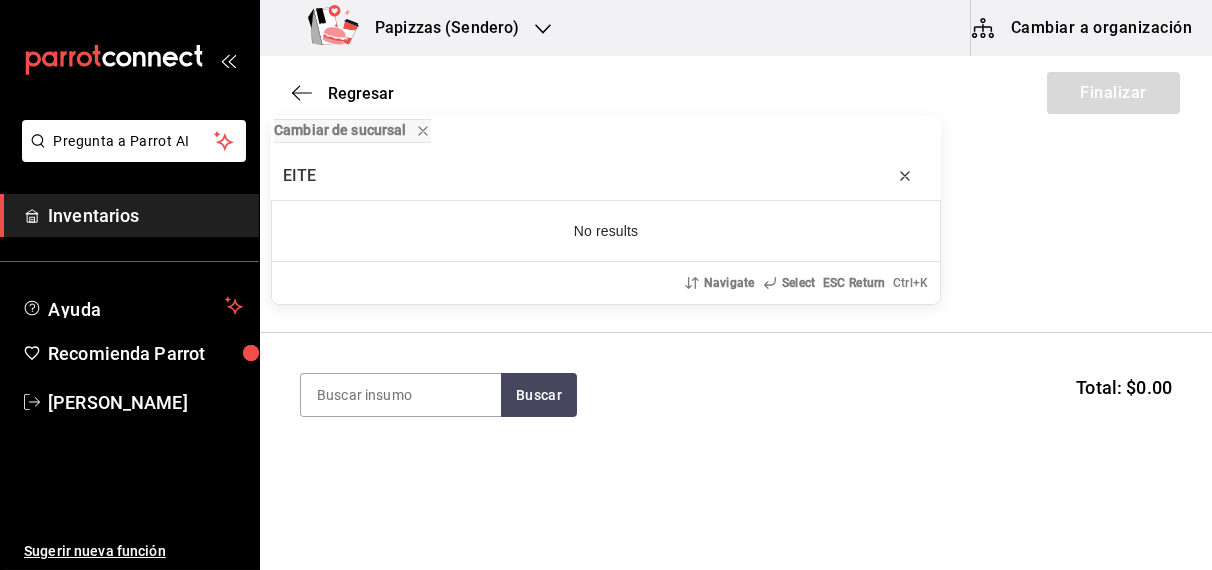 type 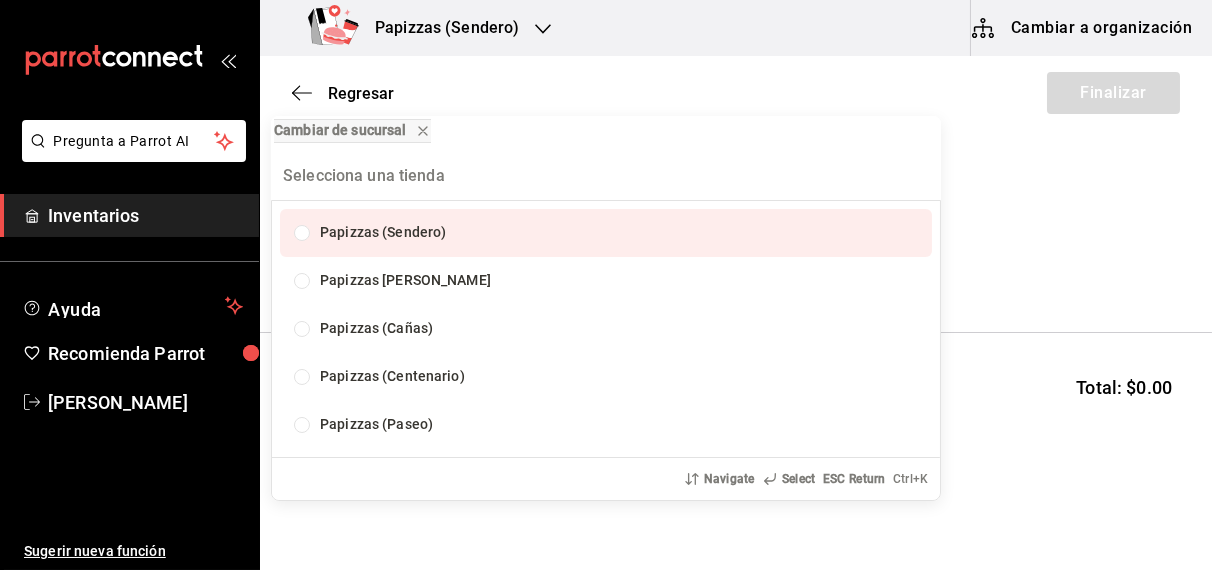 click on "Cambiar de sucursal Papizzas (Sendero) Papizzas Rosales Papizzas (Cañas) Papizzas (Centenario) Papizzas (Paseo) Navigate Select ESC Return Ctrl+ K" at bounding box center (606, 285) 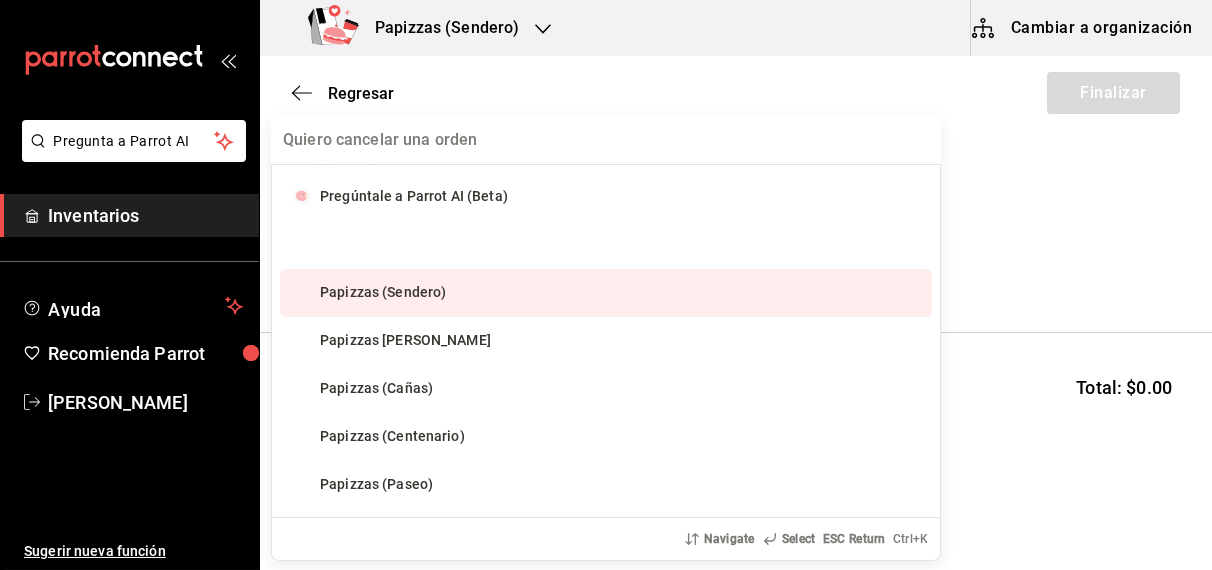 click on "Tipo Elige una opción default" at bounding box center (736, 257) 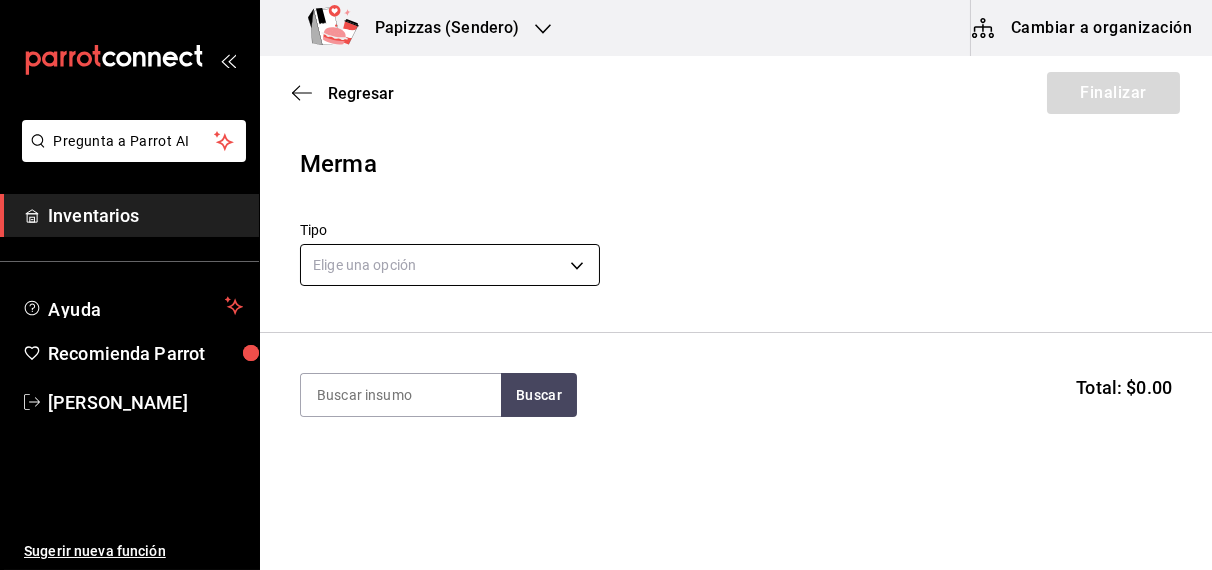 click on "Pregunta a Parrot AI Inventarios   Ayuda Recomienda Parrot   OBDULIA JANNETH CASTRO ESCALANTE   Sugerir nueva función   Papizzas (Sendero) Cambiar a organización Regresar Finalizar Merma Tipo Elige una opción default Buscar Total: $0.00 No hay insumos a mostrar. Busca un insumo para agregarlo a la lista Pregunta a Parrot AI Inventarios   Ayuda Recomienda Parrot   OBDULIA JANNETH CASTRO ESCALANTE   Sugerir nueva función   GANA 1 MES GRATIS EN TU SUSCRIPCIÓN AQUÍ ¿Recuerdas cómo empezó tu restaurante?
Hoy puedes ayudar a un colega a tener el mismo cambio que tú viviste.
Recomienda Parrot directamente desde tu Portal Administrador.
Es fácil y rápido.
🎁 Por cada restaurante que se una, ganas 1 mes gratis. Ver video tutorial Ir a video Editar Eliminar Visitar centro de ayuda (81) 2046 6363 soporte@parrotsoftware.io Visitar centro de ayuda (81) 2046 6363 soporte@parrotsoftware.io" at bounding box center (606, 228) 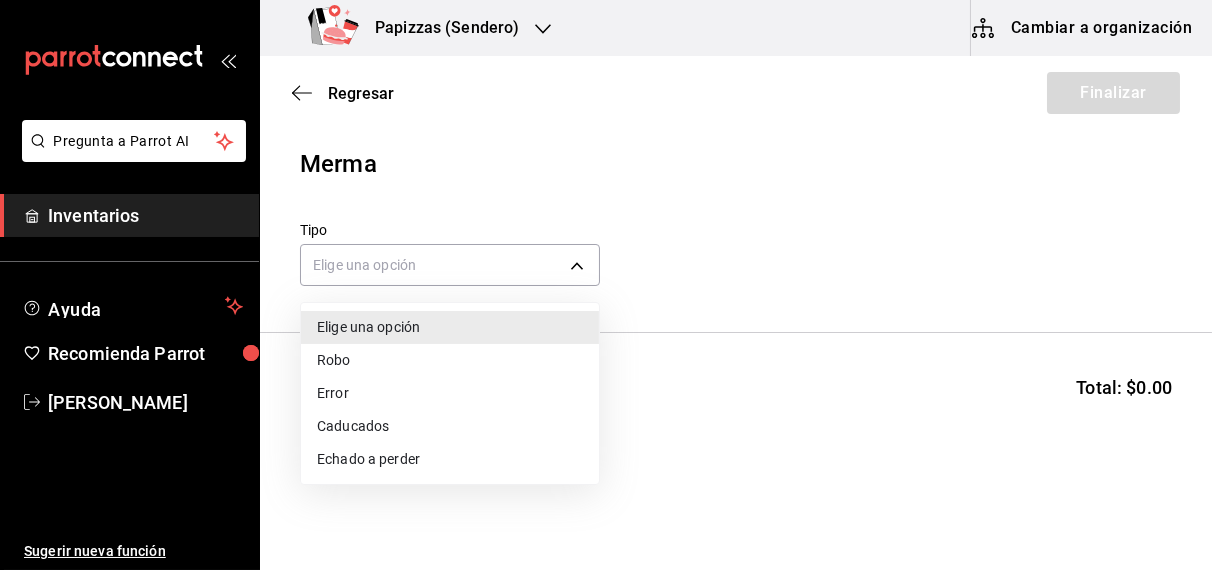 click on "Echado a perder" at bounding box center [450, 459] 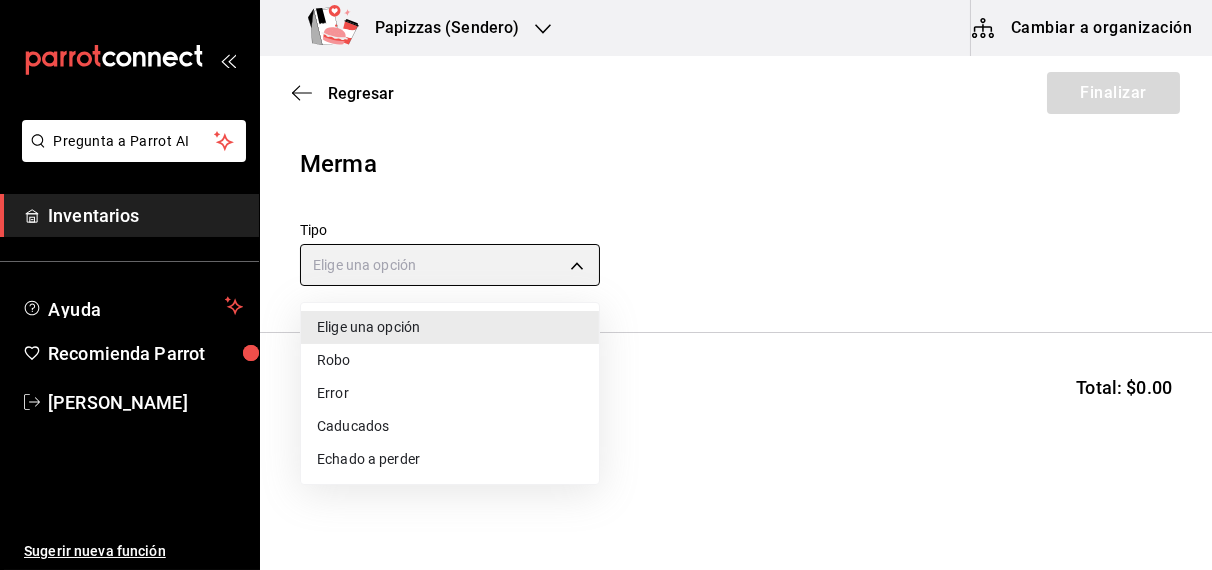 type on "SPOILED" 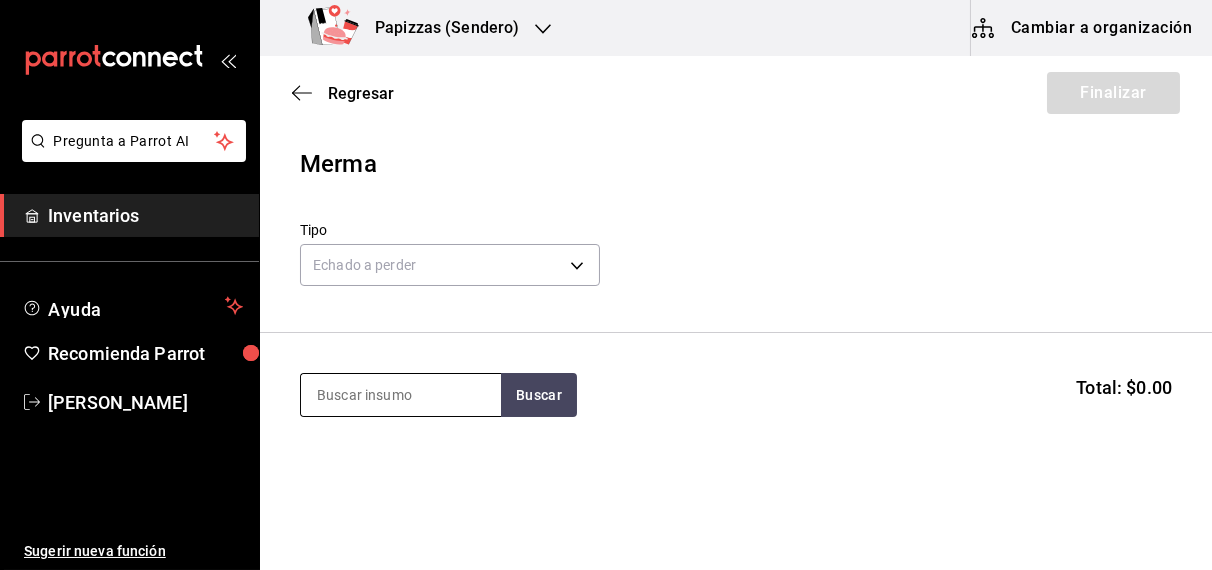 click at bounding box center (401, 395) 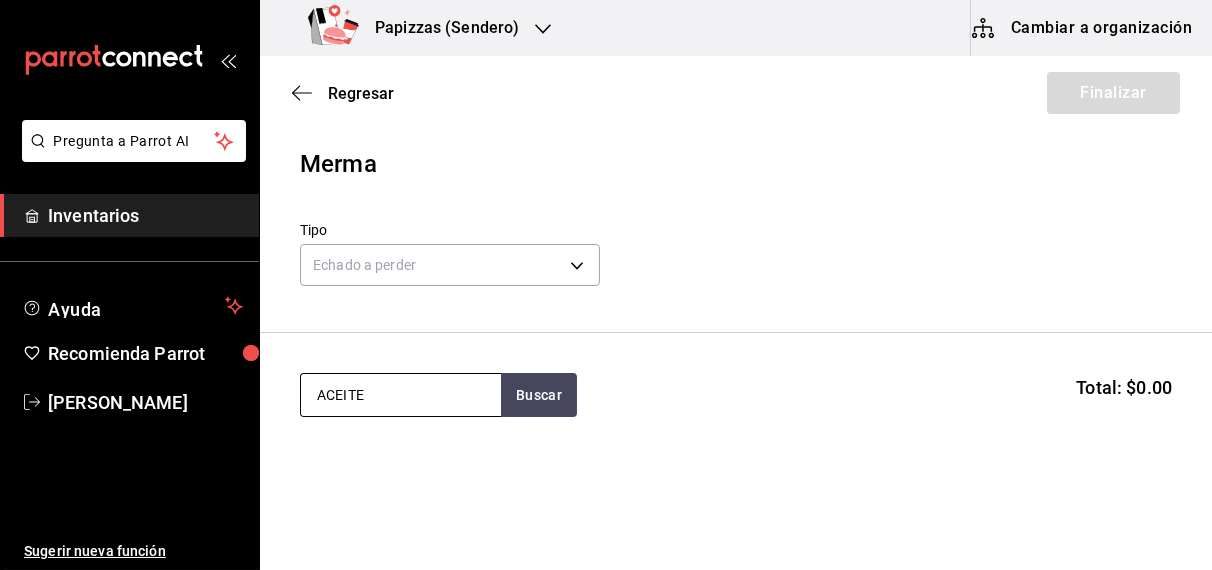 type on "ACEITE" 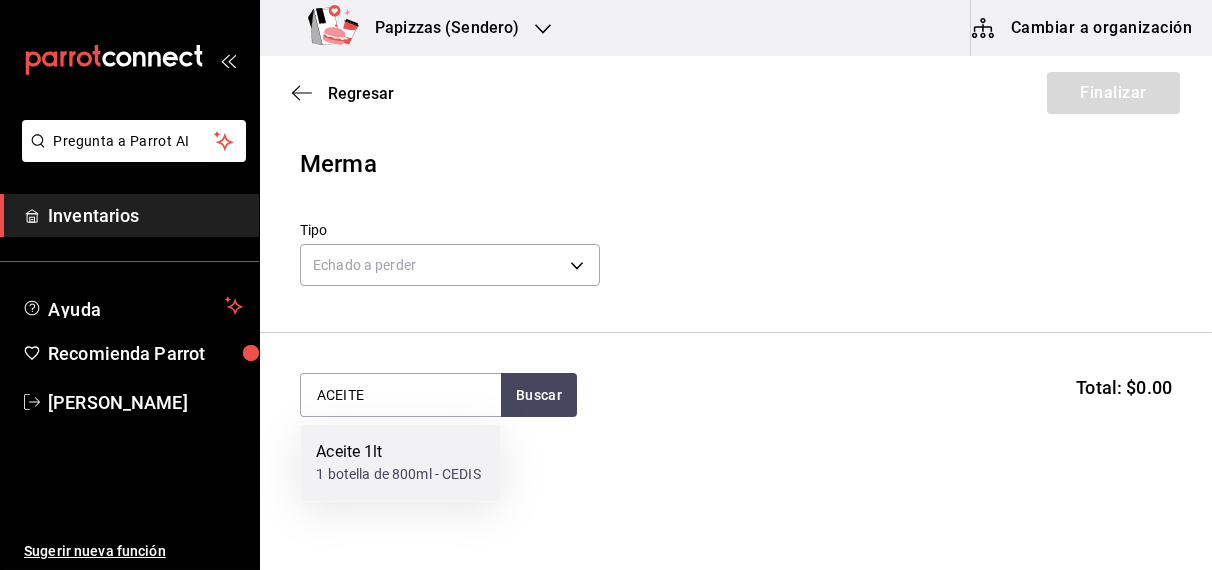 click on "Aceite 1lt 1 botella de 800ml - CEDIS" at bounding box center (400, 463) 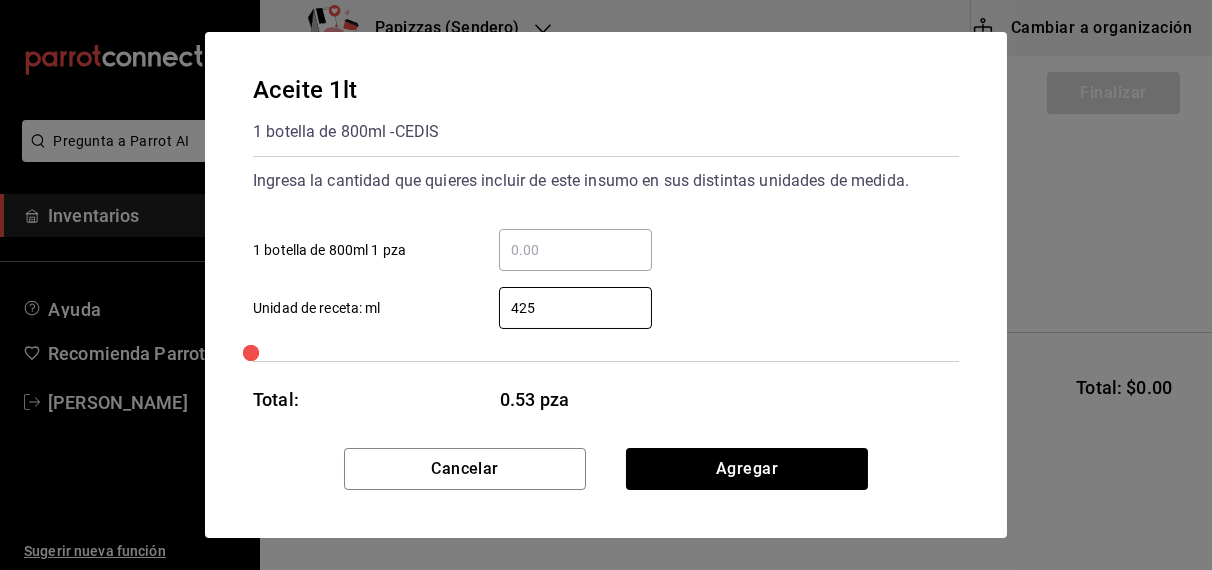 type on "425" 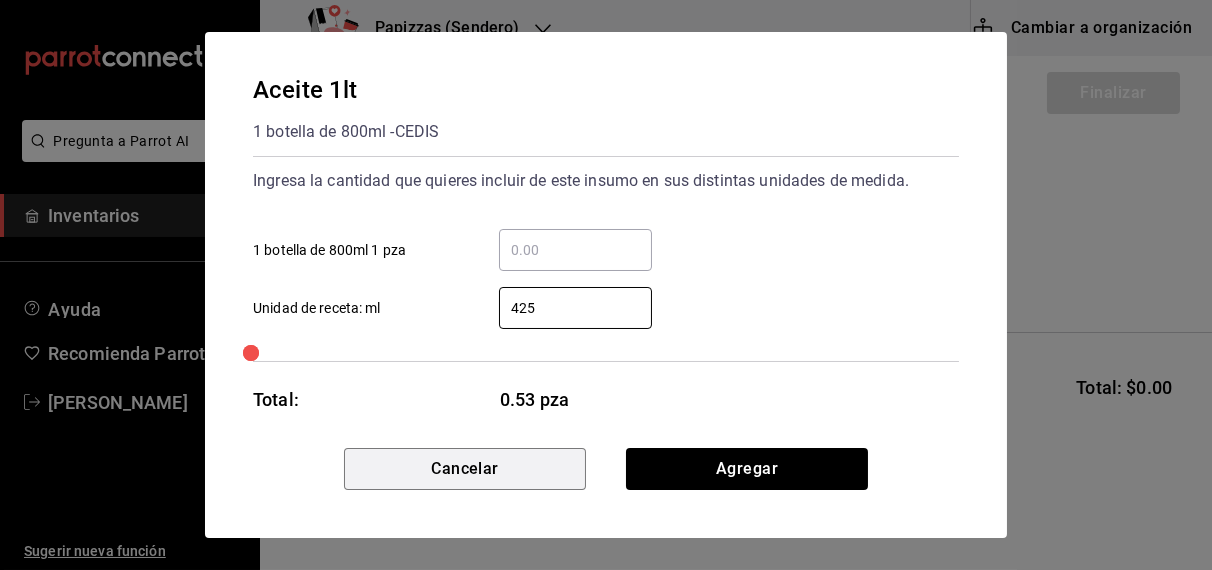 type 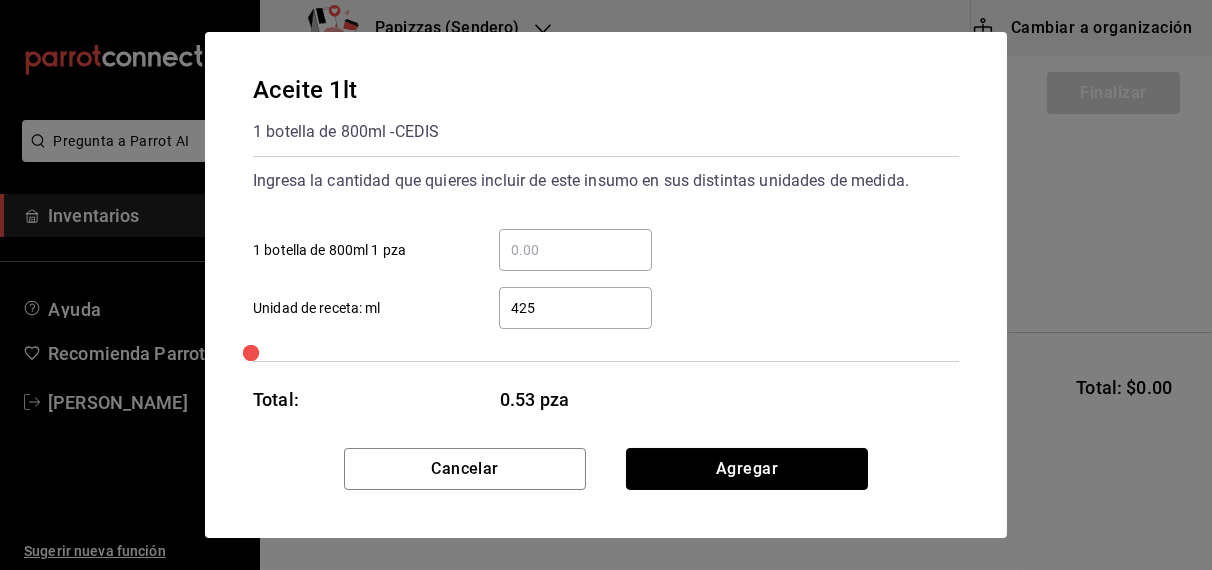 type 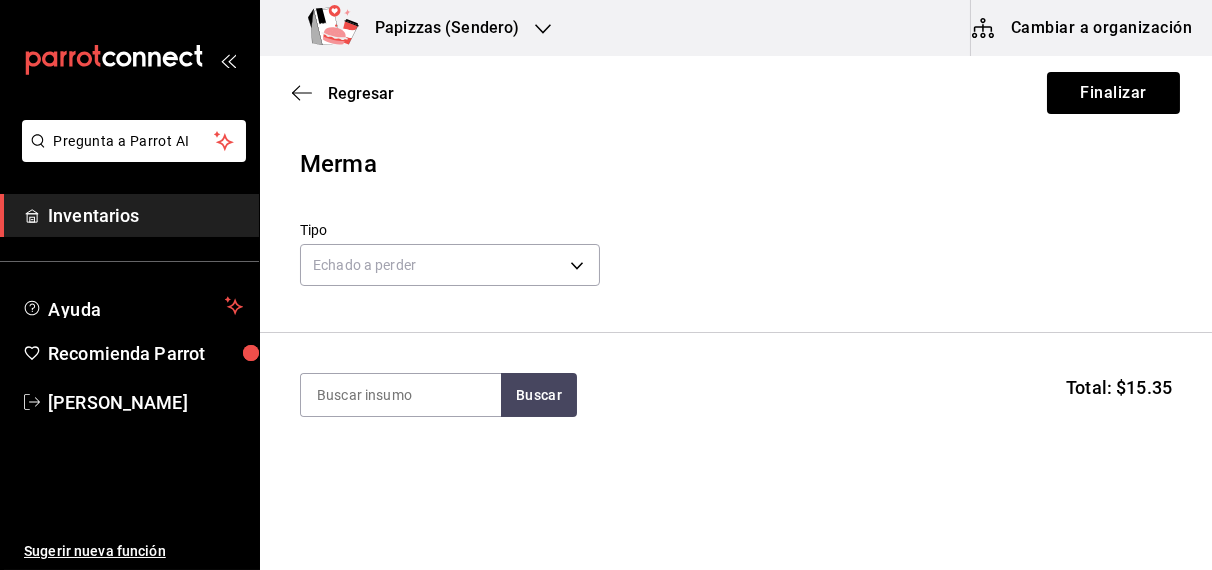type on "a" 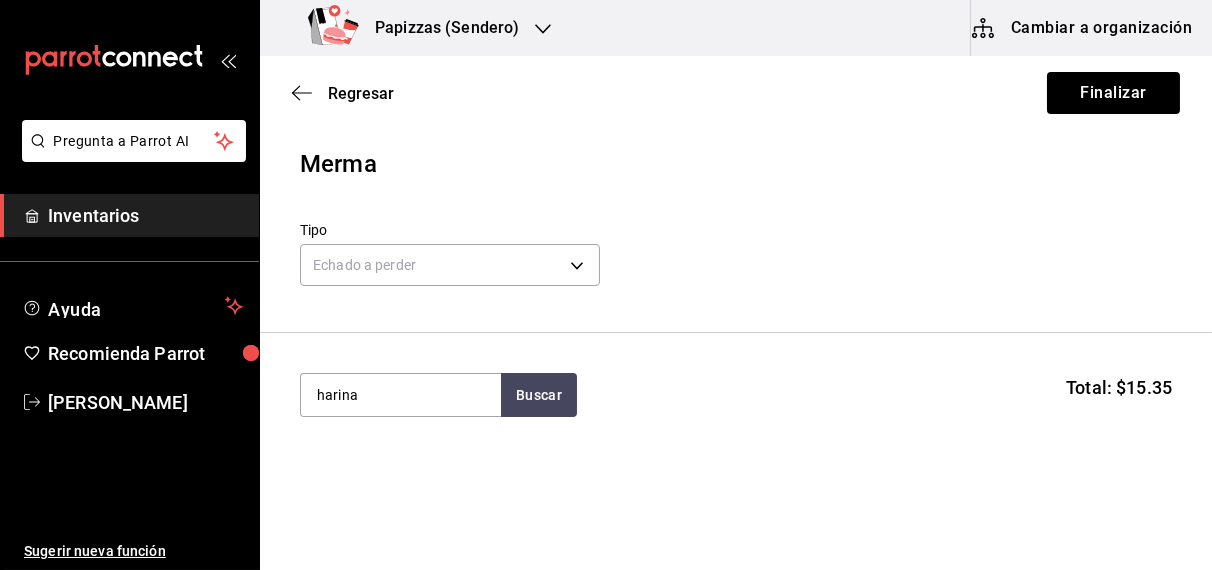 type on "harina" 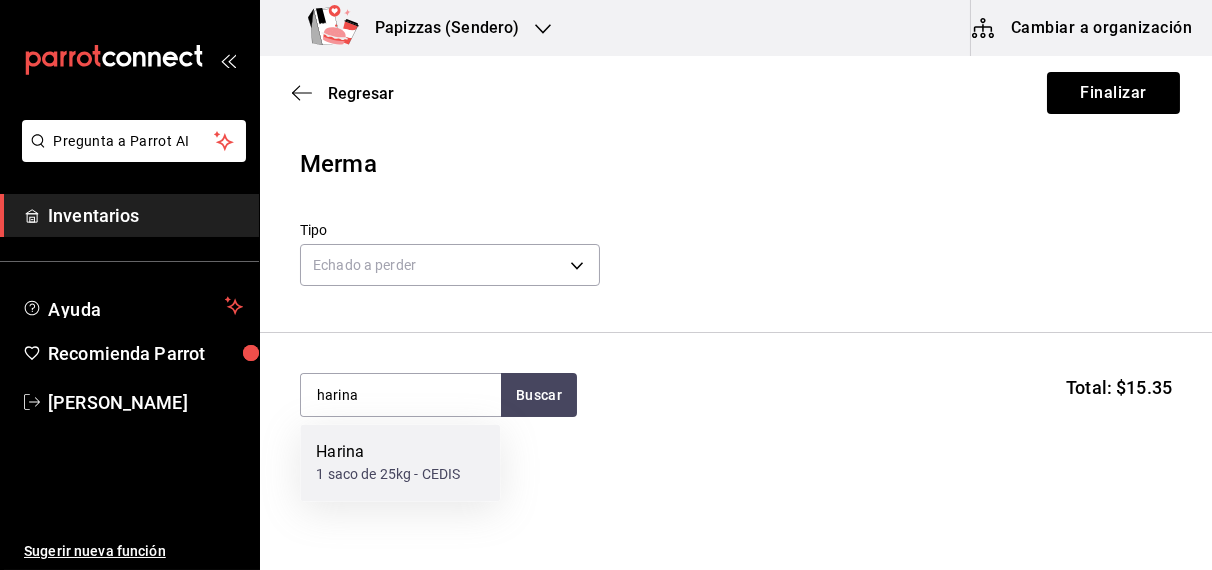 click on "Harina" at bounding box center [388, 453] 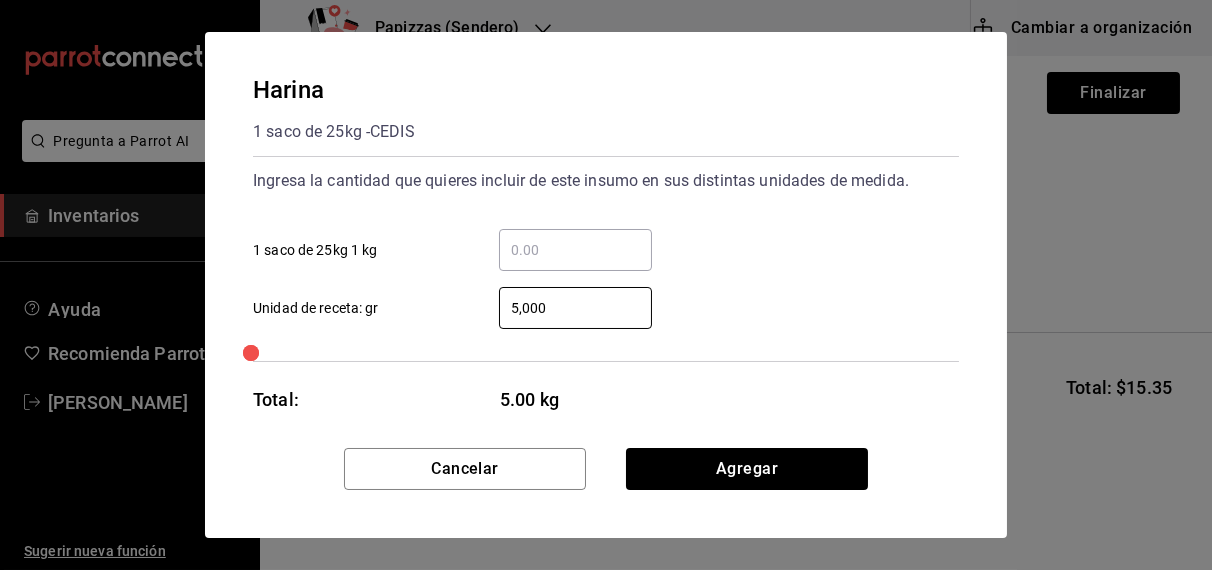 type on "5,000" 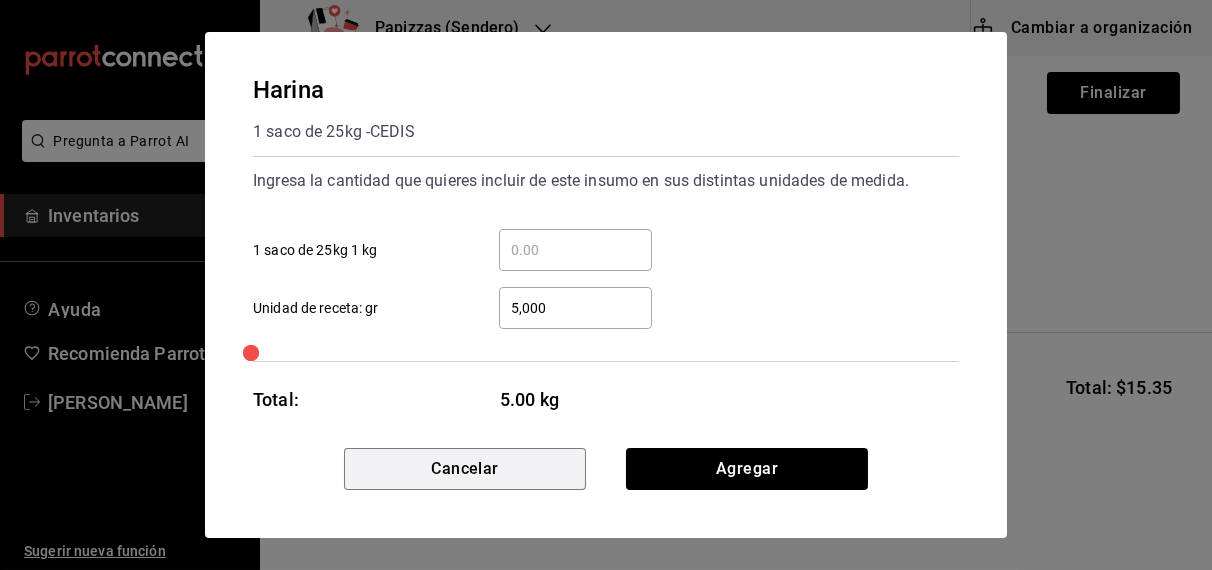 type 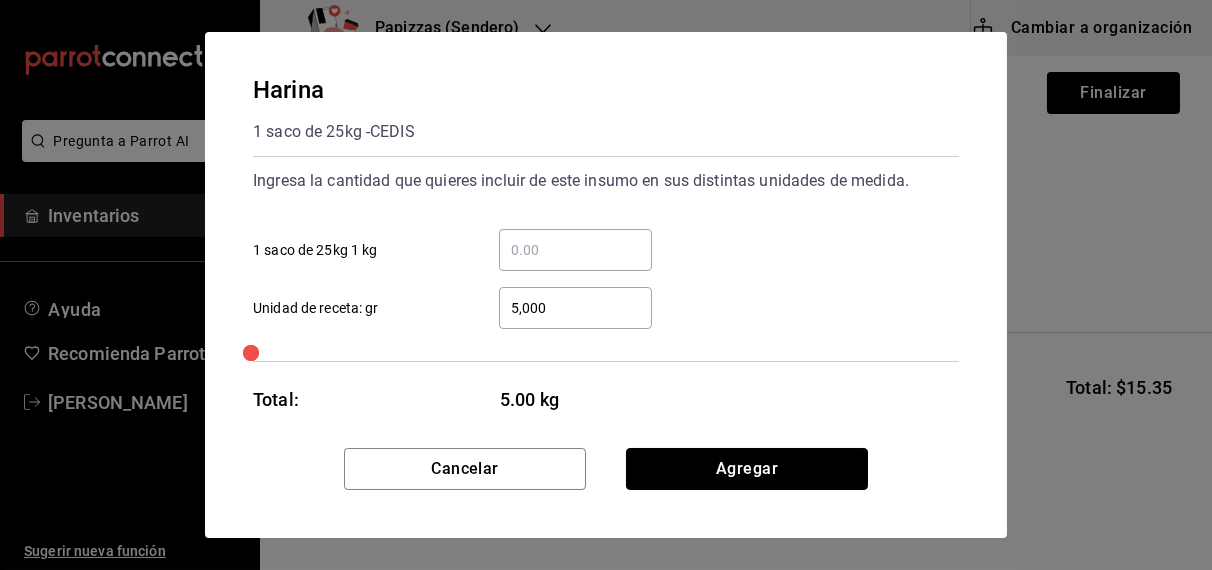 type 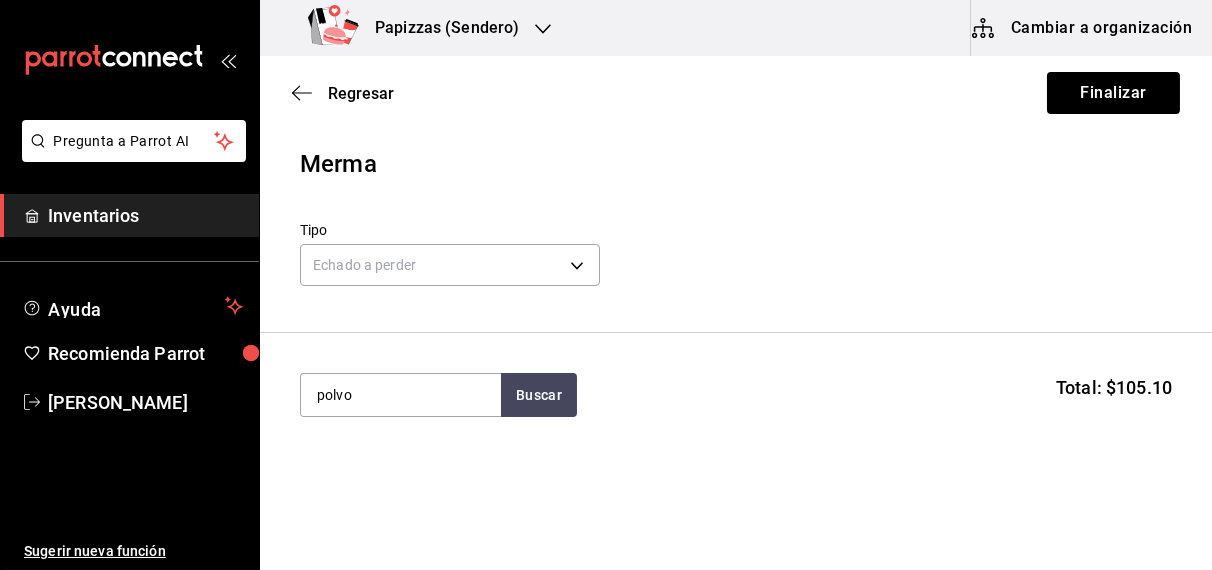 type on "polvo" 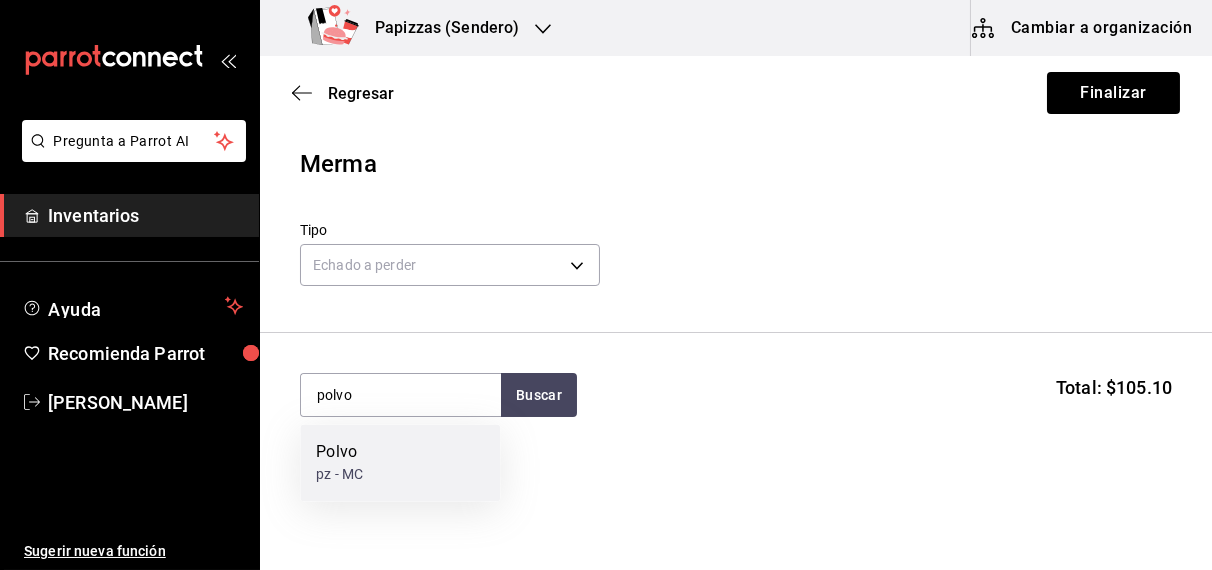 click on "pz - MC" at bounding box center [339, 475] 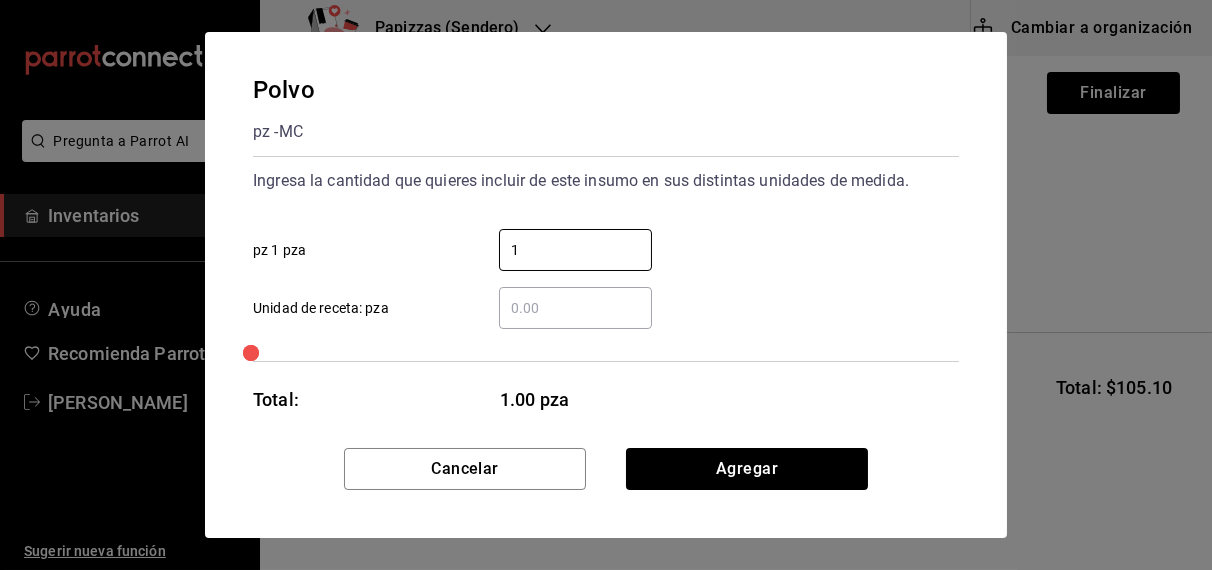 type on "1" 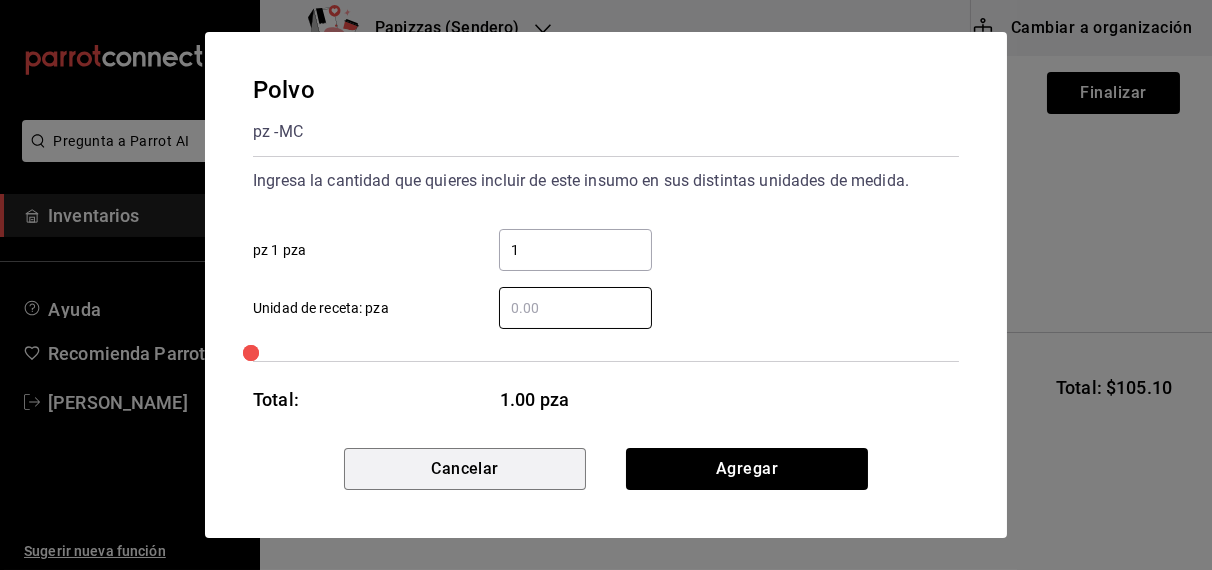 type 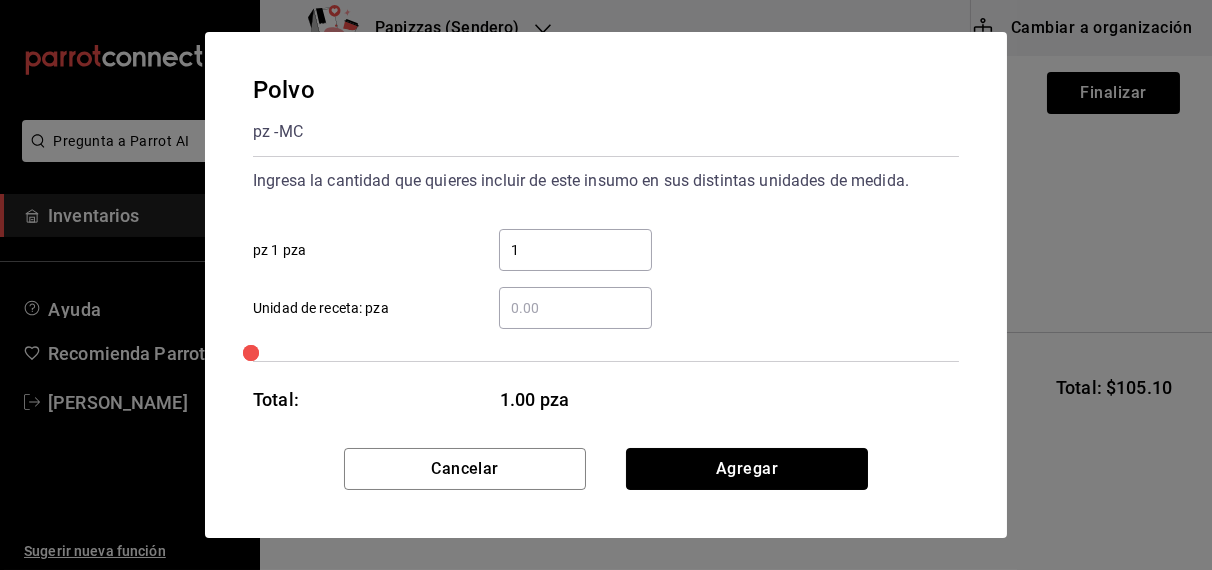 type 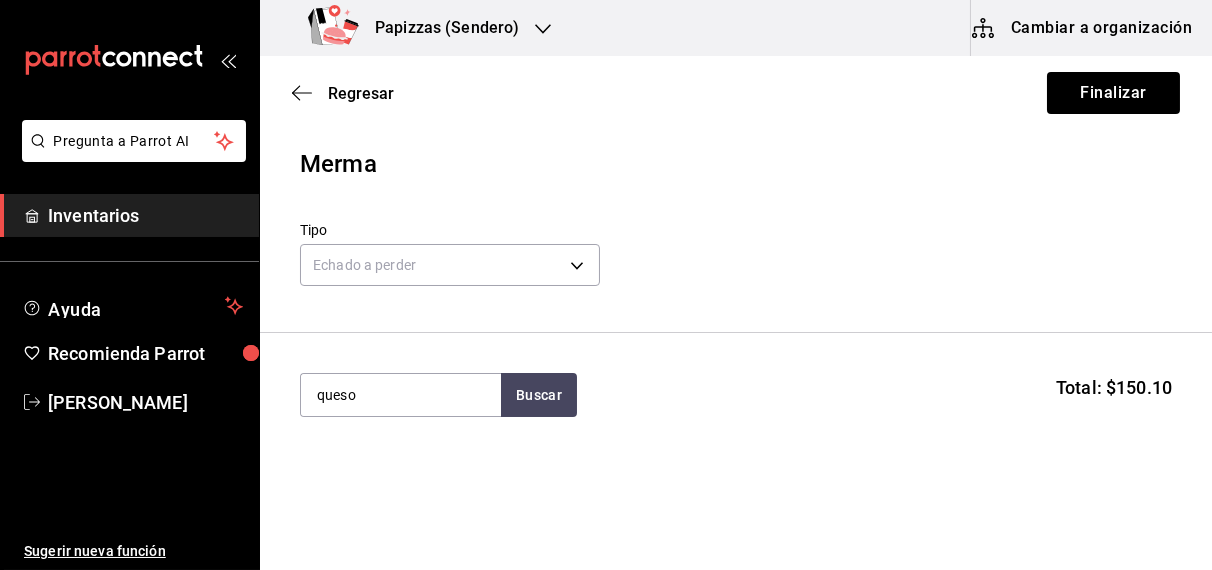 type on "queso" 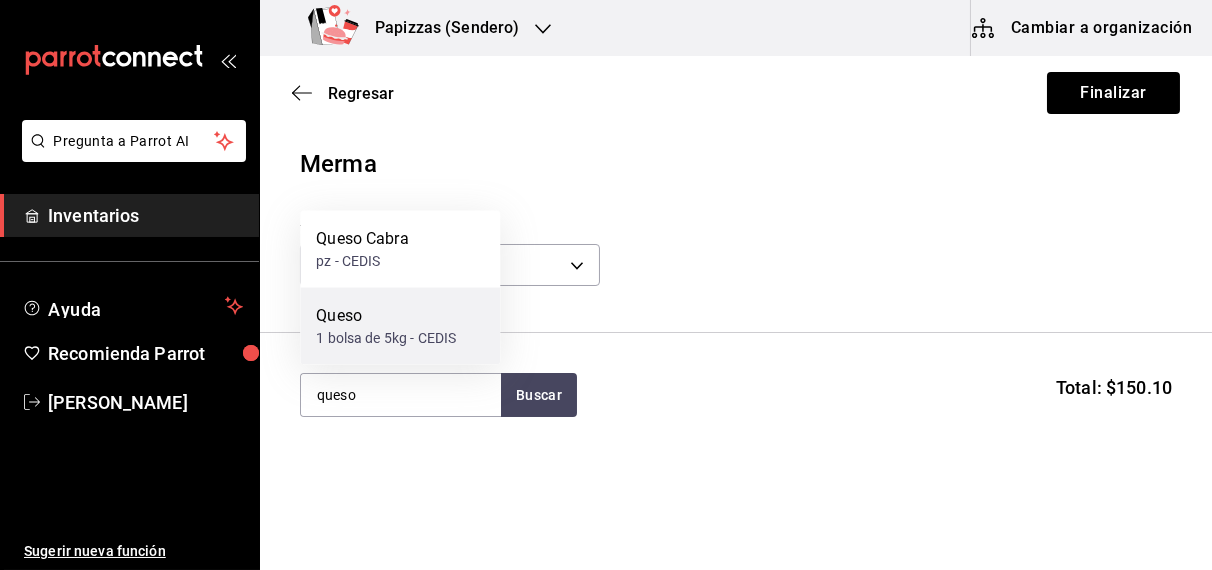 click on "1 bolsa de 5kg - CEDIS" at bounding box center [386, 338] 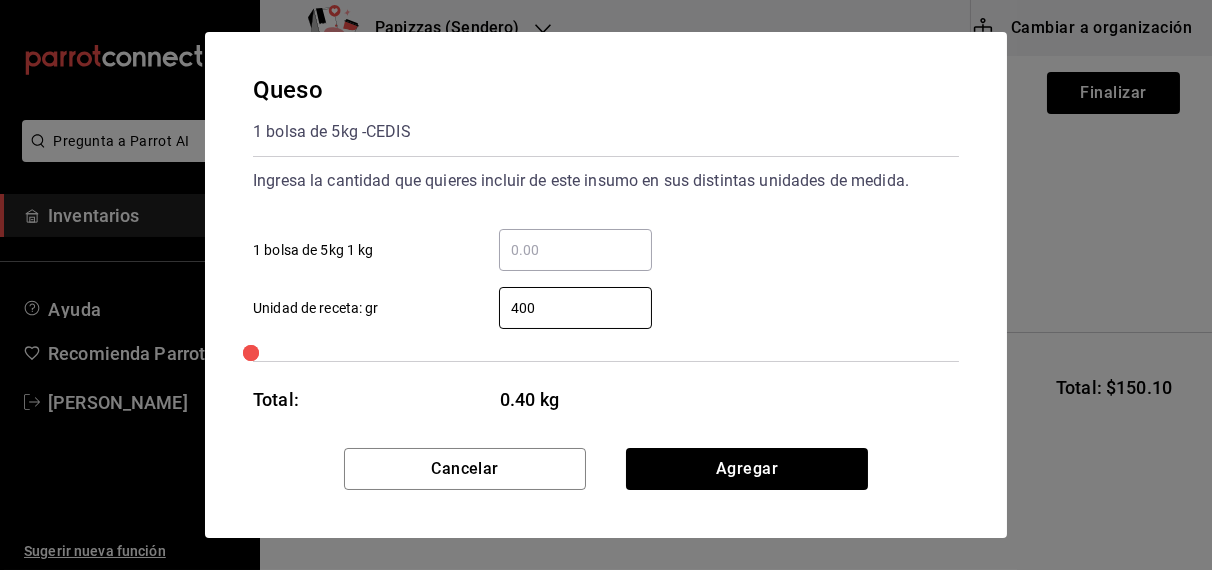 type on "400" 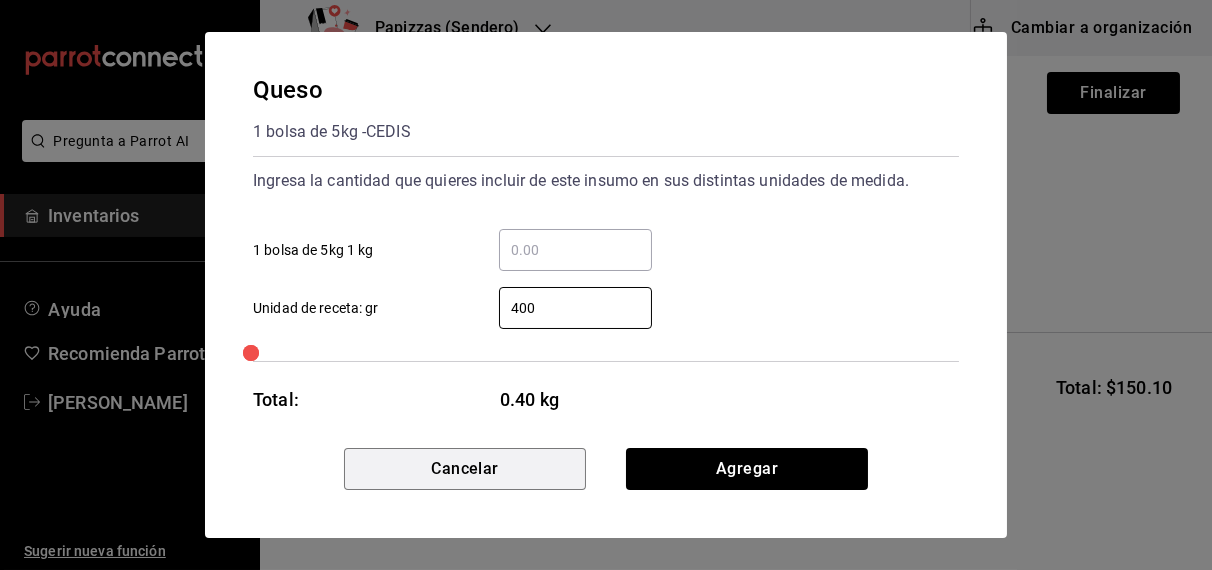 type 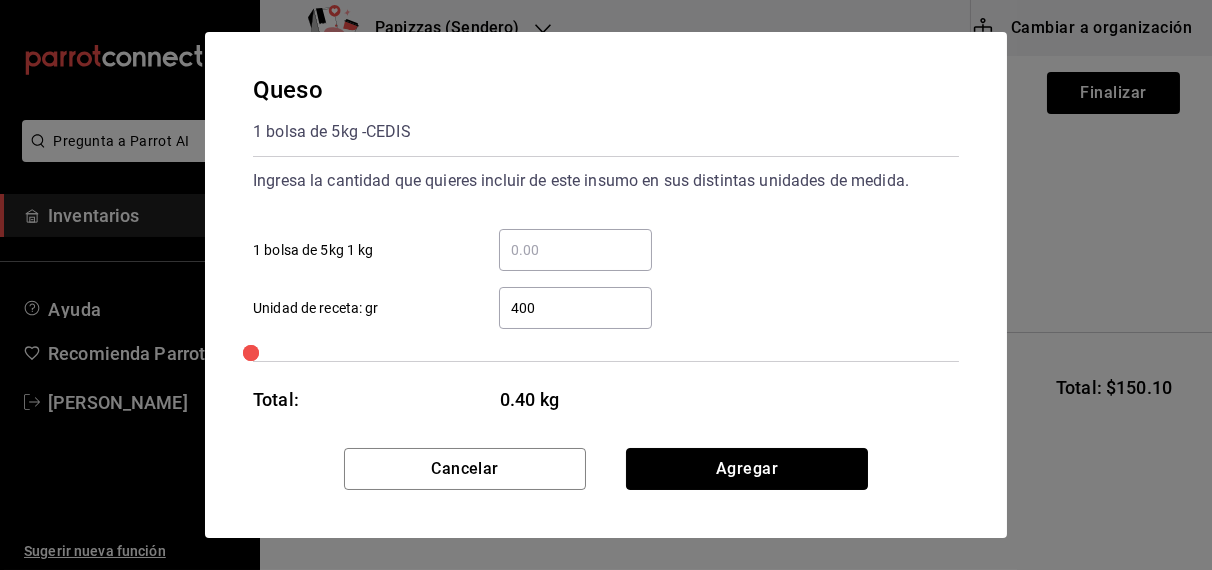 type 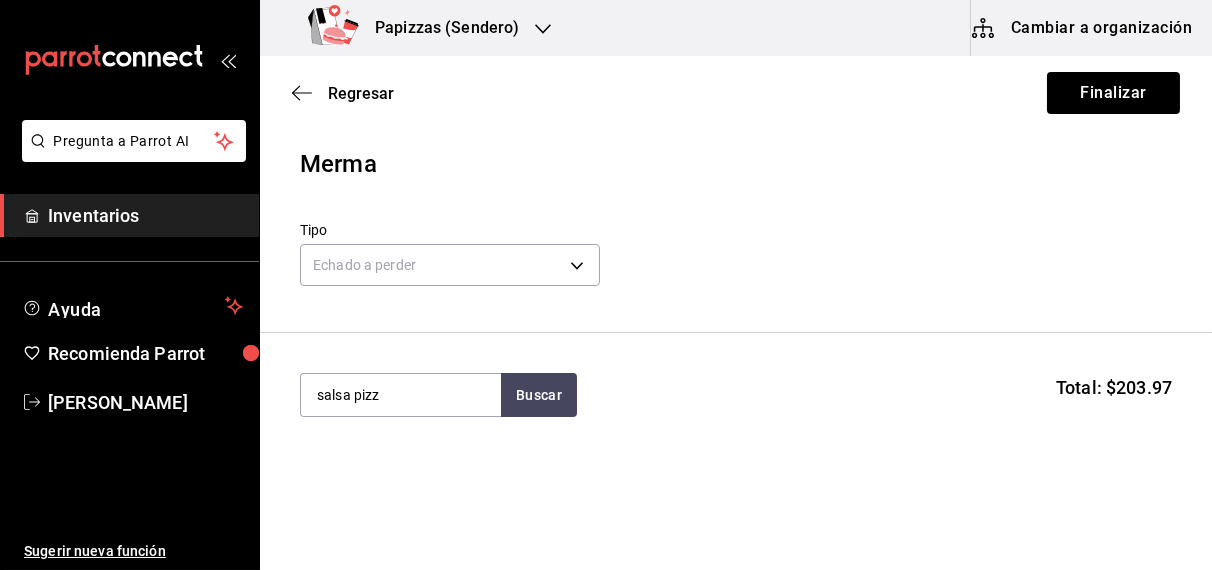 type on "salsa pizz" 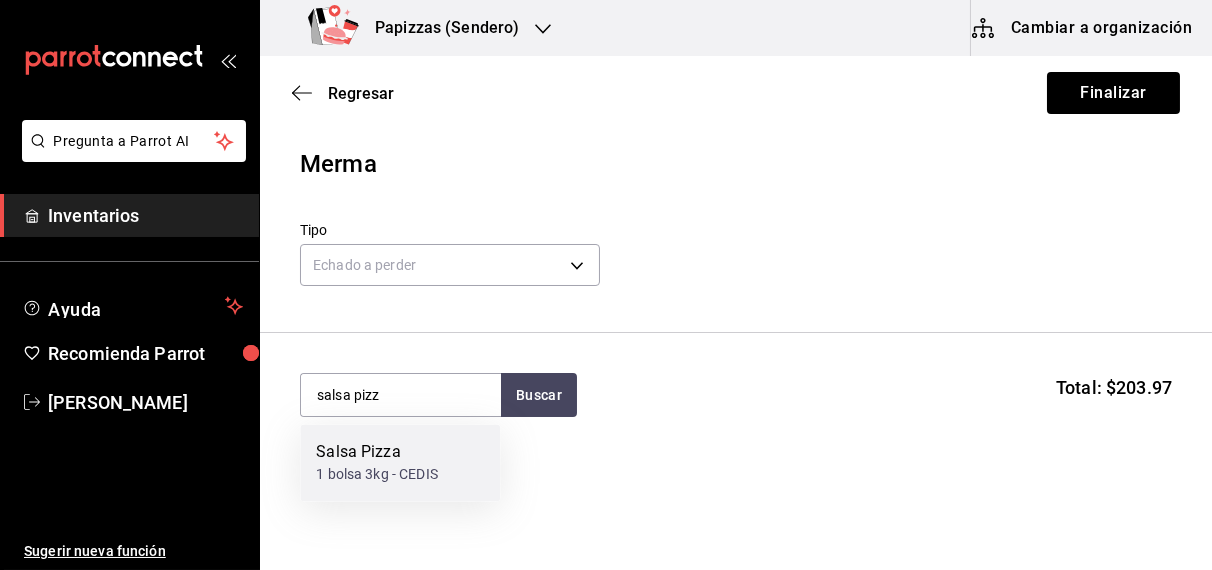 click on "1 bolsa 3kg - CEDIS" at bounding box center [377, 475] 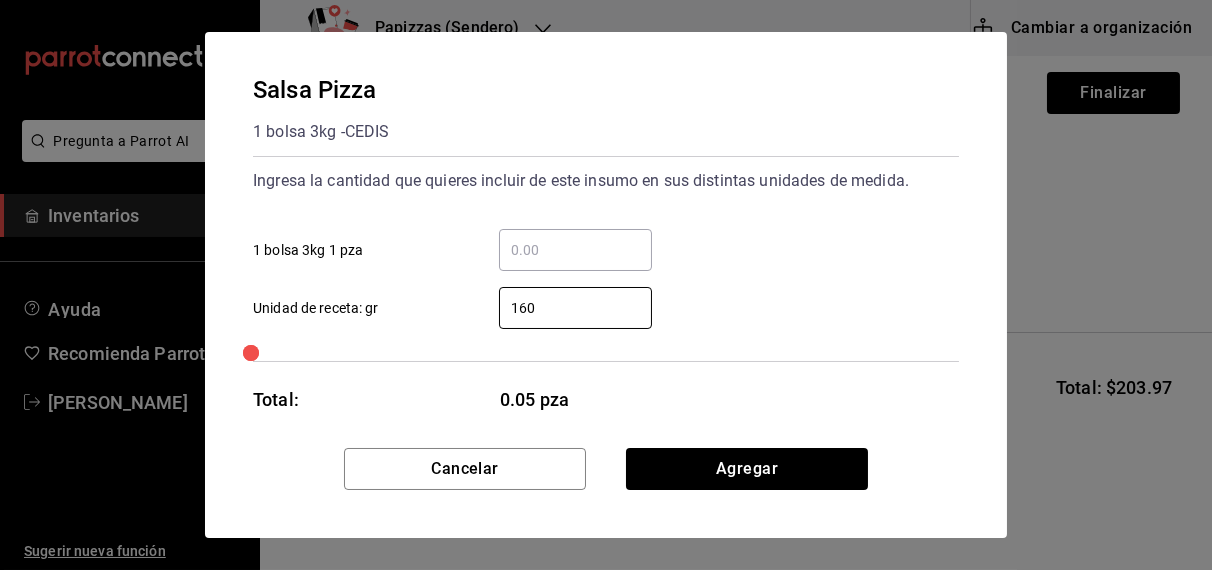 type on "160" 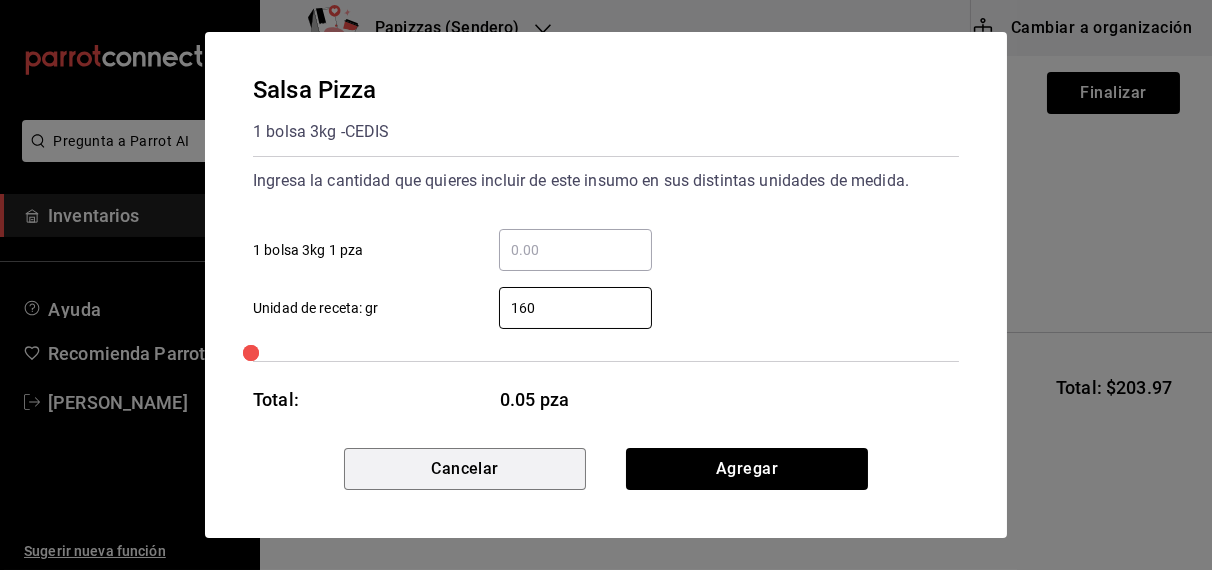 type 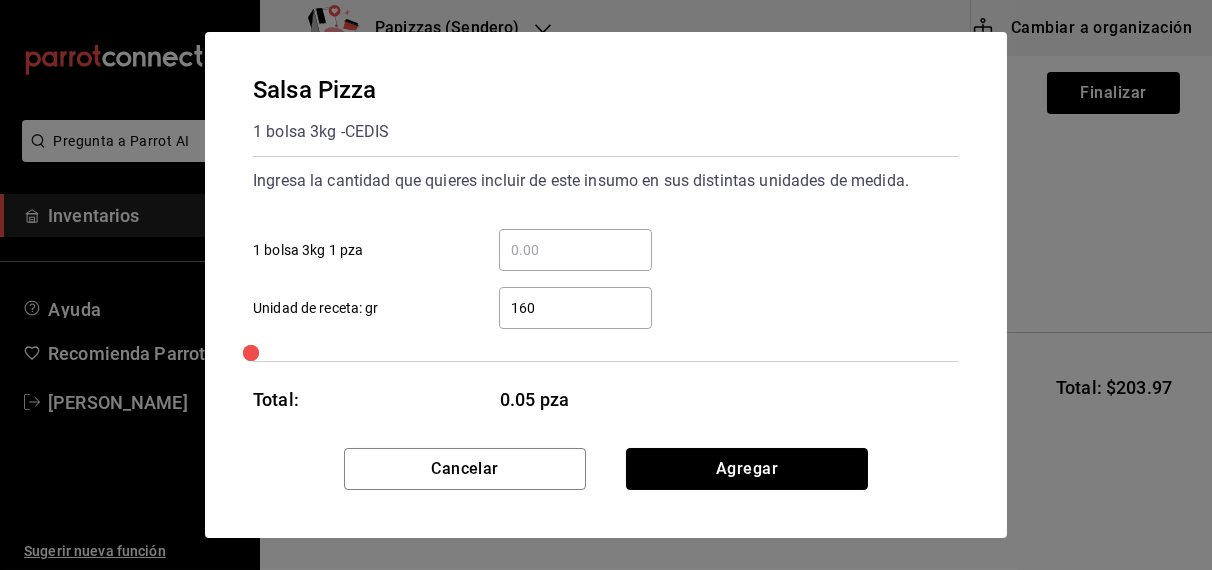 type 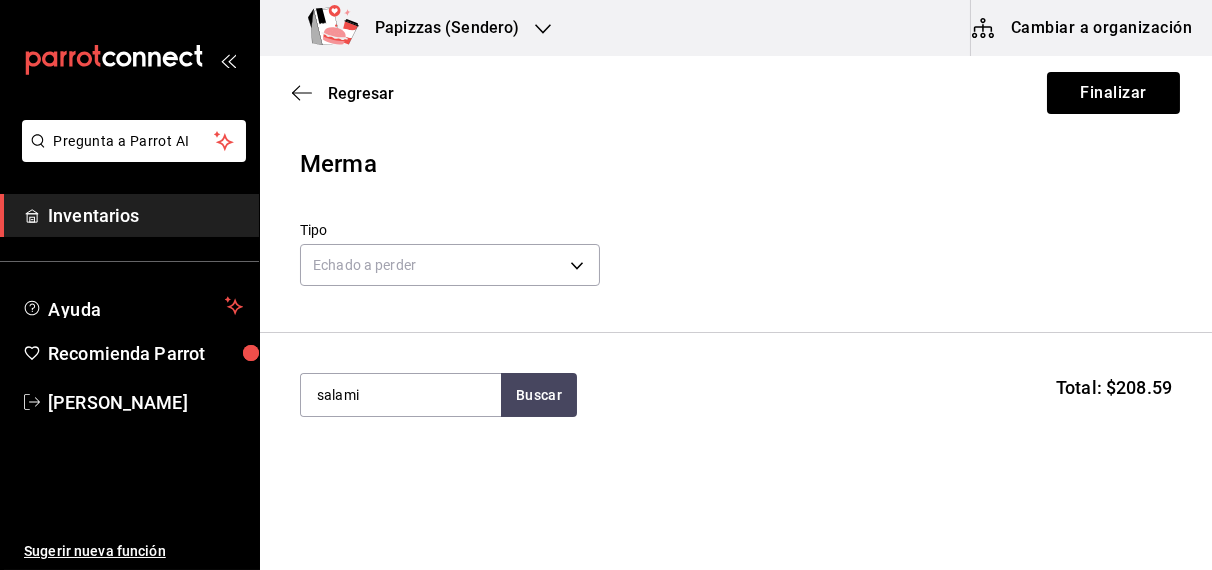 type on "salami" 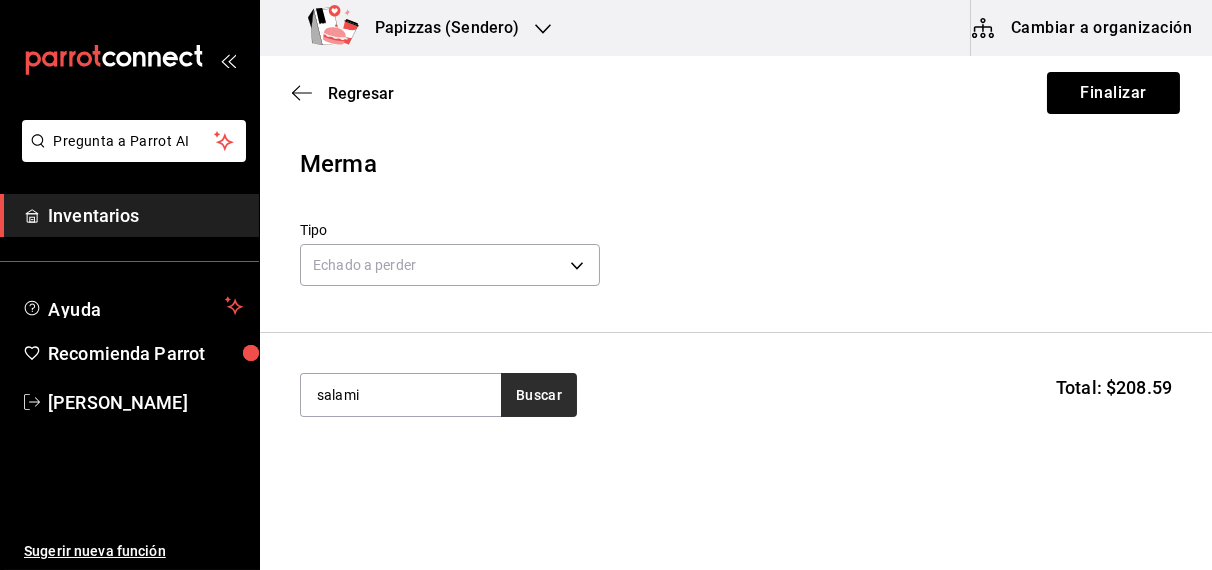 click on "Buscar" at bounding box center (539, 395) 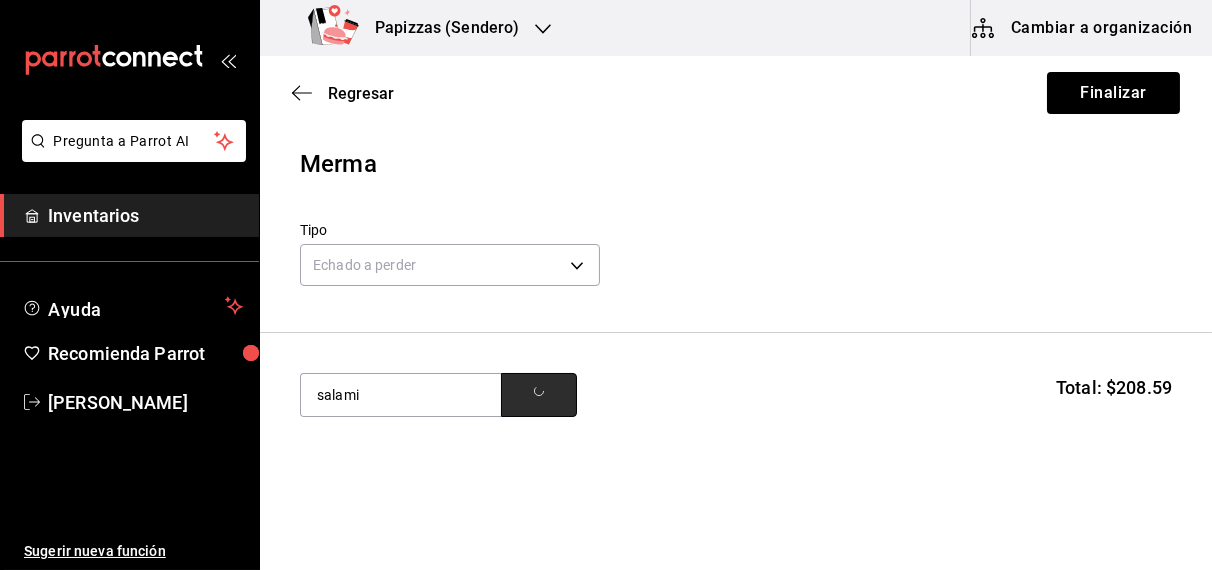 type 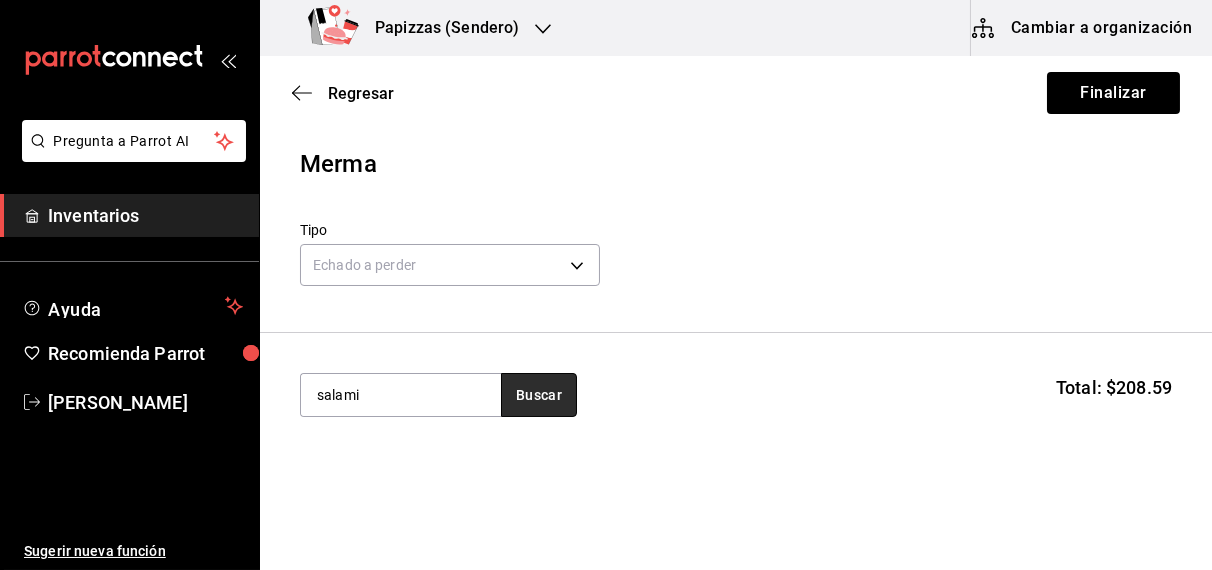click on "Buscar" at bounding box center (539, 395) 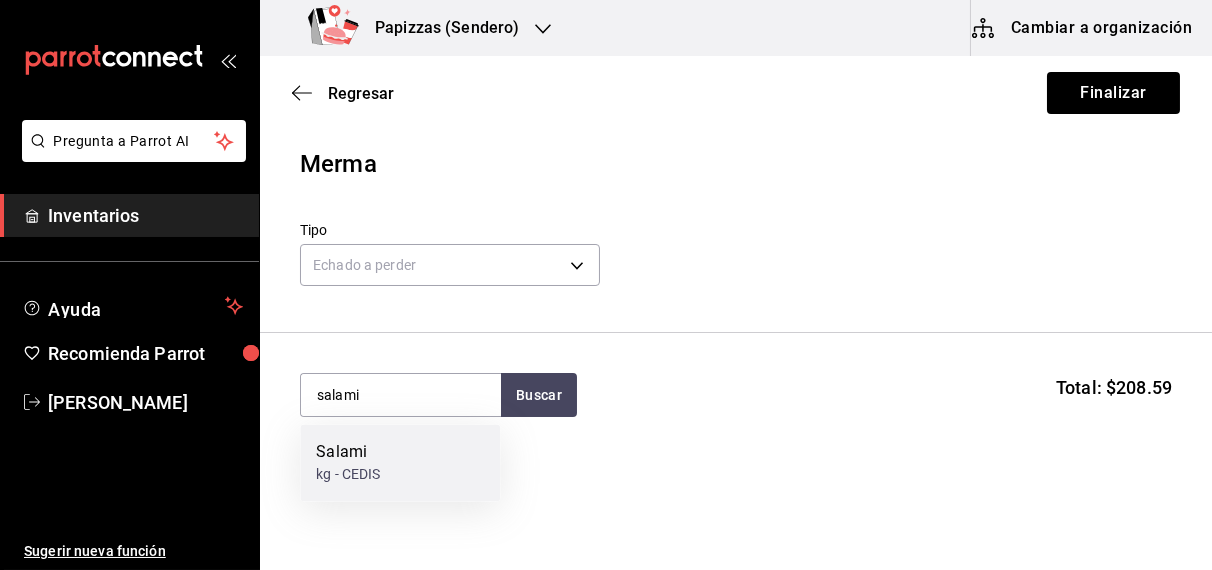 click on "Salami kg - CEDIS" at bounding box center (400, 463) 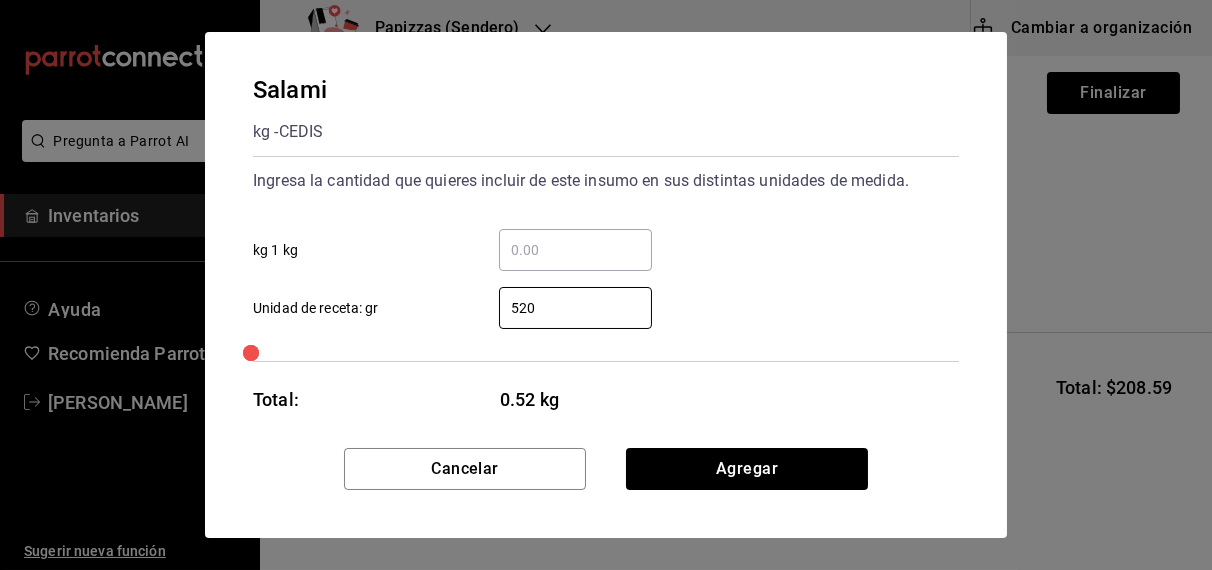 type on "520" 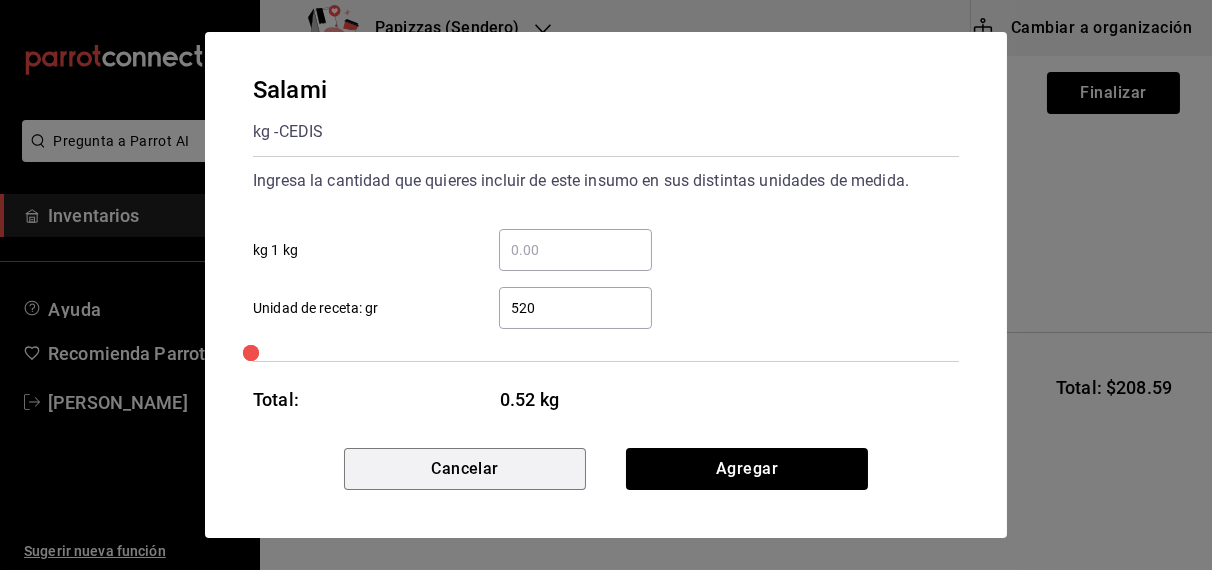 type 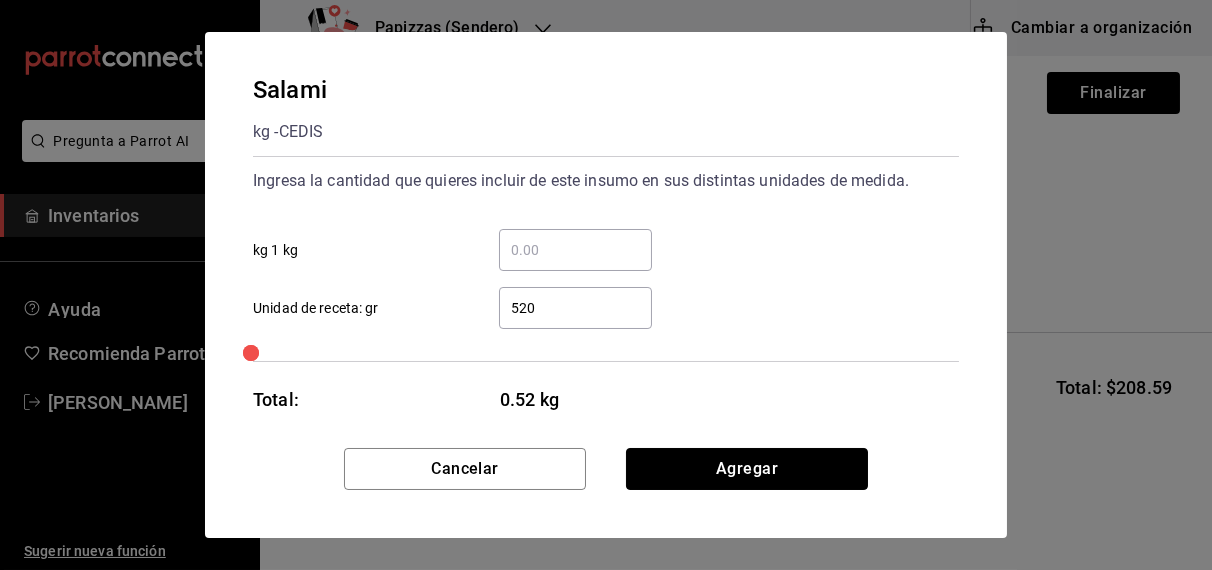 type 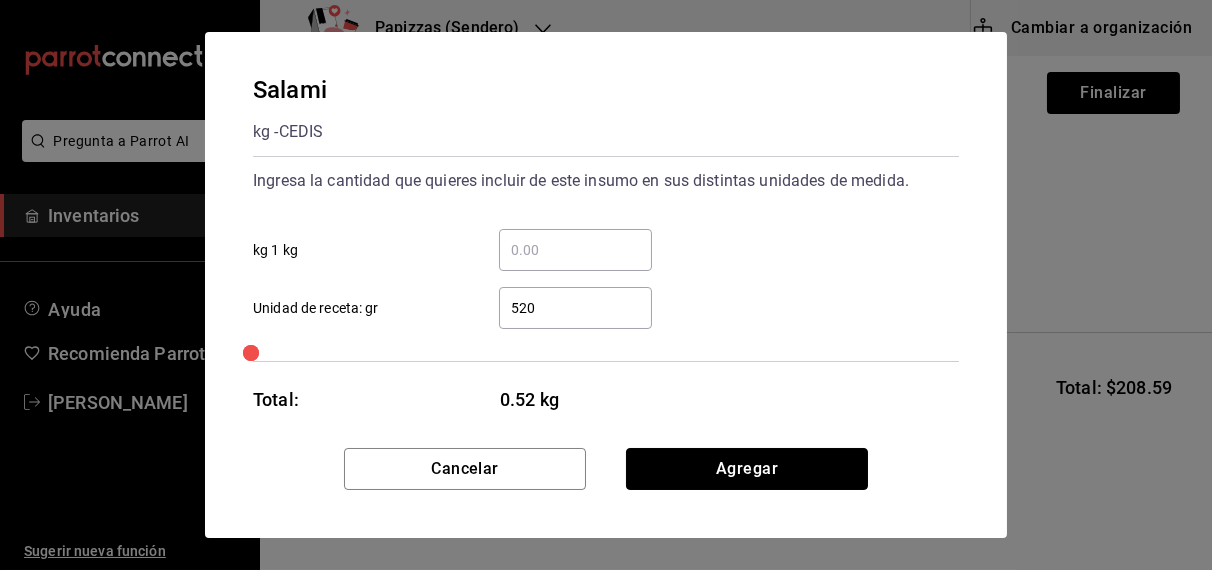 click on "Agregar" at bounding box center (747, 469) 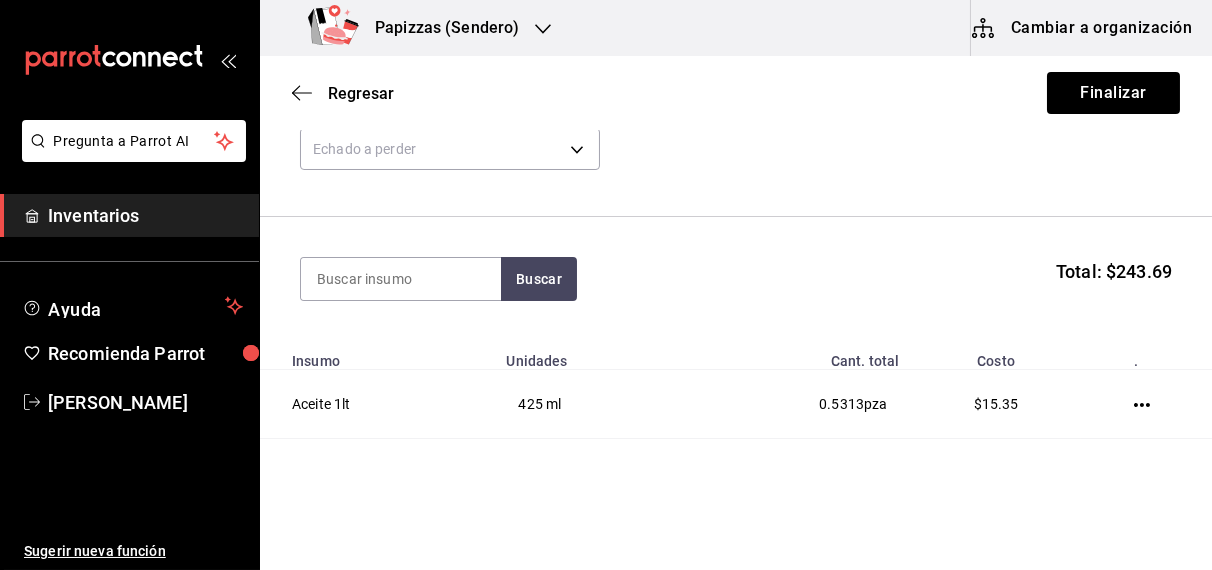 scroll, scrollTop: 0, scrollLeft: 0, axis: both 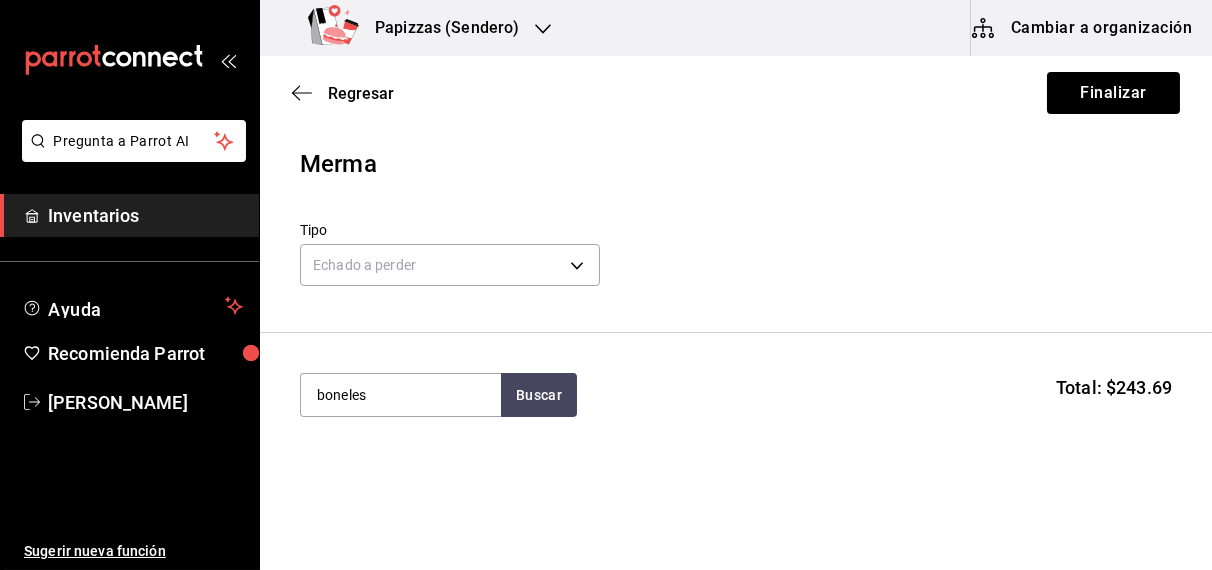 type on "boneles" 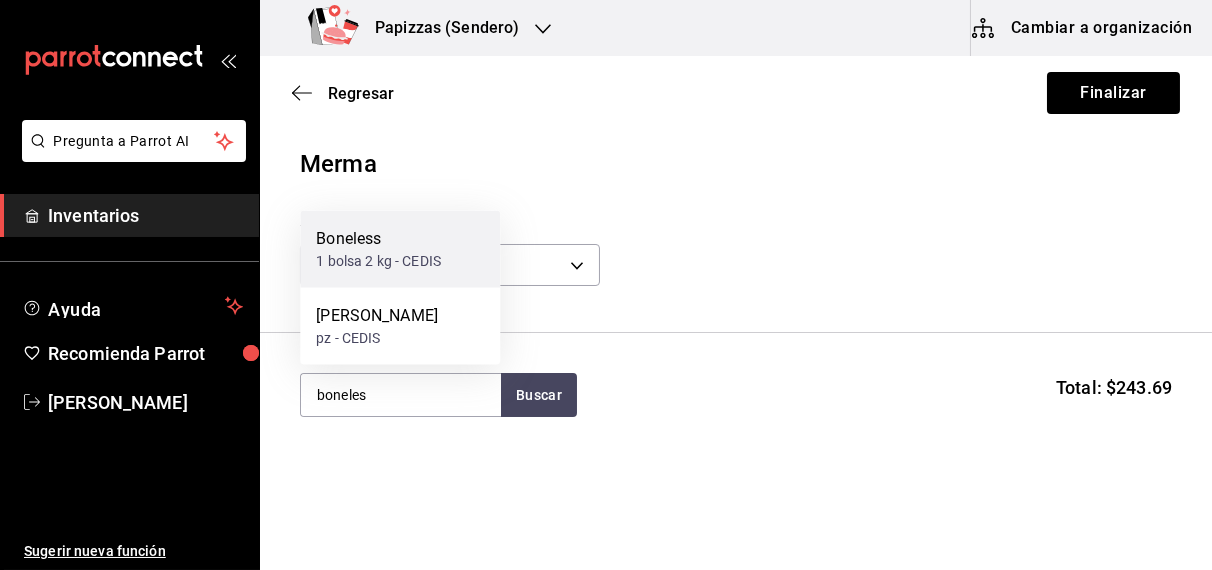 click on "1 bolsa 2 kg - CEDIS" at bounding box center (378, 261) 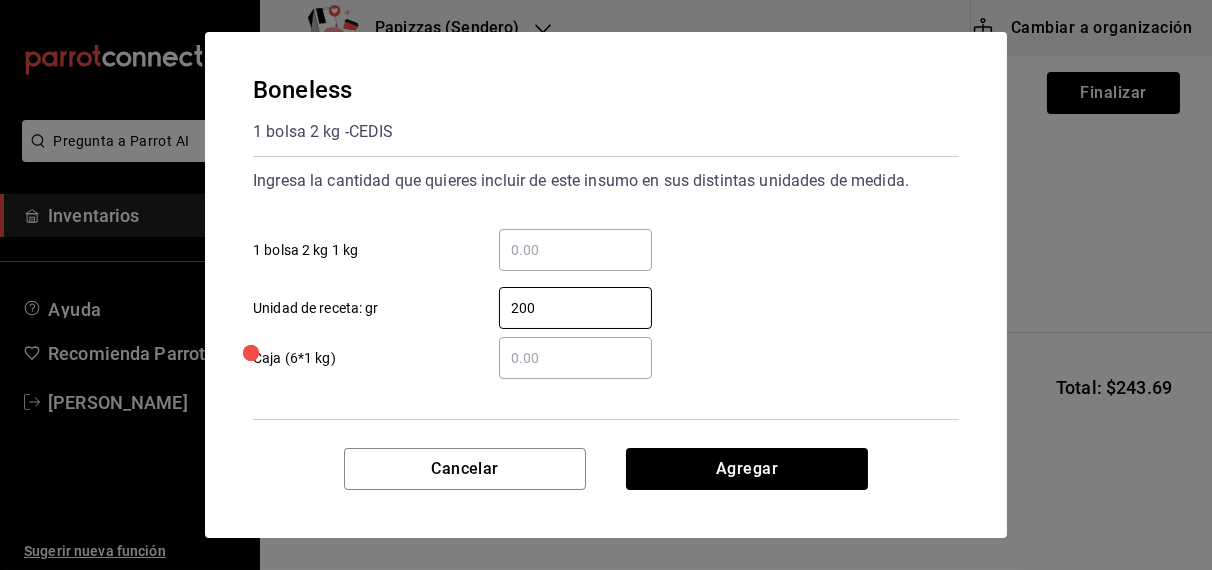 type on "200" 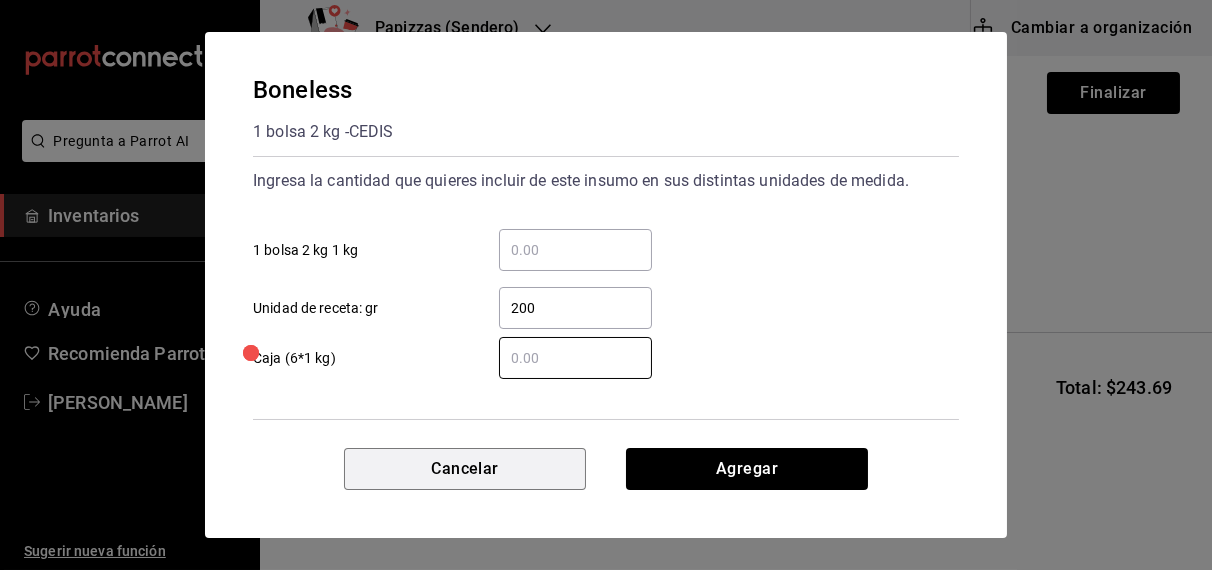 type 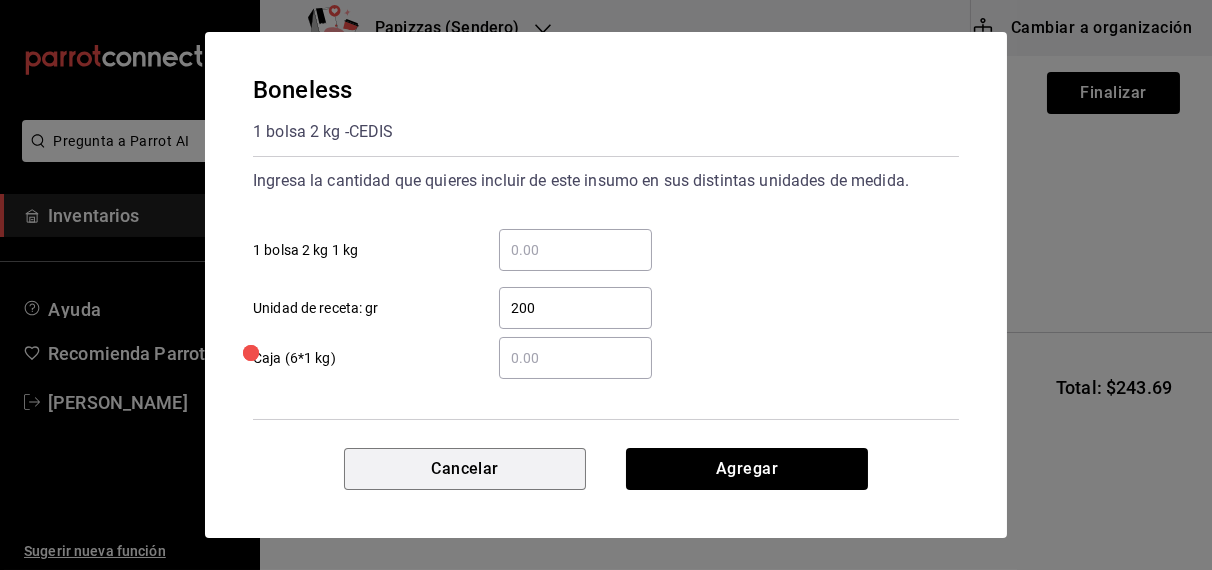 scroll, scrollTop: 78, scrollLeft: 0, axis: vertical 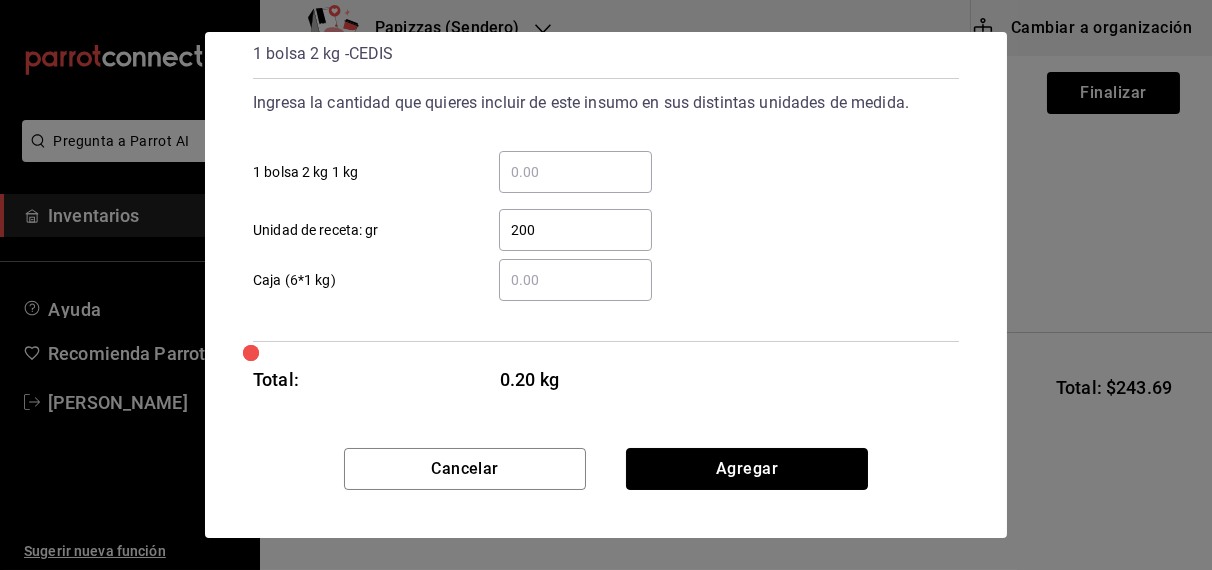 type 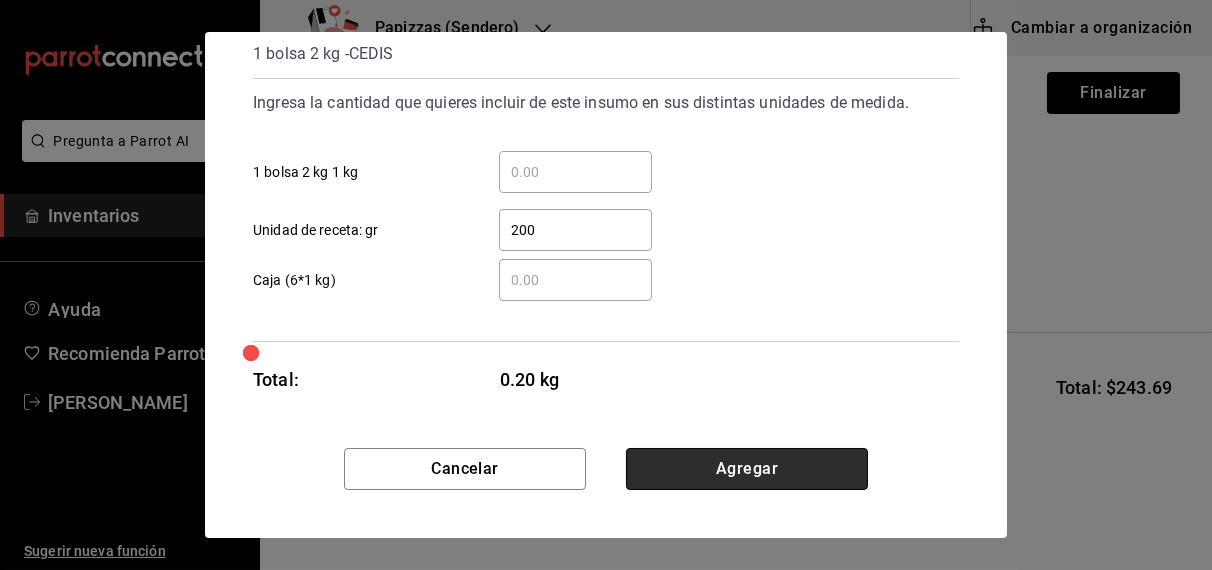 click on "Agregar" at bounding box center (747, 469) 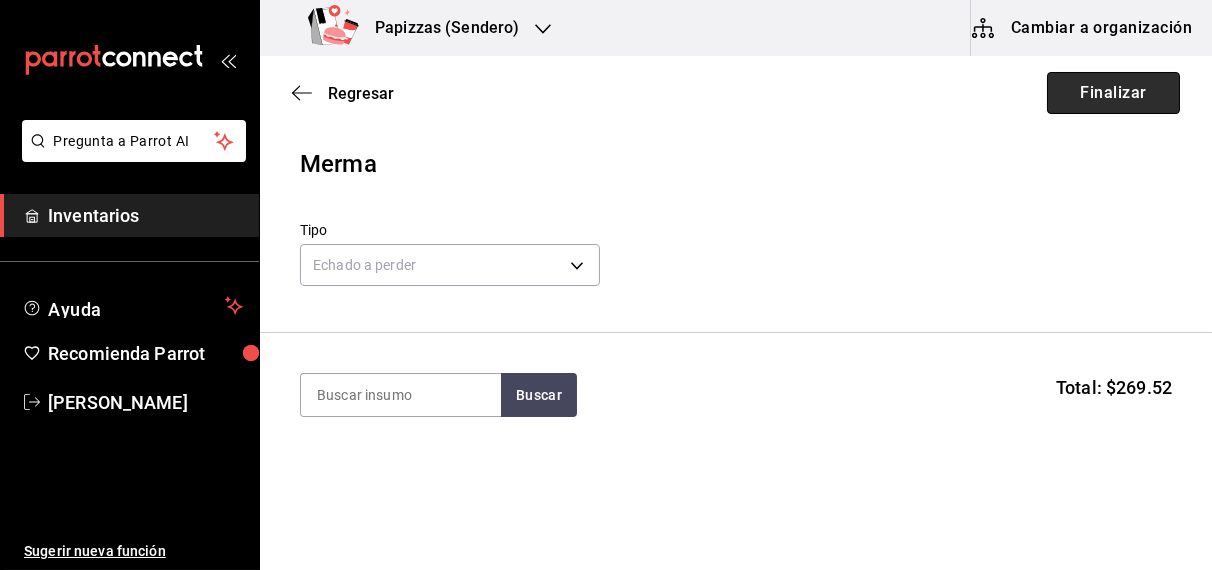 click on "Finalizar" at bounding box center (1113, 93) 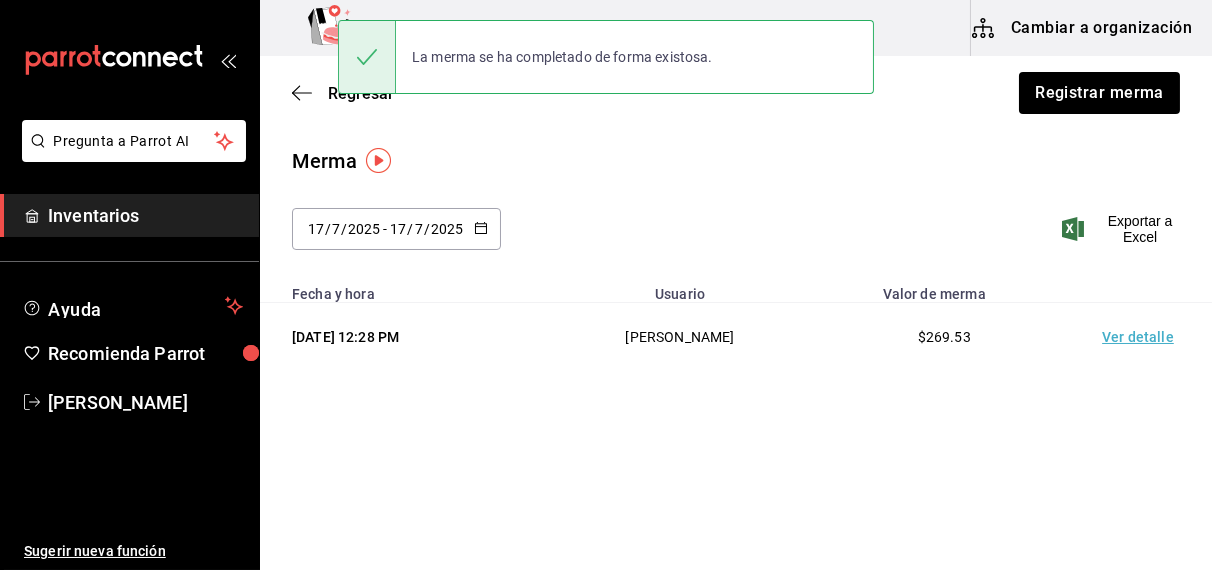 click on "La merma se ha completado de forma existosa." at bounding box center (606, 57) 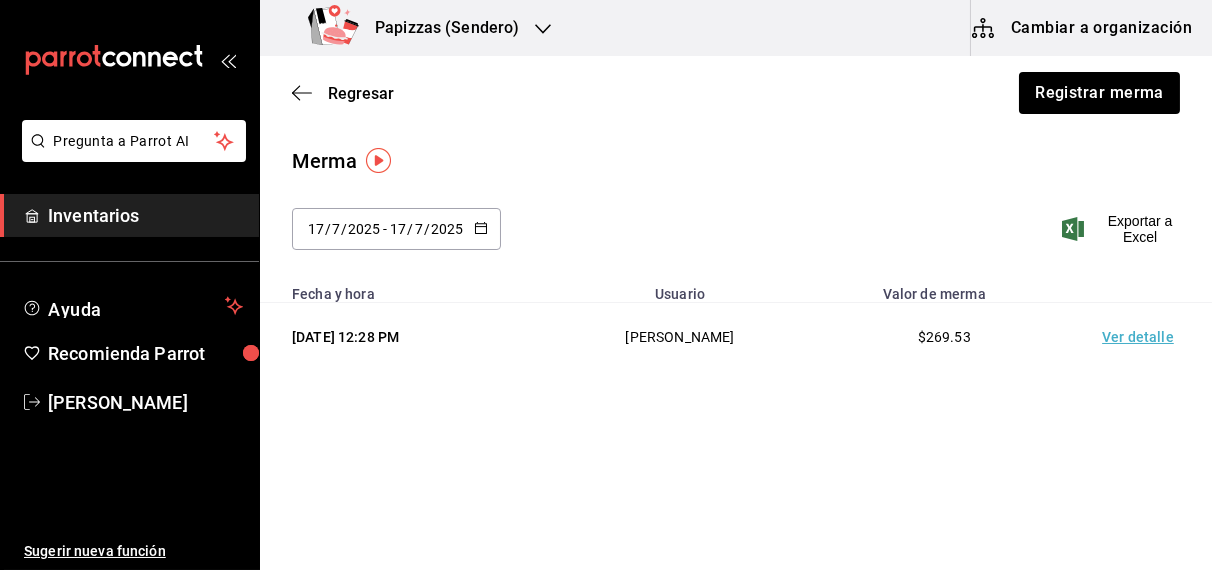 click on "Pregunta a Parrot AI Inventarios   Ayuda Recomienda Parrot   OBDULIA JANNETH CASTRO ESCALANTE   Sugerir nueva función   Papizzas (Sendero) Cambiar a organización Regresar Registrar merma Merma 2025-07-17 17 / 7 / 2025 - 2025-07-17 17 / 7 / 2025 Exportar a Excel Fecha y hora Usuario Valor de merma 17/07/2025 12:28 PM OBDULIA JANNETH CASTRO ESCALANTE $269.53 Ver detalle La merma se ha completado de forma existosa." at bounding box center (606, 228) 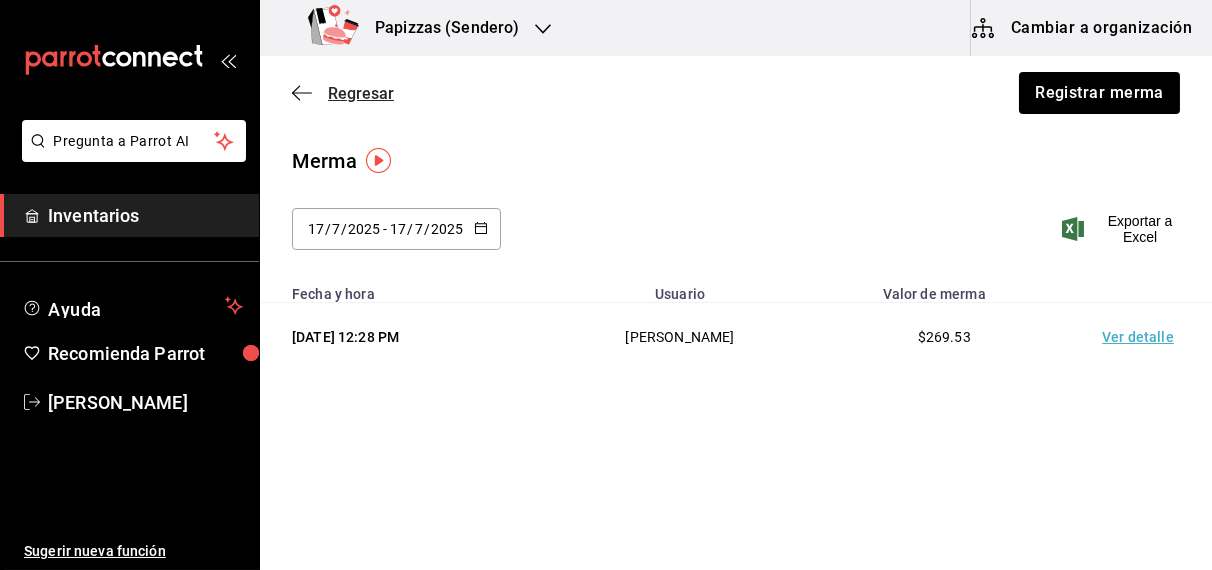 click on "Regresar" at bounding box center [361, 93] 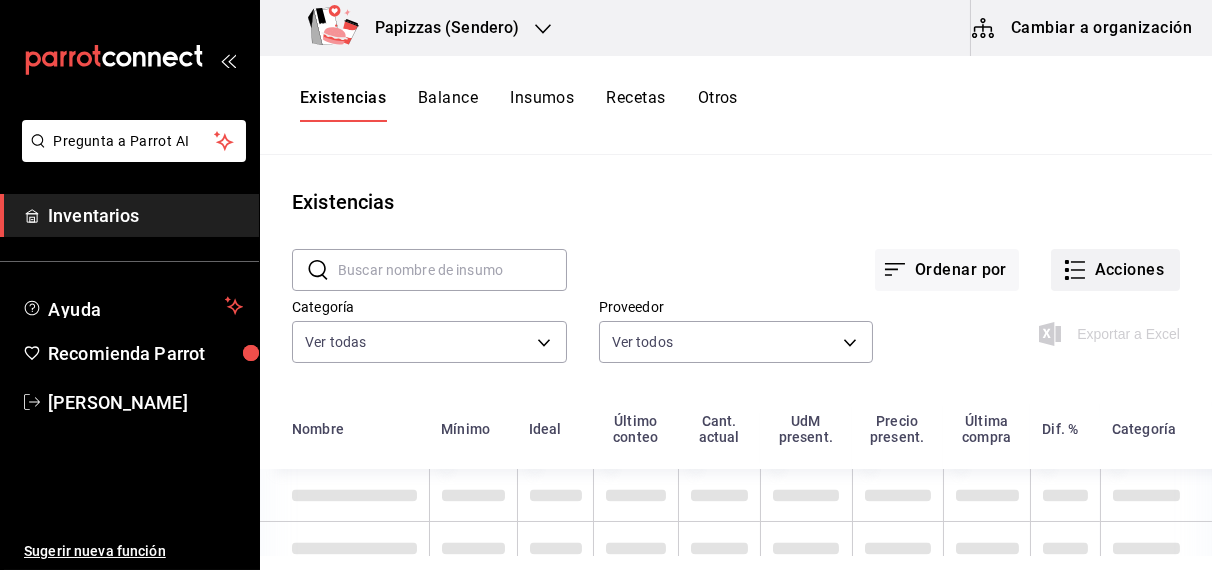 click on "Acciones" at bounding box center (1115, 270) 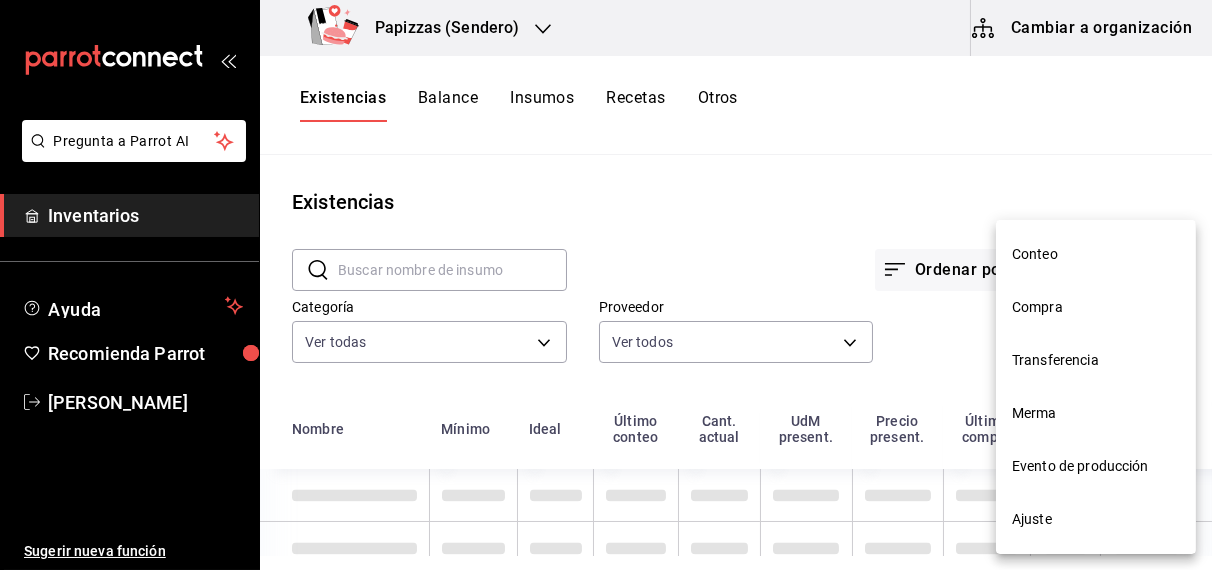 click on "Compra" at bounding box center (1096, 307) 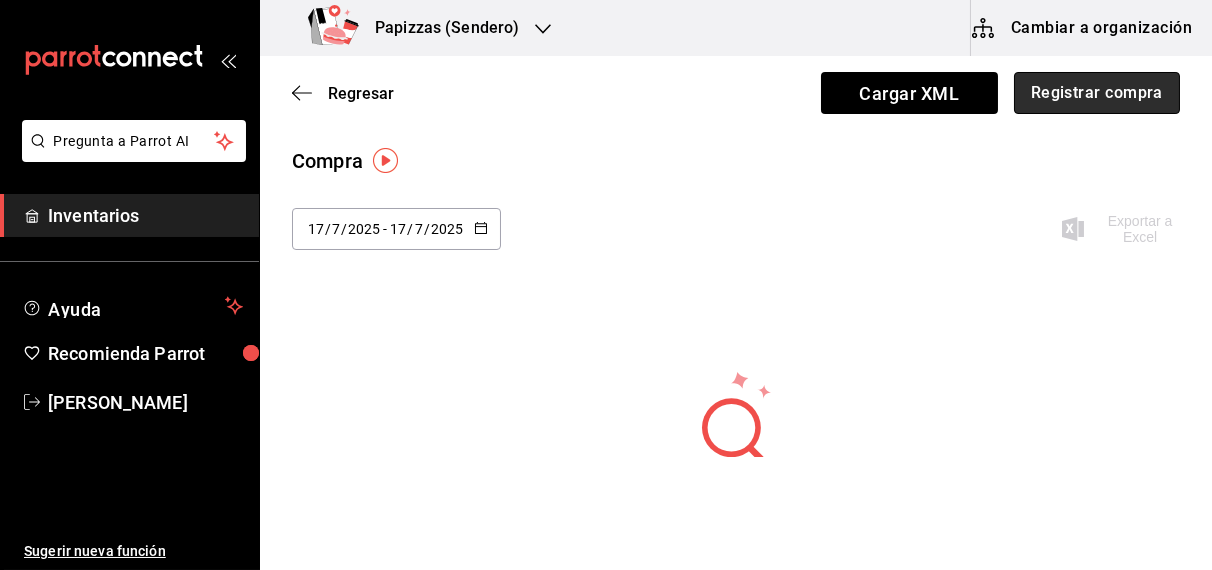 click on "Registrar compra" at bounding box center (1097, 93) 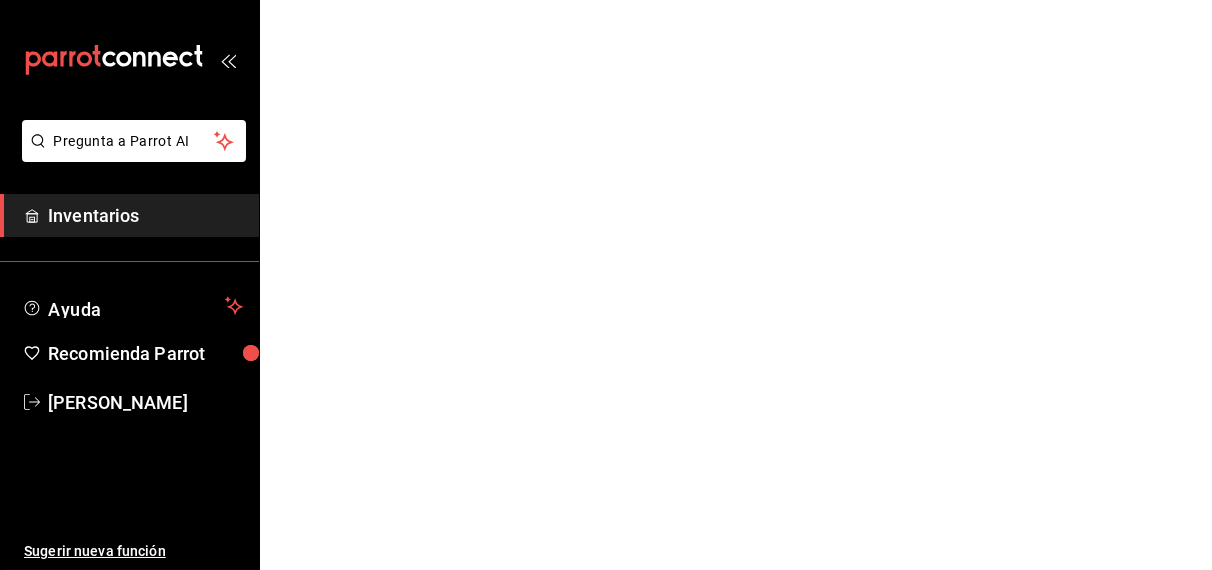 click on "Inventarios" at bounding box center [145, 215] 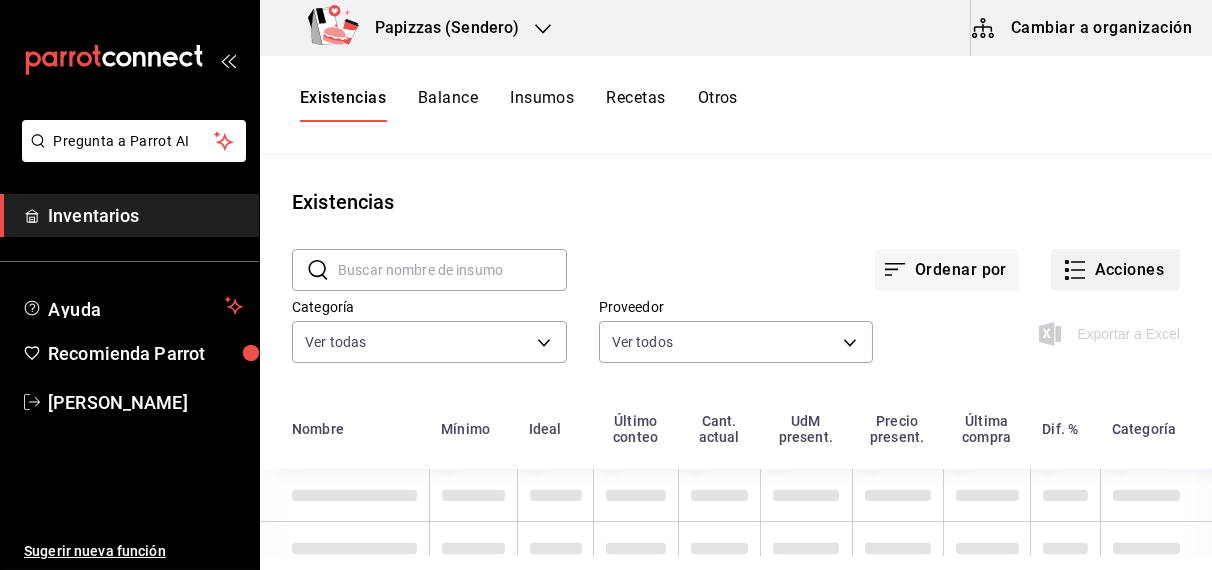 click on "Acciones" at bounding box center [1115, 270] 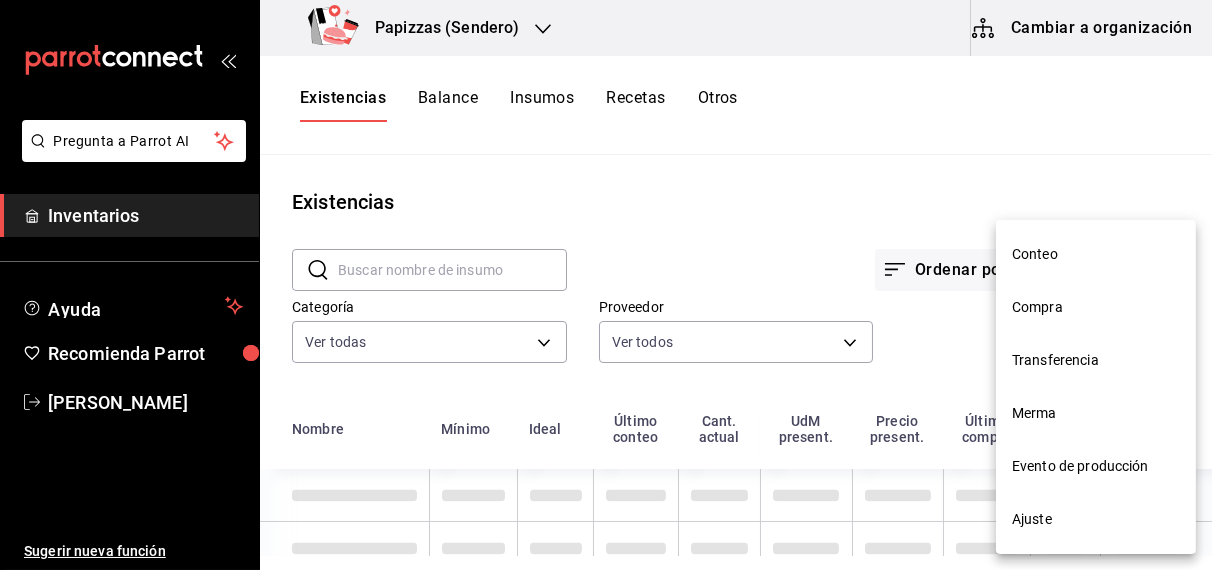 click on "Compra" at bounding box center (1096, 307) 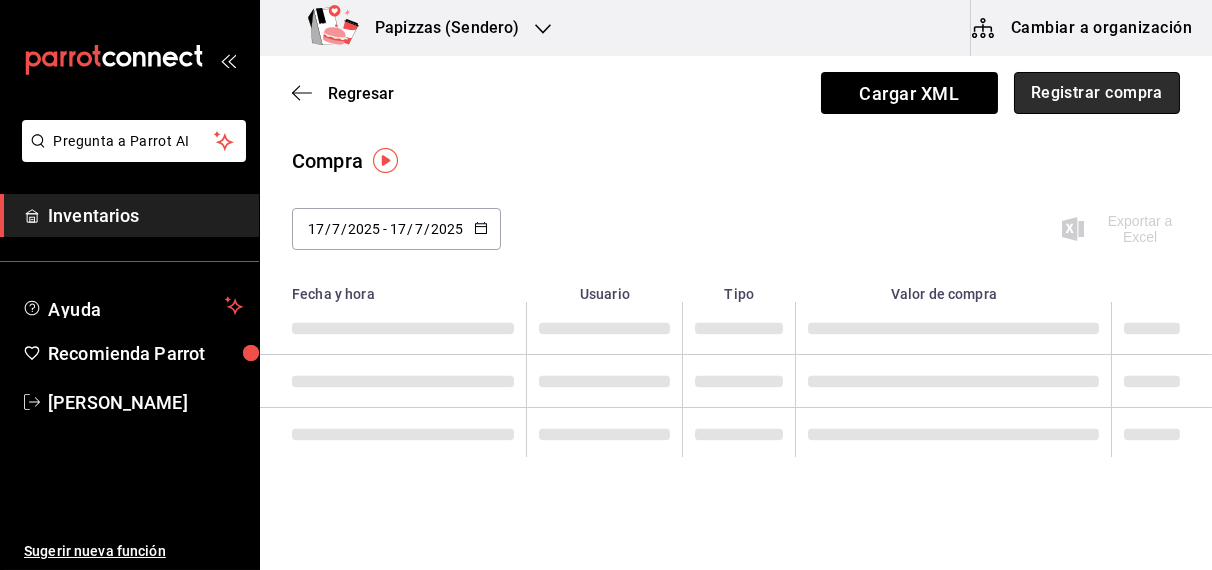 click on "Registrar compra" at bounding box center [1097, 93] 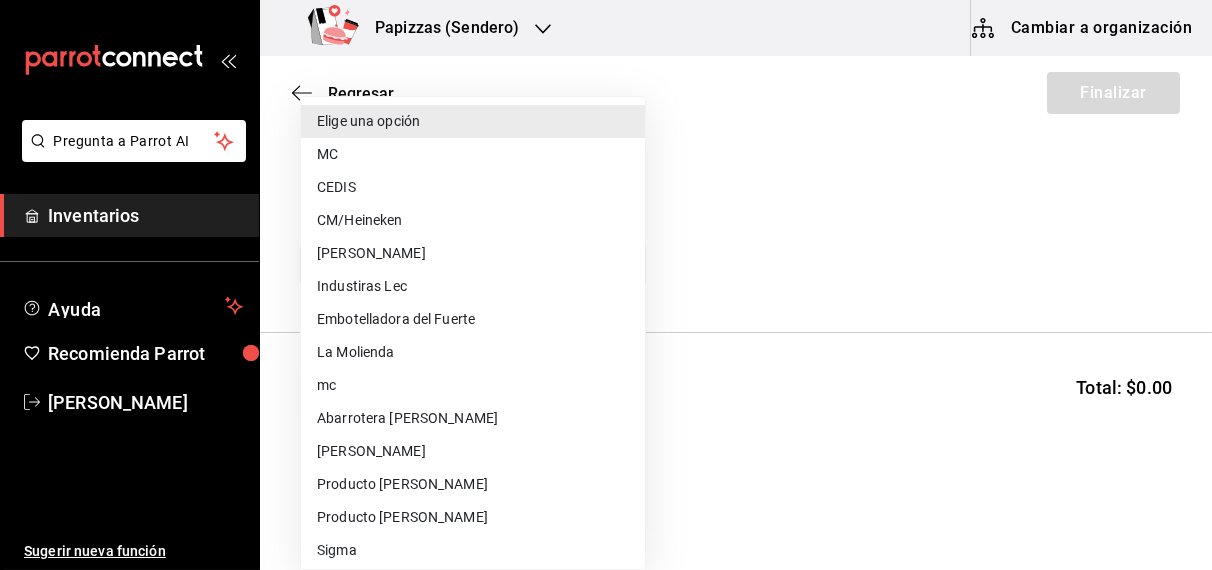 click on "Pregunta a Parrot AI Inventarios   Ayuda Recomienda Parrot   OBDULIA JANNETH CASTRO ESCALANTE   Sugerir nueva función   Papizzas (Sendero) Cambiar a organización Regresar Finalizar Compra Proveedor Elige una opción default Buscar Total: $0.00 No hay insumos a mostrar. Busca un insumo para agregarlo a la lista Pregunta a Parrot AI Inventarios   Ayuda Recomienda Parrot   OBDULIA JANNETH CASTRO ESCALANTE   Sugerir nueva función   GANA 1 MES GRATIS EN TU SUSCRIPCIÓN AQUÍ ¿Recuerdas cómo empezó tu restaurante?
Hoy puedes ayudar a un colega a tener el mismo cambio que tú viviste.
Recomienda Parrot directamente desde tu Portal Administrador.
Es fácil y rápido.
🎁 Por cada restaurante que se una, ganas 1 mes gratis. Ver video tutorial Ir a video Editar Eliminar Elige una opción MC CEDIS CM/Heineken Pescaderia Robles Industiras Lec Embotelladora del Fuerte La Molienda mc Abarrotera Cruz samuel Producto Ponce Producto Meza Sigma Uzziel Azul Chicken Liren  Sukarne Walmart Carne Mart Sam's Club Interno" at bounding box center [606, 228] 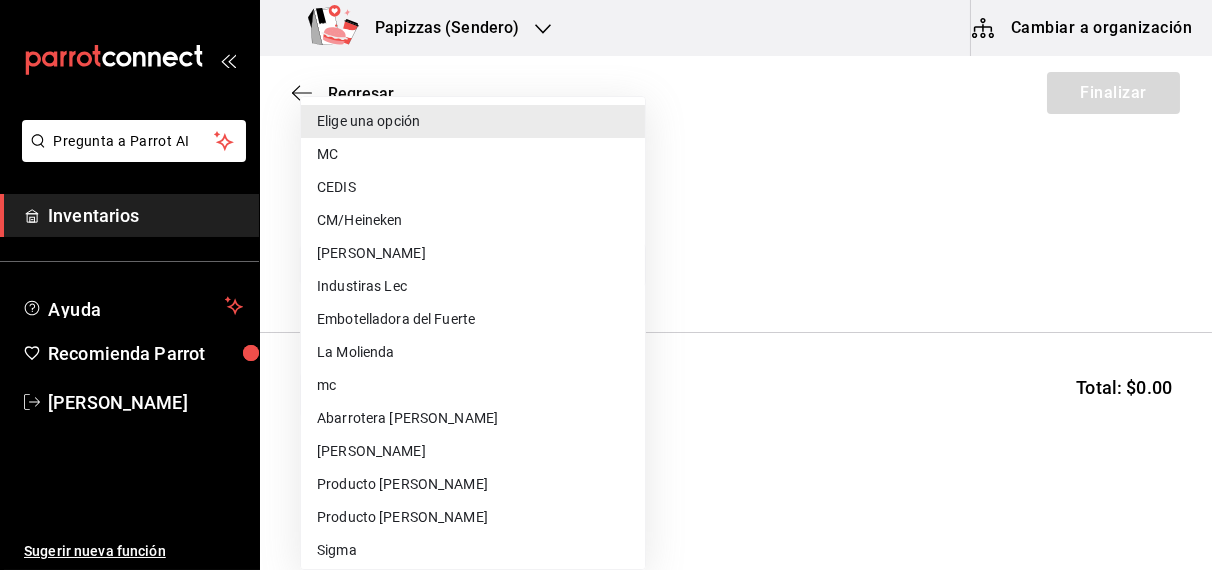 click on "Embotelladora del Fuerte" at bounding box center [473, 319] 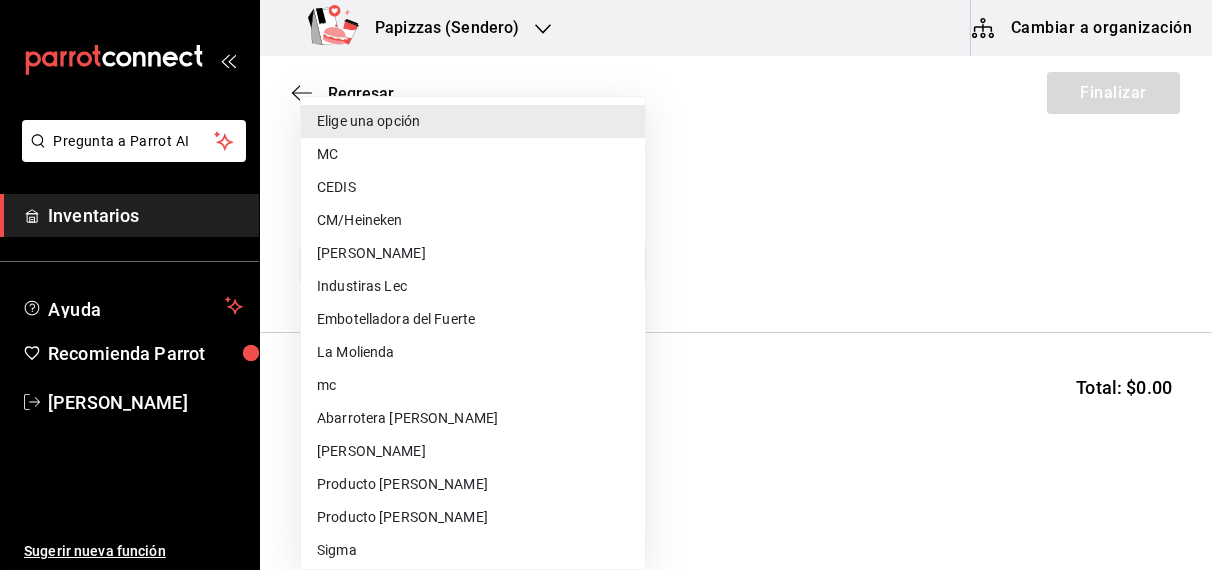 type on "2a449e60-1878-40e8-ba60-5a9907f89e6b" 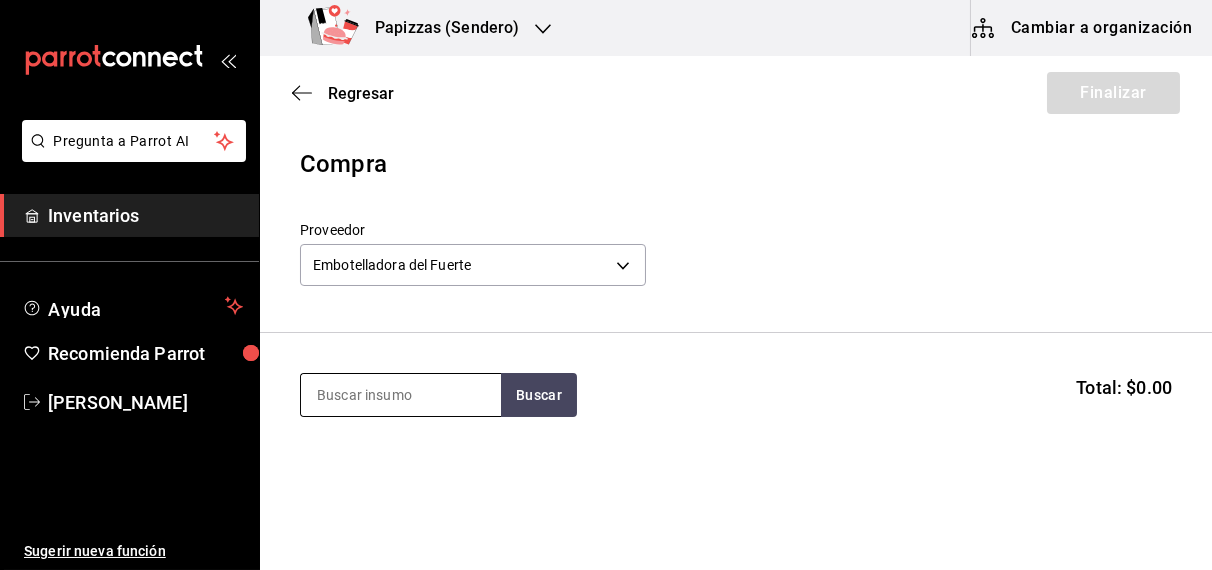 click at bounding box center [401, 395] 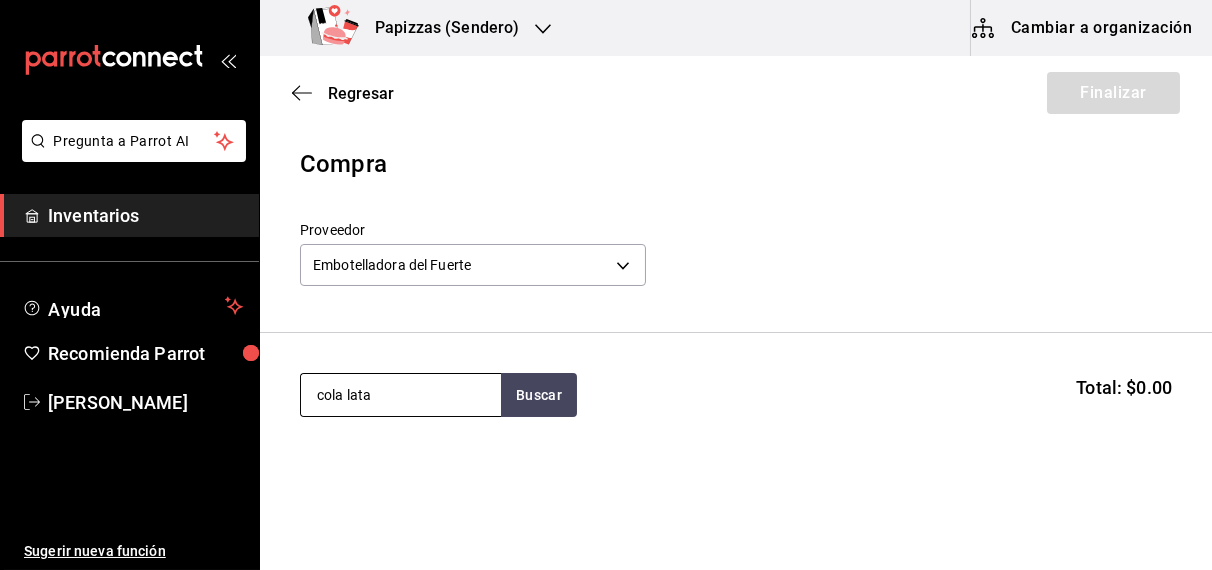 type on "cola lata" 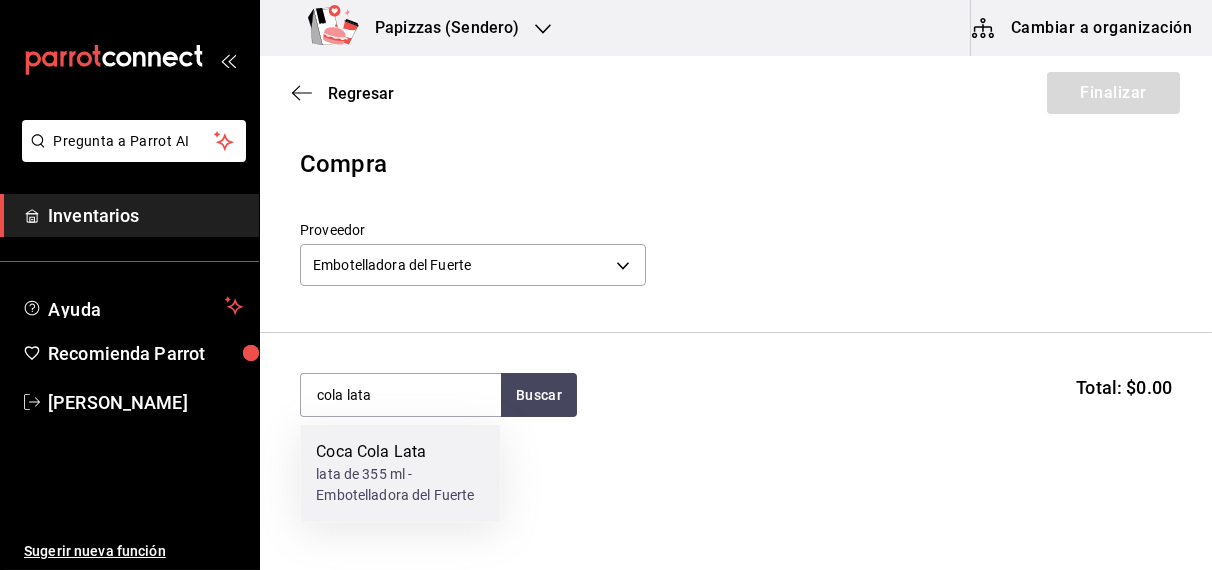 click on "lata de 355 ml  - Embotelladora del Fuerte" at bounding box center [400, 486] 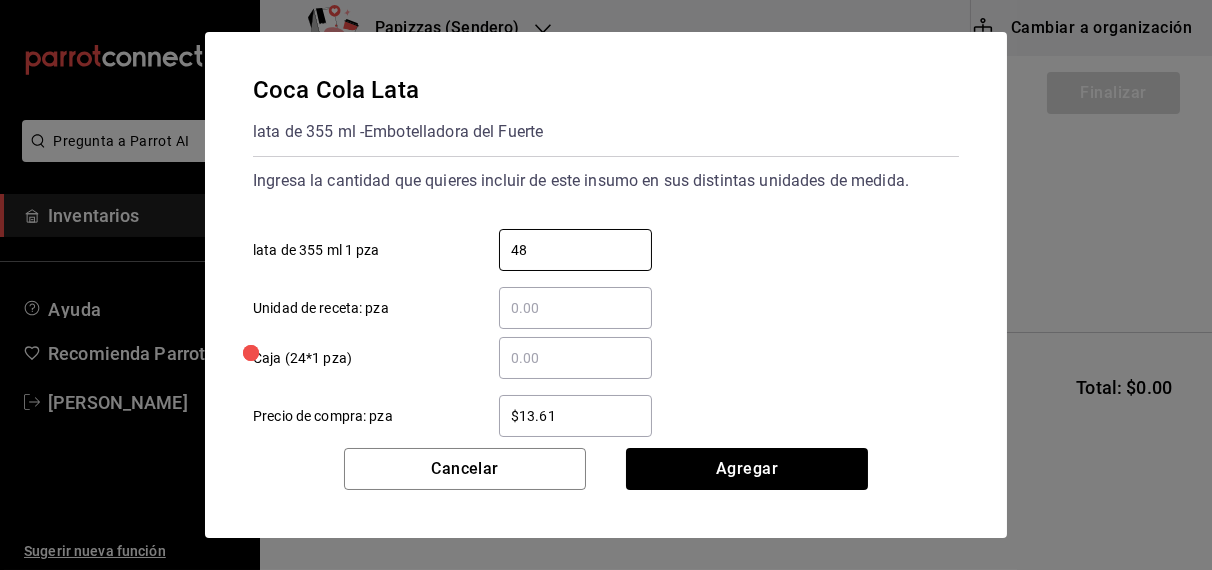 type on "48" 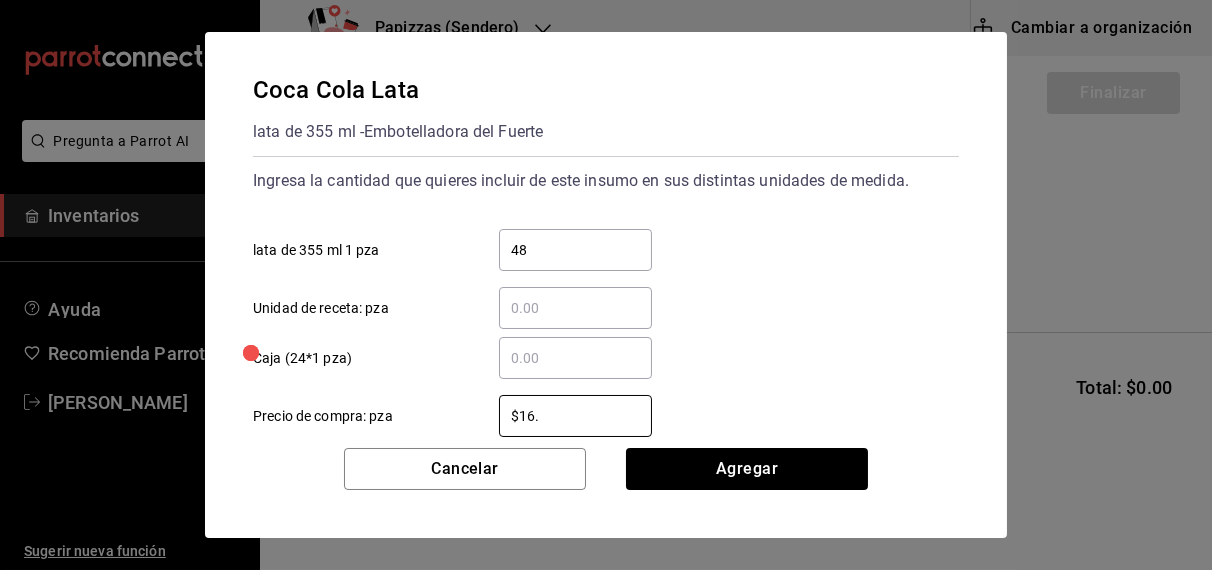 type on "$16.75" 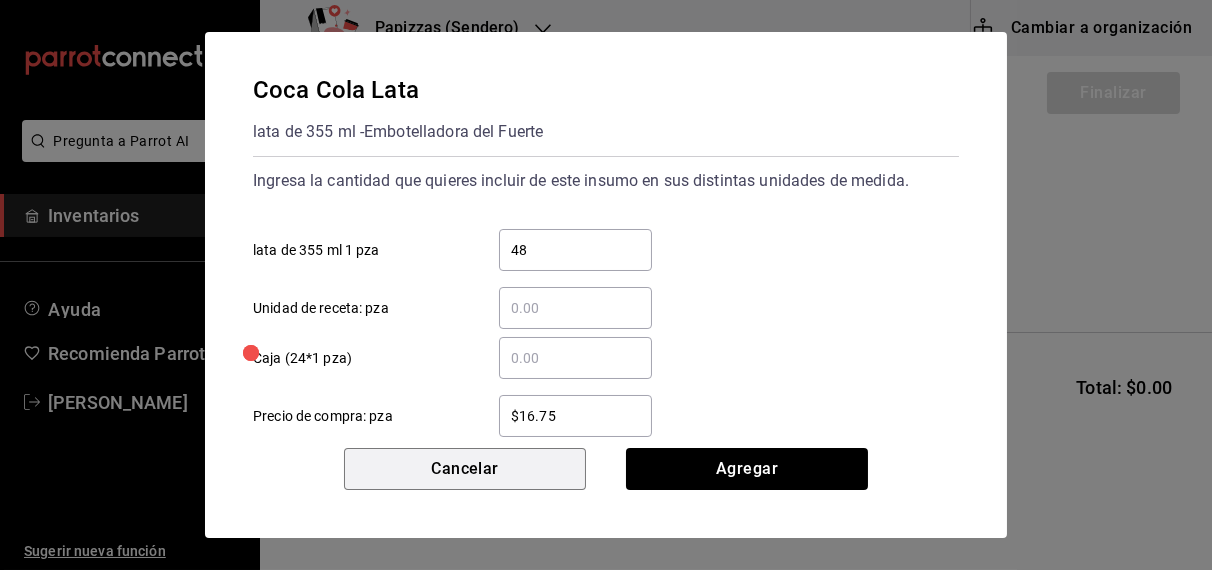 type 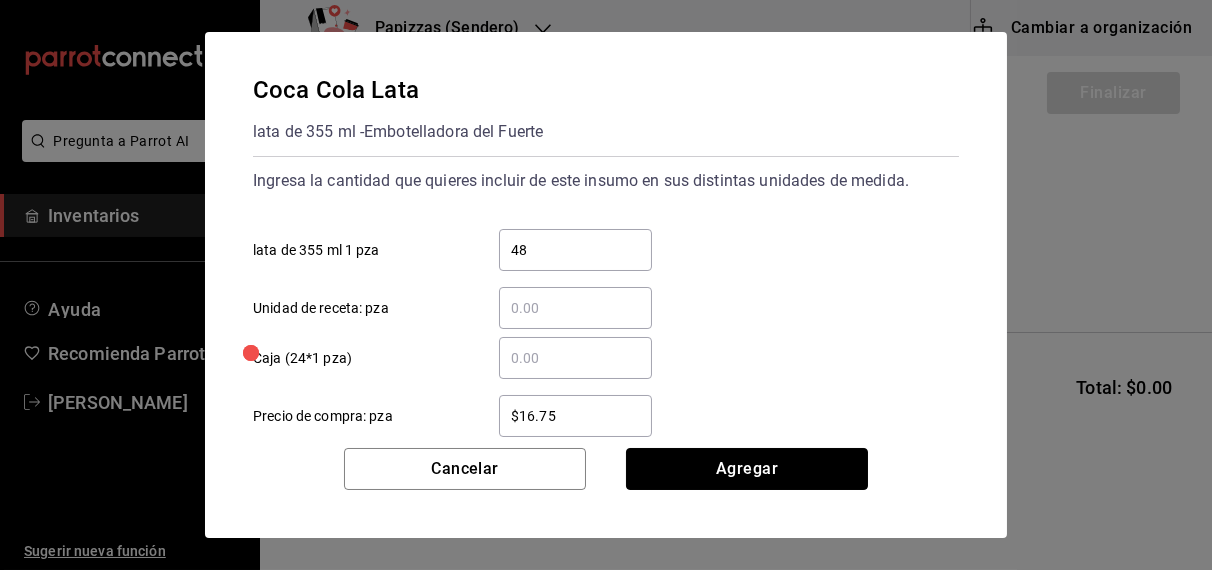 type 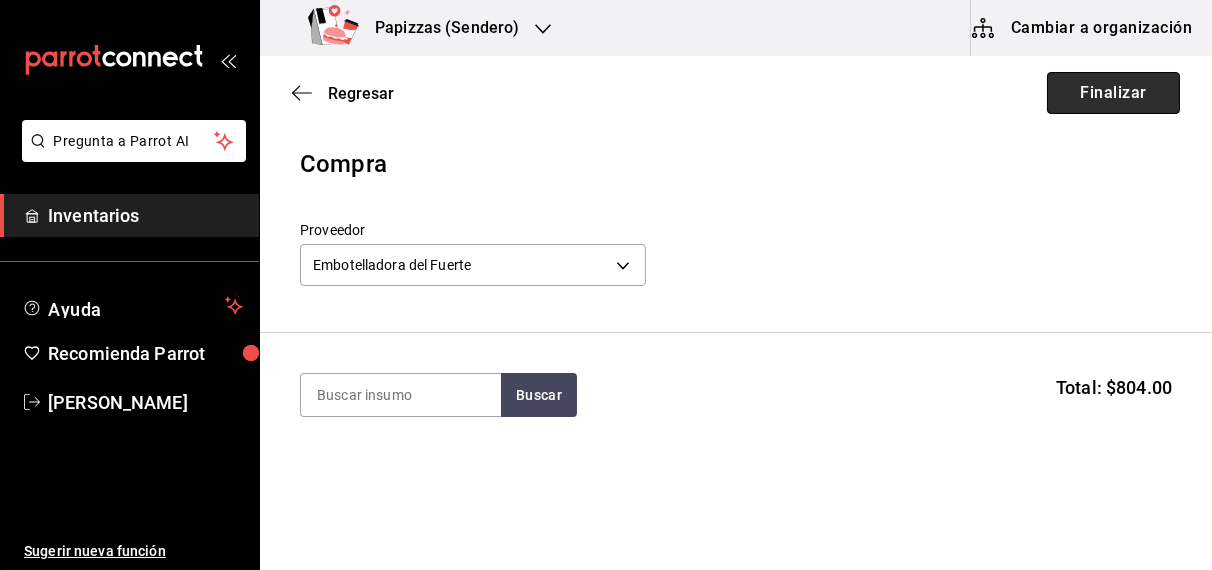 click on "Finalizar" at bounding box center (1113, 93) 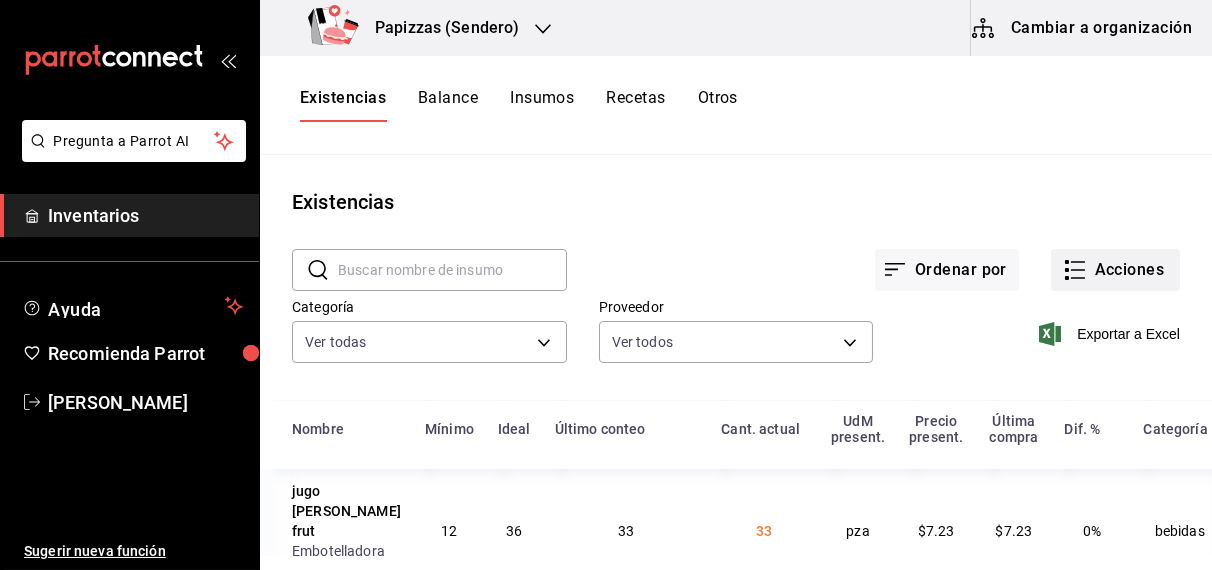 click on "Acciones" at bounding box center [1115, 270] 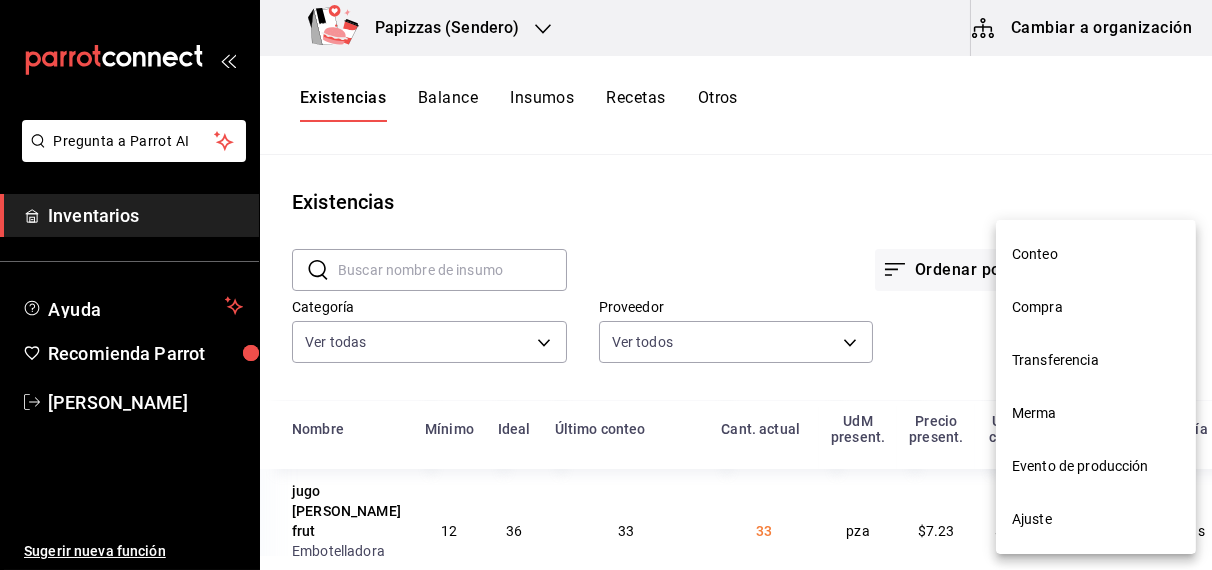 click on "Compra" at bounding box center [1096, 307] 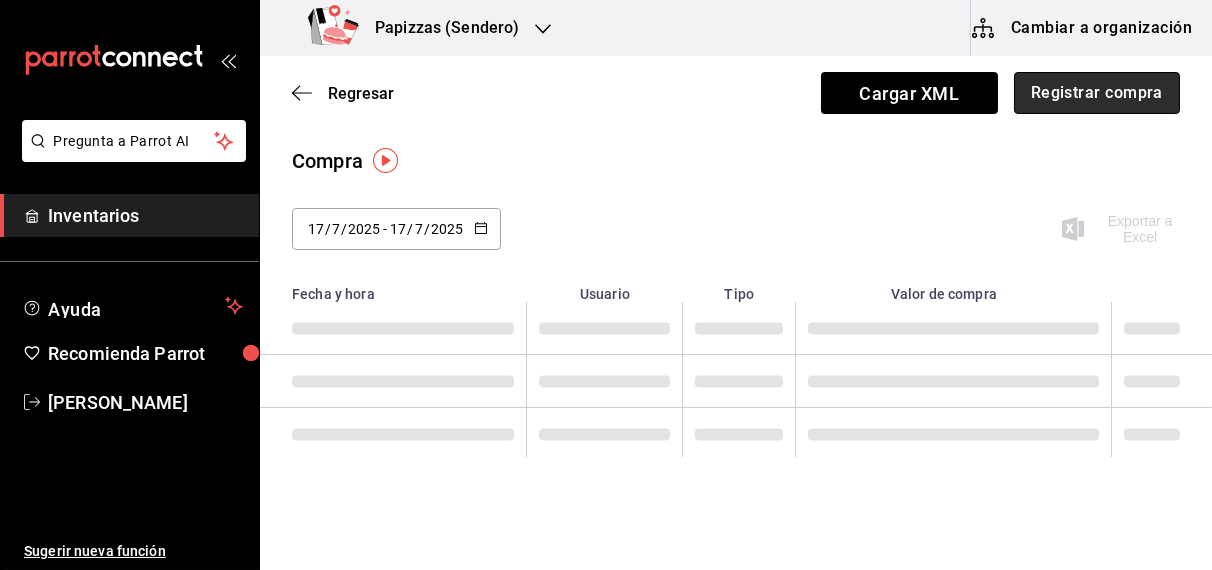 click on "Registrar compra" at bounding box center (1097, 93) 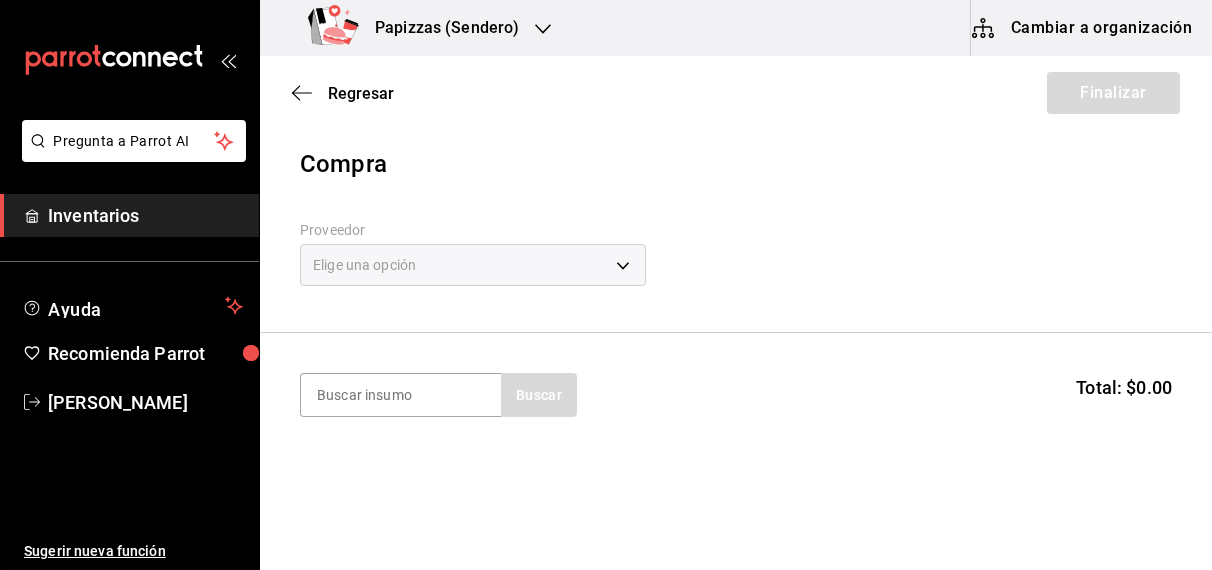 click on "Elige una opción" at bounding box center [473, 265] 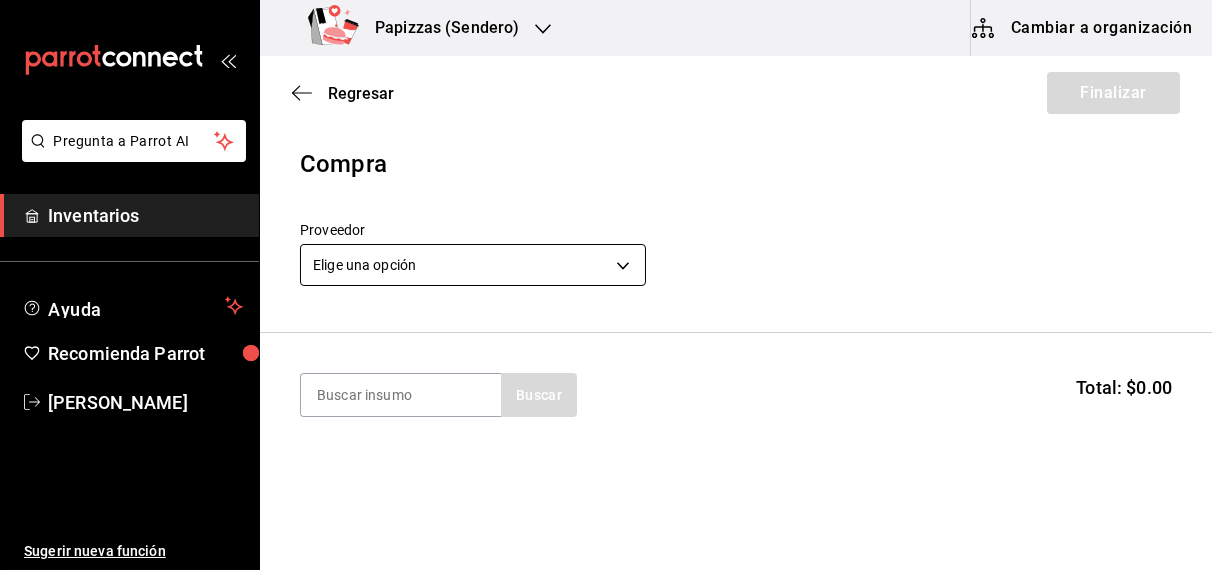 click on "Pregunta a Parrot AI Inventarios   Ayuda Recomienda Parrot   OBDULIA JANNETH CASTRO ESCALANTE   Sugerir nueva función   Papizzas (Sendero) Cambiar a organización Regresar Finalizar Compra Proveedor Elige una opción default Buscar Total: $0.00 No hay insumos a mostrar. Busca un insumo para agregarlo a la lista Pregunta a Parrot AI Inventarios   Ayuda Recomienda Parrot   OBDULIA JANNETH CASTRO ESCALANTE   Sugerir nueva función   GANA 1 MES GRATIS EN TU SUSCRIPCIÓN AQUÍ ¿Recuerdas cómo empezó tu restaurante?
Hoy puedes ayudar a un colega a tener el mismo cambio que tú viviste.
Recomienda Parrot directamente desde tu Portal Administrador.
Es fácil y rápido.
🎁 Por cada restaurante que se una, ganas 1 mes gratis. Ver video tutorial Ir a video Editar Eliminar Visitar centro de ayuda (81) 2046 6363 soporte@parrotsoftware.io Visitar centro de ayuda (81) 2046 6363 soporte@parrotsoftware.io" at bounding box center (606, 228) 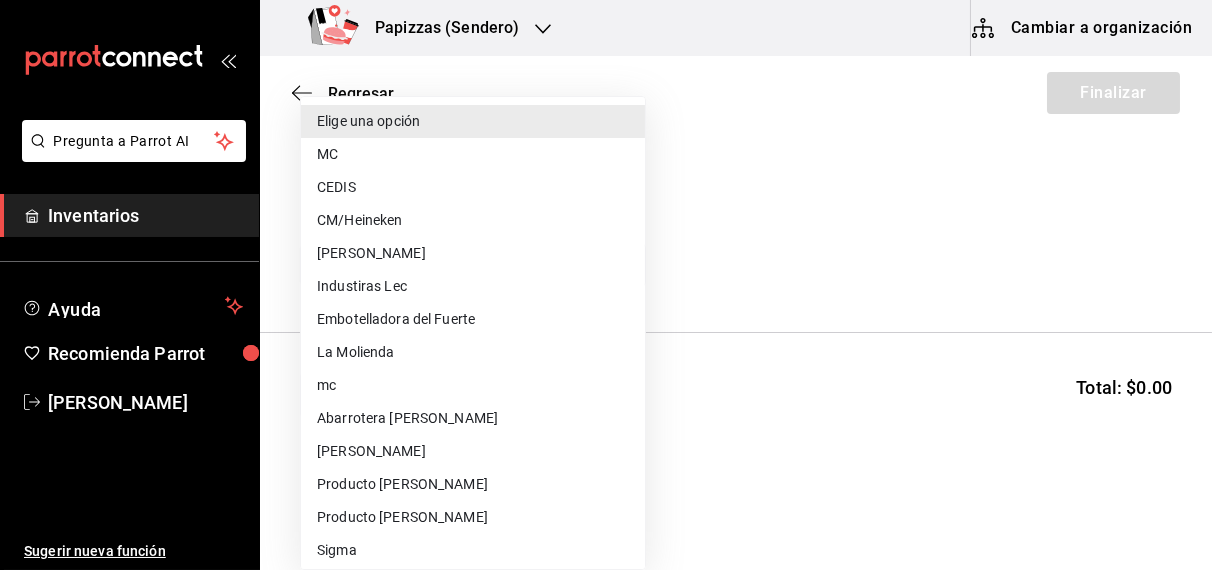 click on "CEDIS" at bounding box center (473, 187) 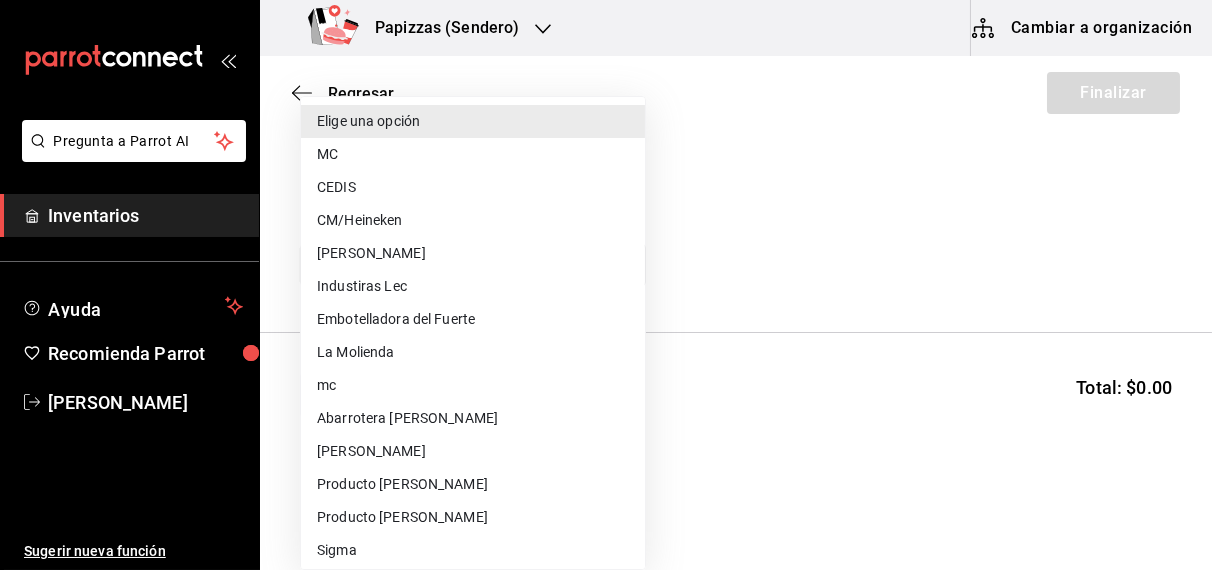 type on "fd93c39f-859b-4130-830c-b038fbd442a0" 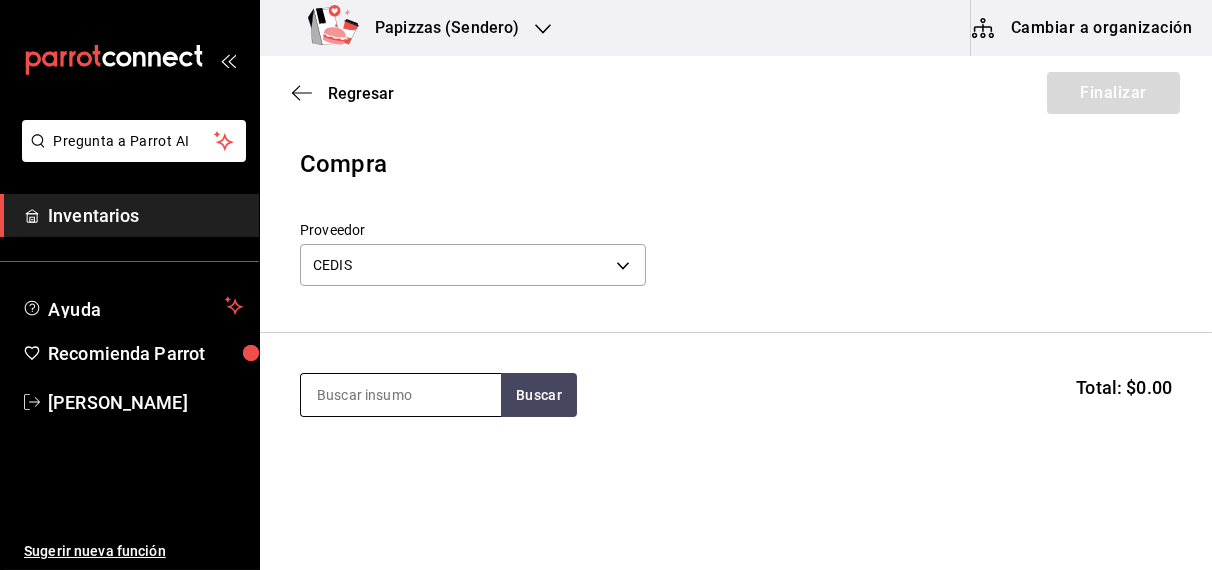 click at bounding box center (401, 395) 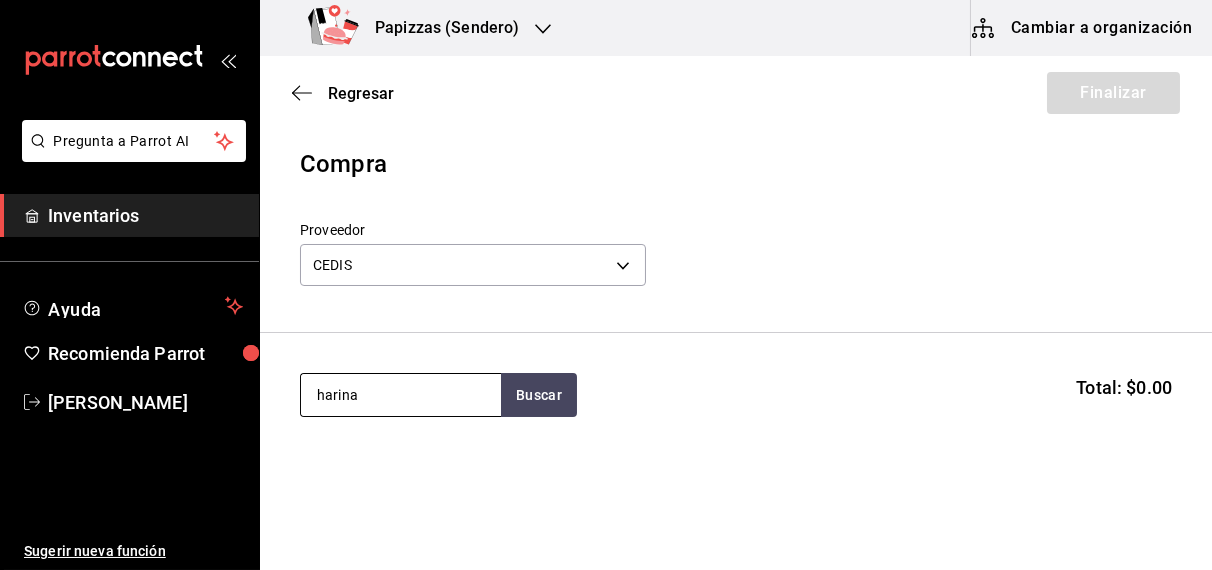 type on "harina" 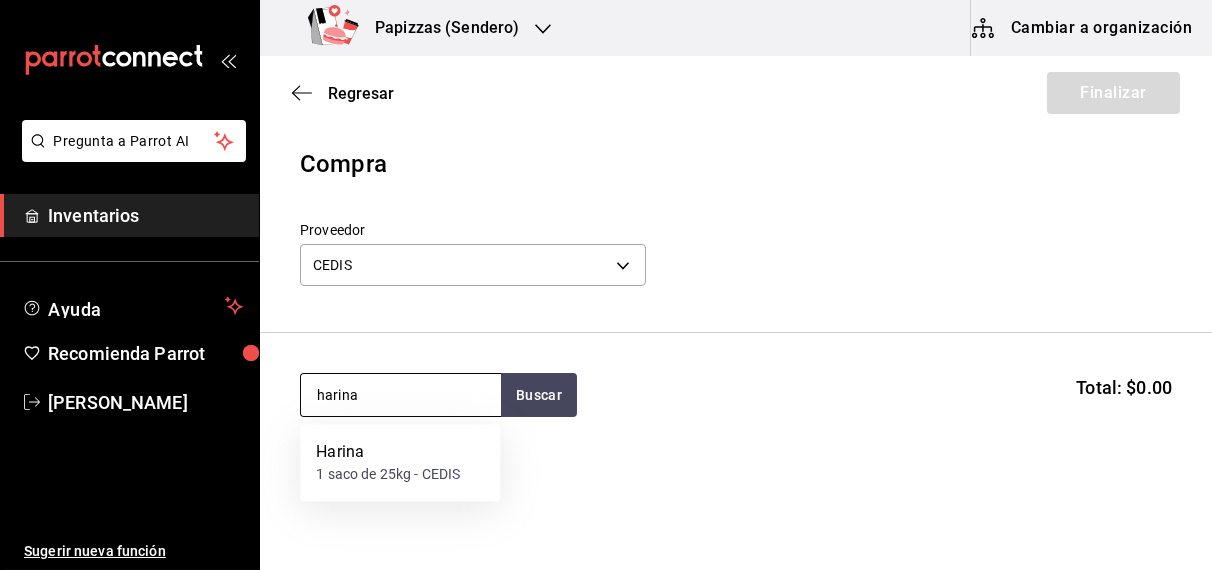 click on "1 saco de 25kg - CEDIS" at bounding box center [388, 475] 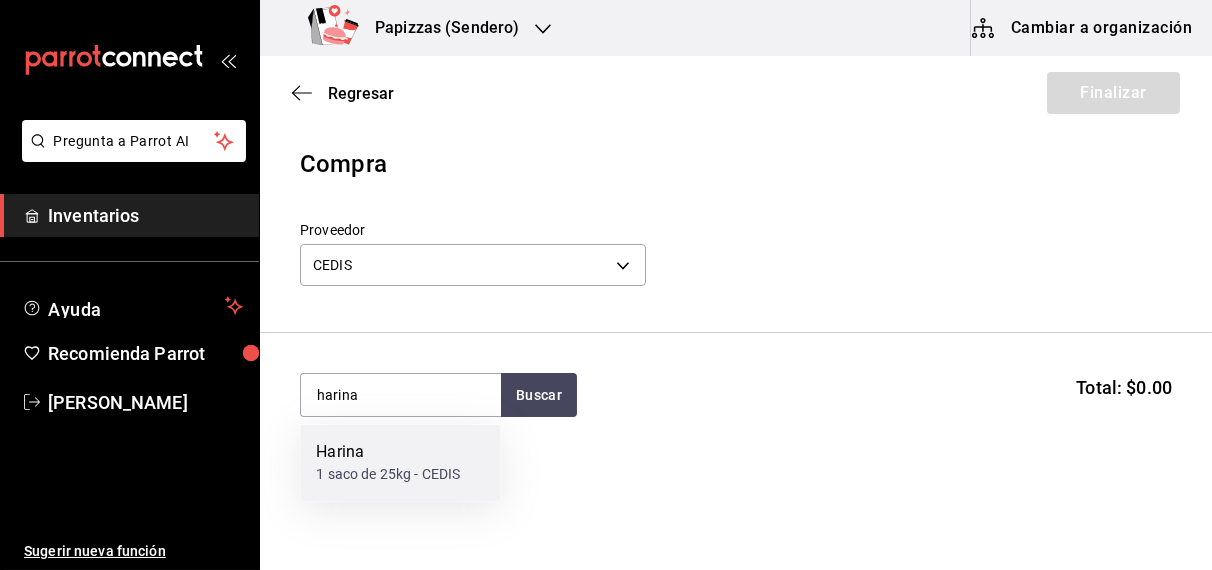 type 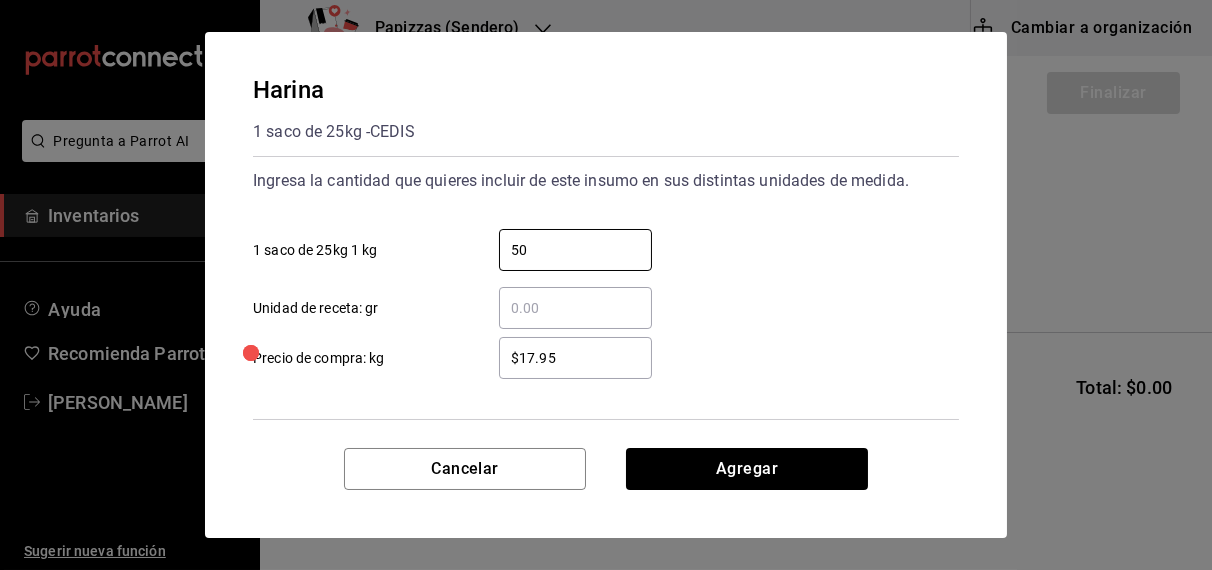type on "50" 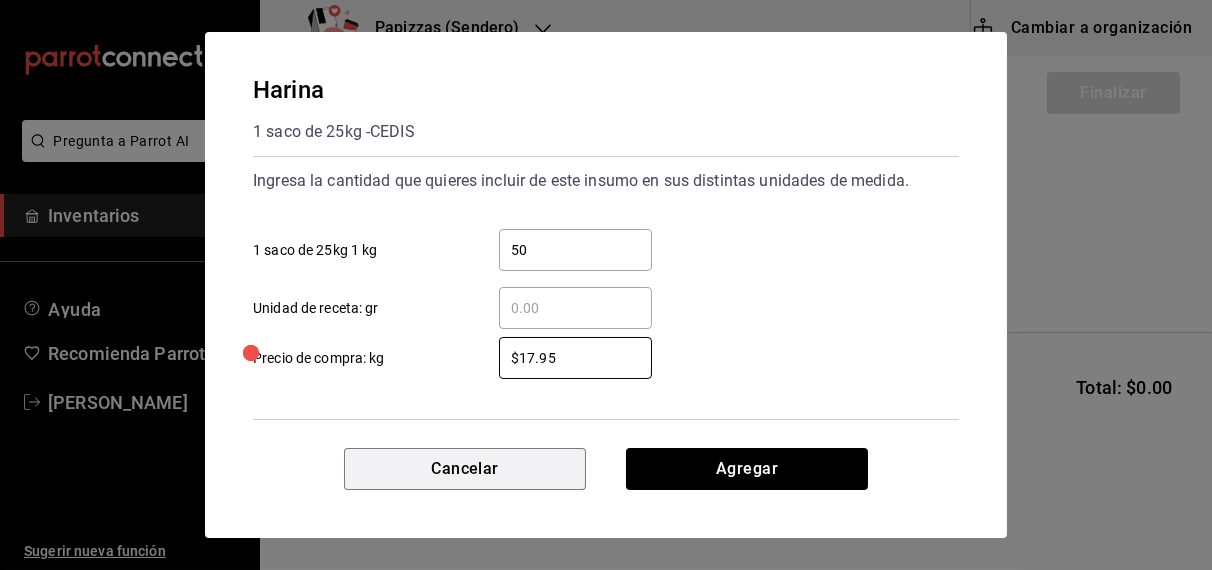 type 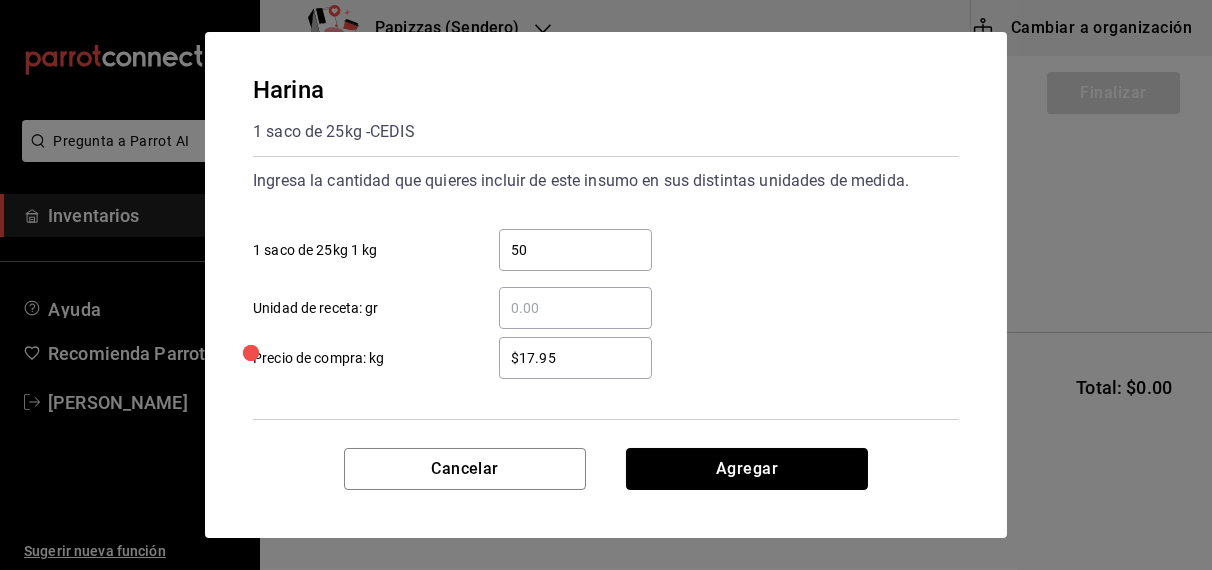 type 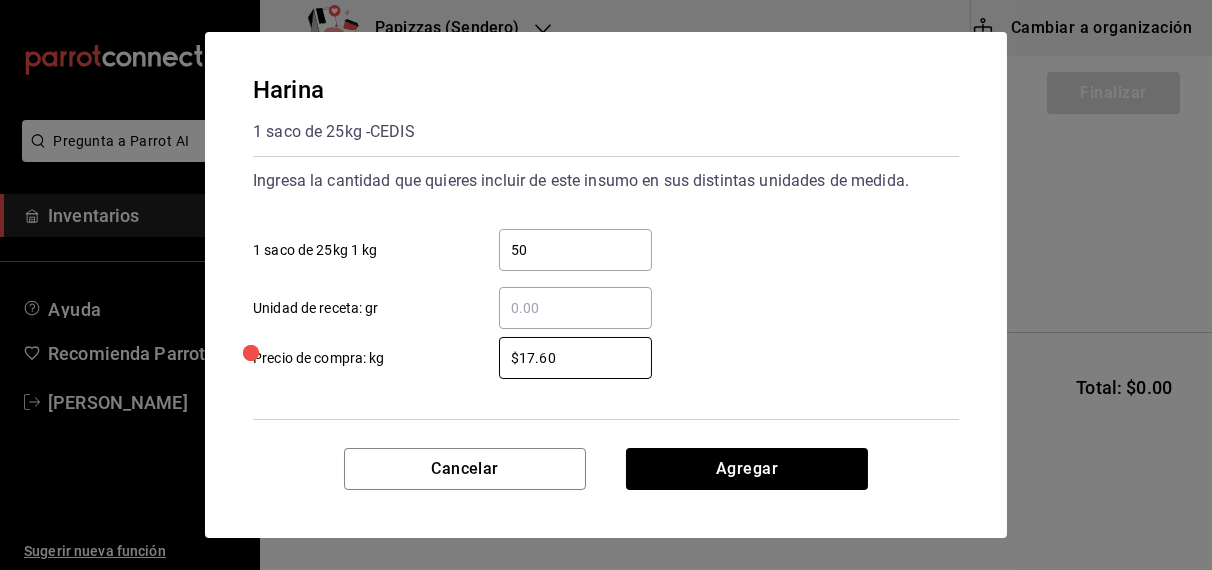 type on "$17.60" 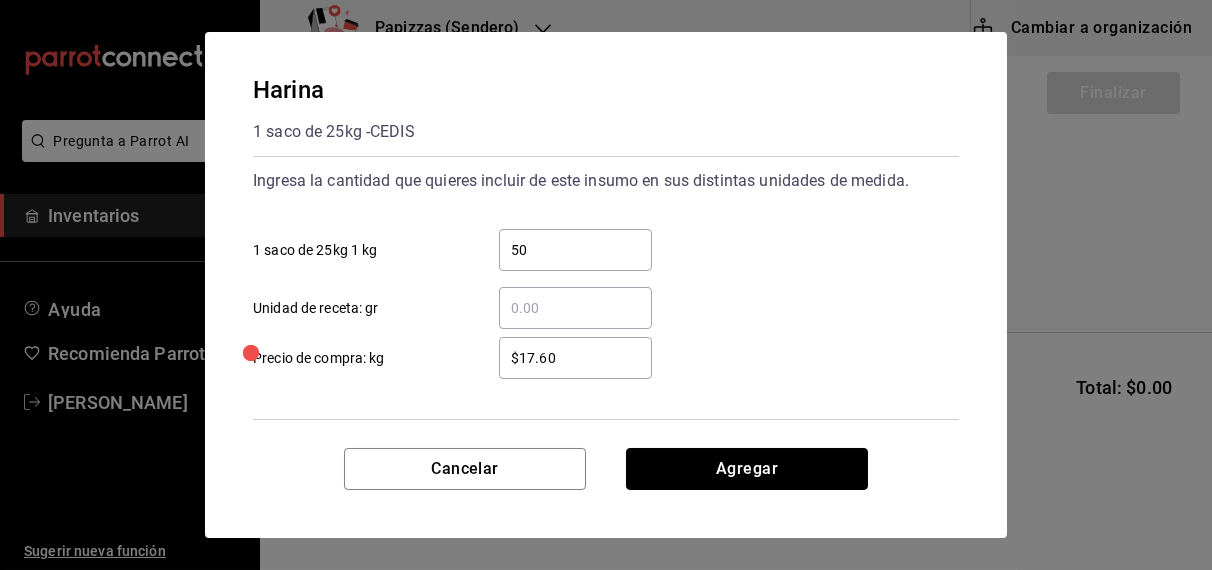 click on "Agregar" at bounding box center (747, 469) 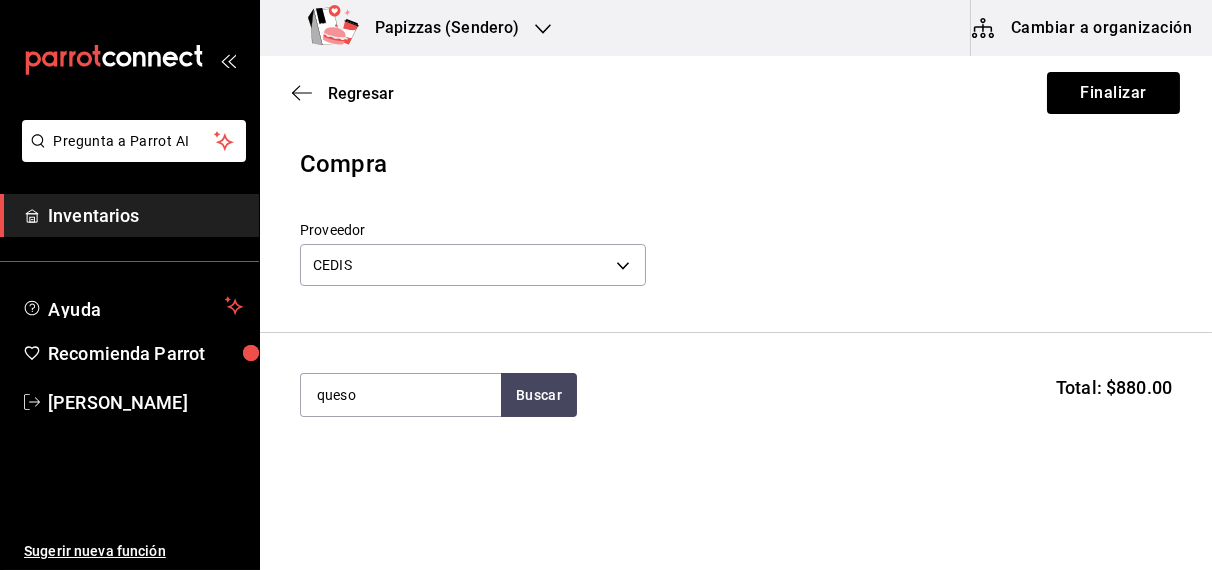 type on "queso" 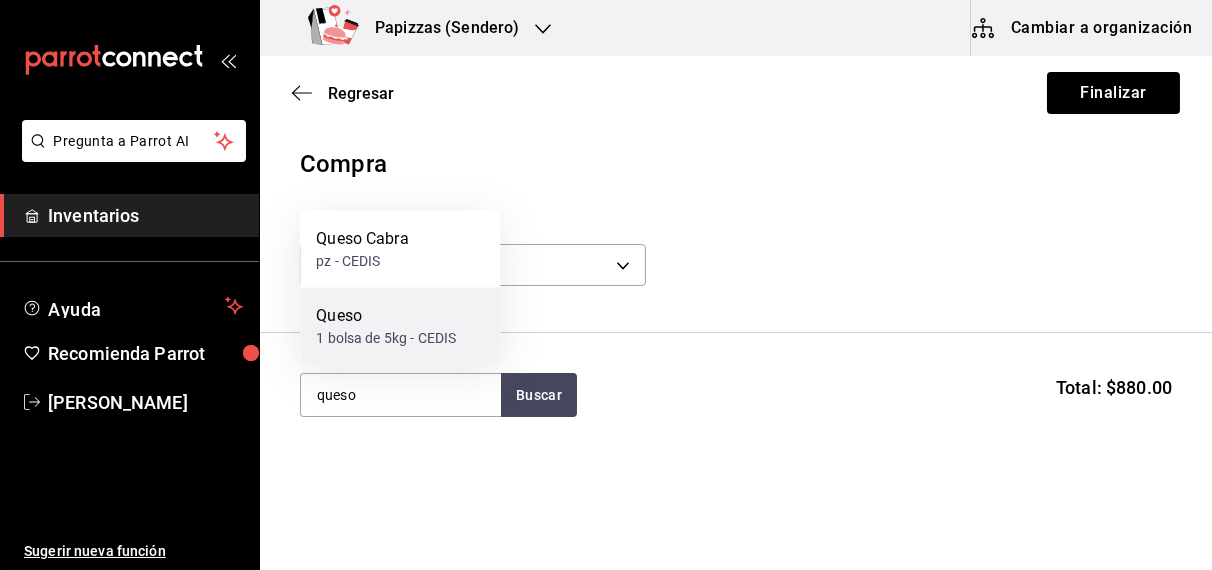 click on "1 bolsa de 5kg - CEDIS" at bounding box center [386, 338] 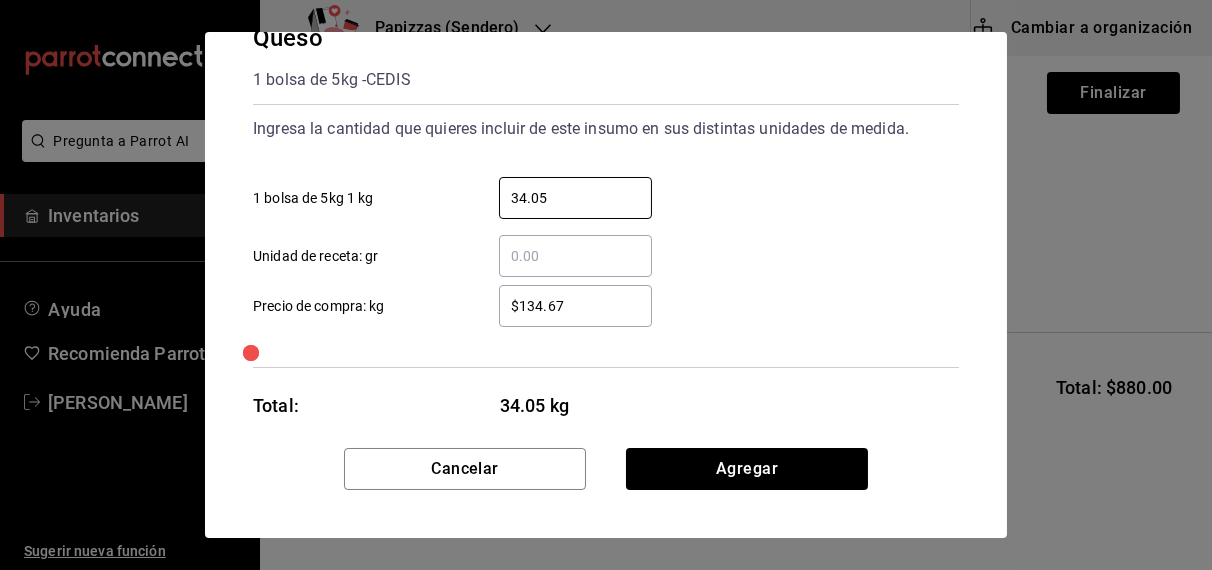 scroll, scrollTop: 78, scrollLeft: 0, axis: vertical 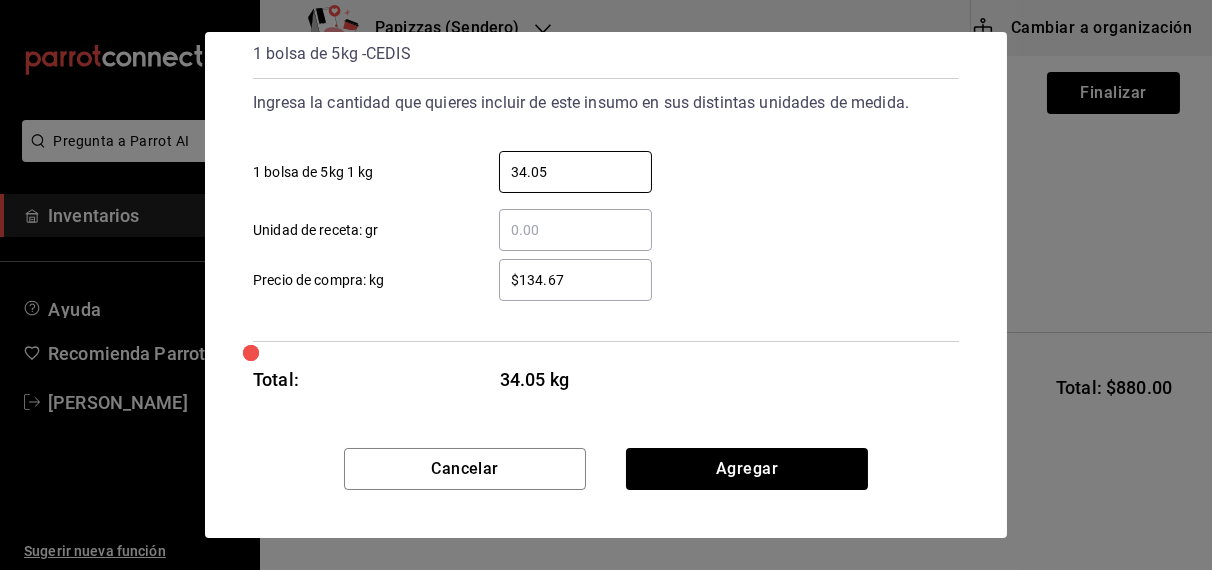 type on "34.05" 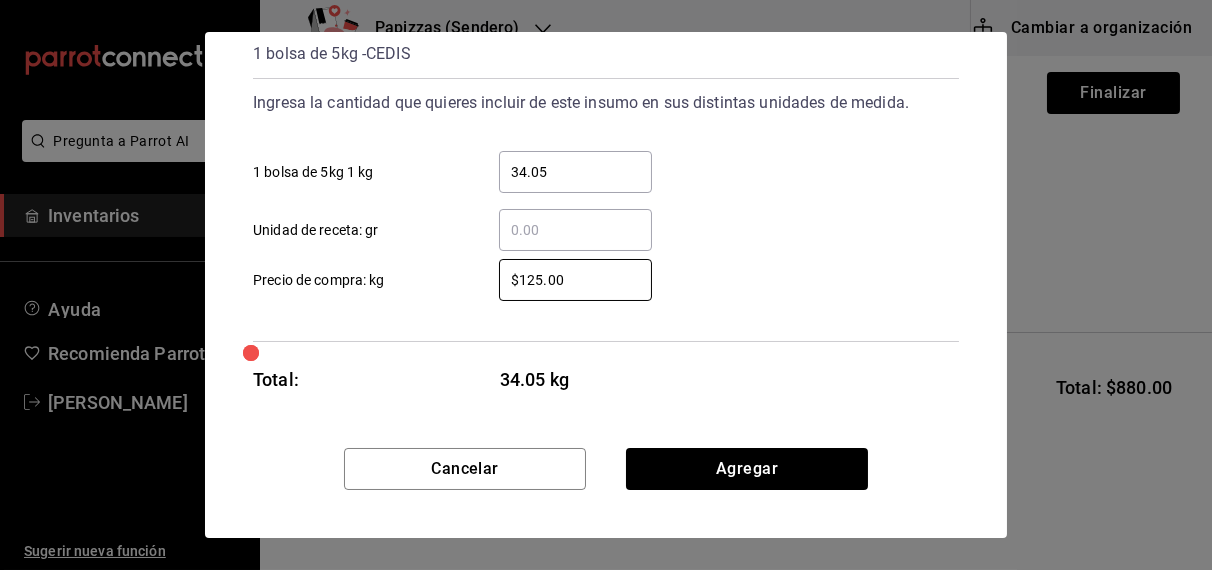 type on "$125.00" 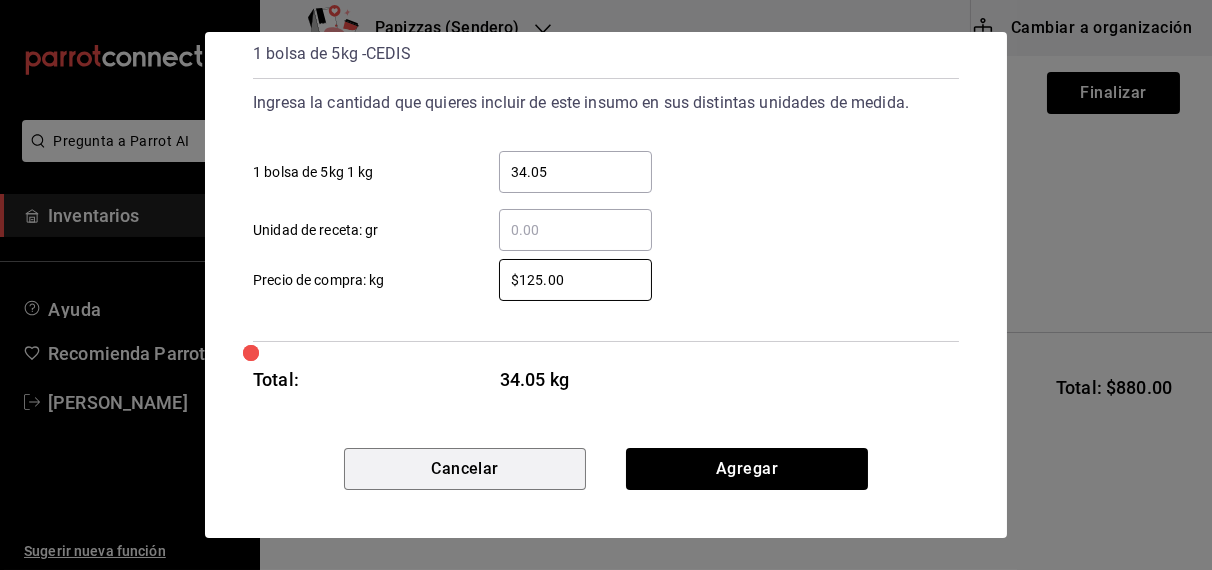 type 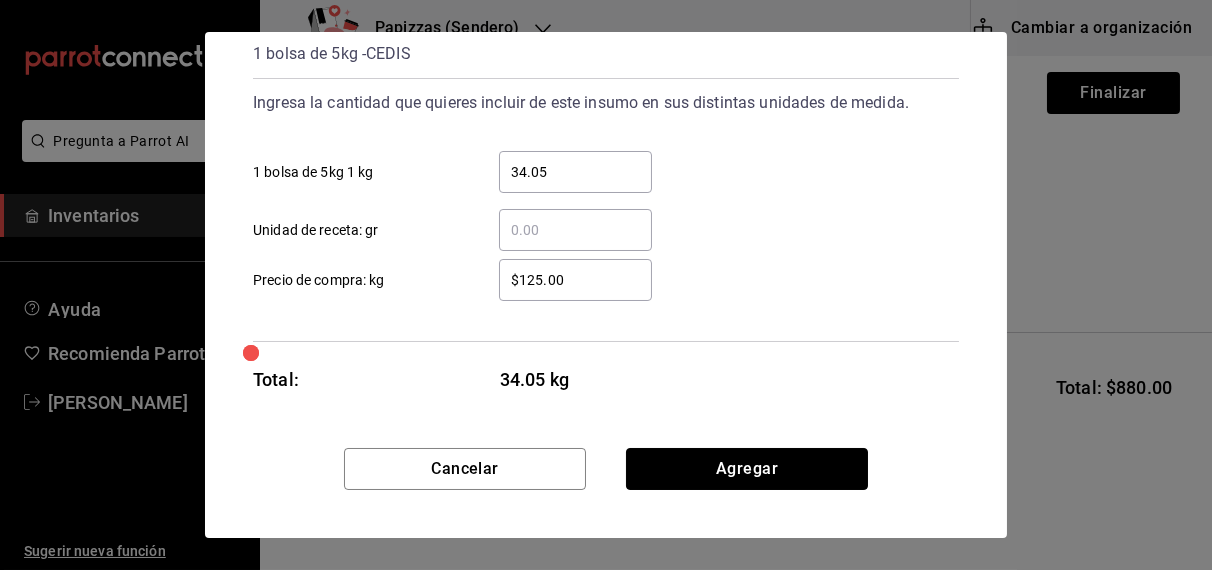 type 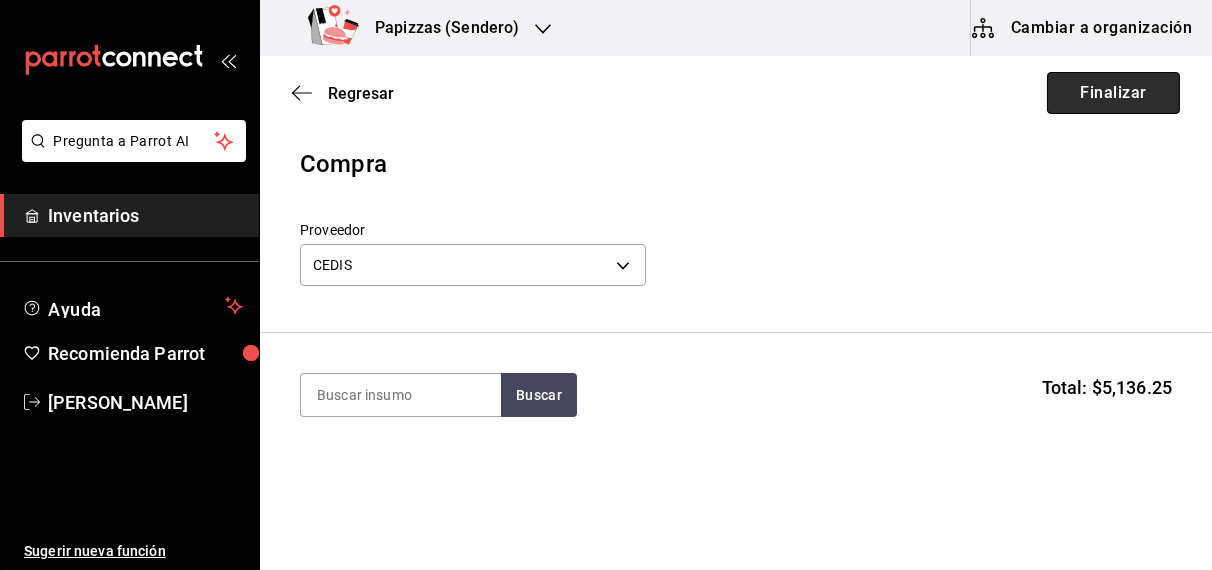 click on "Finalizar" at bounding box center [1113, 93] 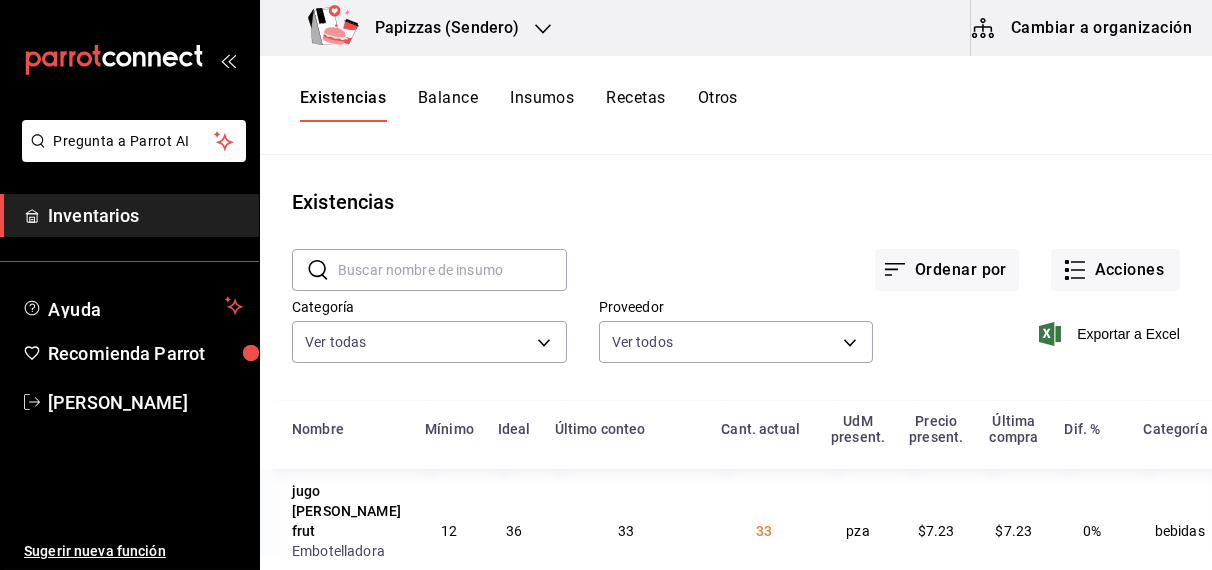 click on "Ordenar por Acciones" at bounding box center (873, 254) 